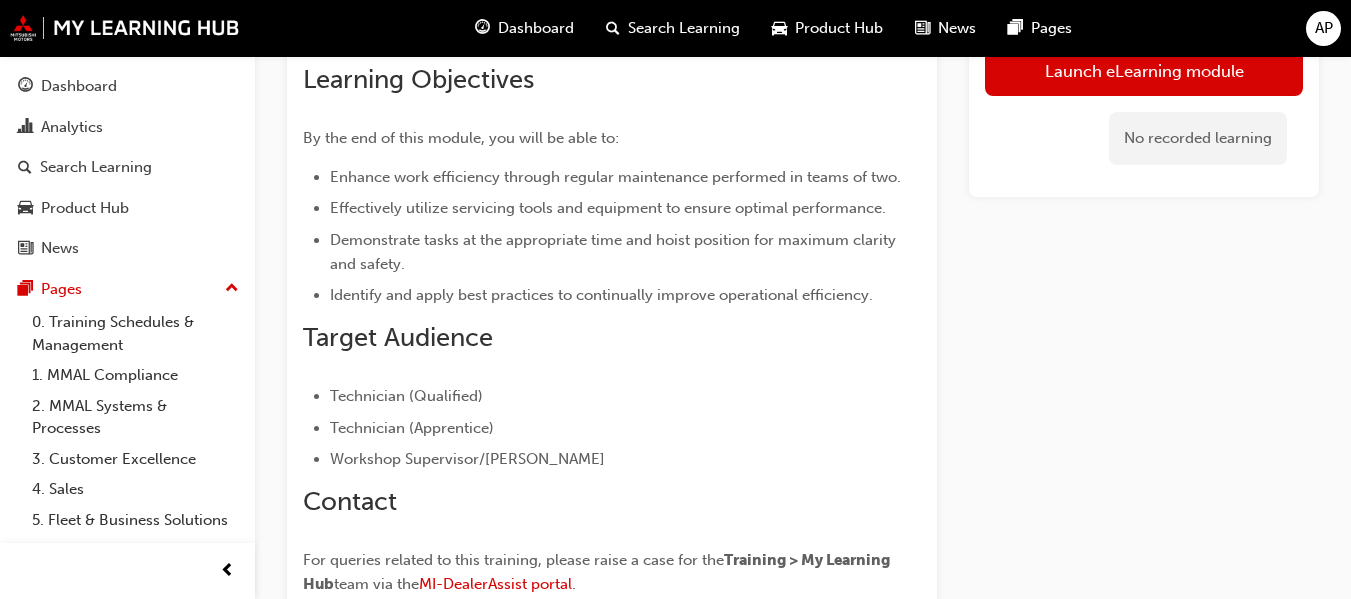 scroll, scrollTop: 200, scrollLeft: 0, axis: vertical 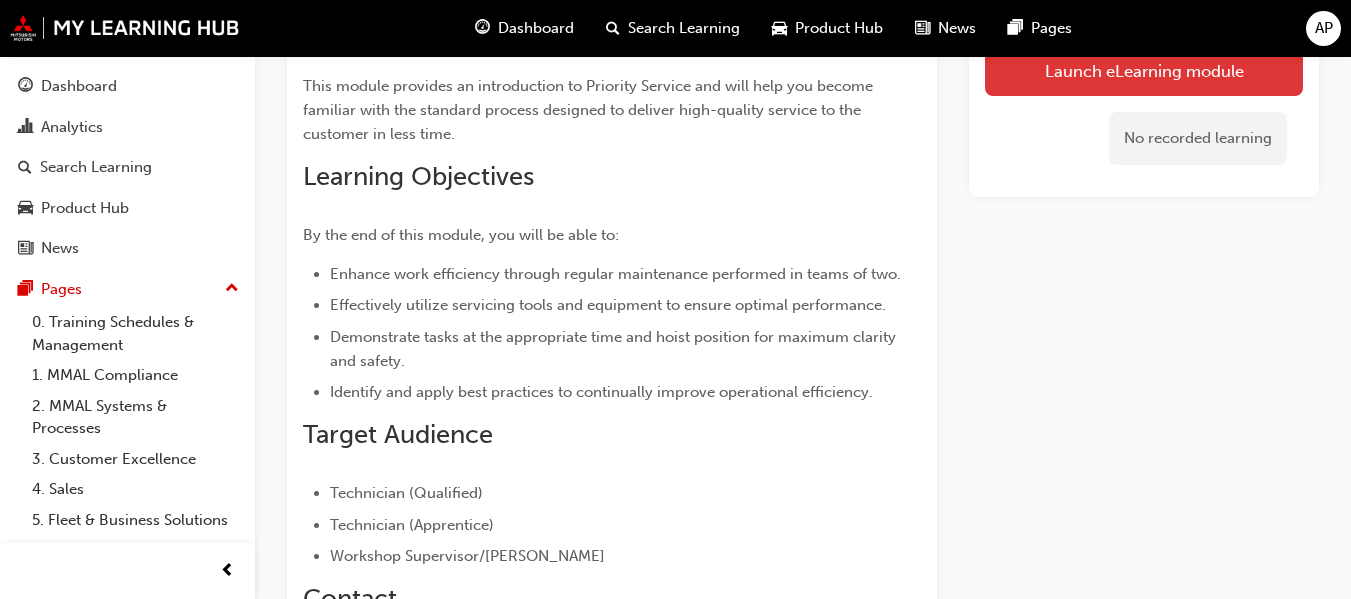 click on "Launch eLearning module" at bounding box center [1144, 71] 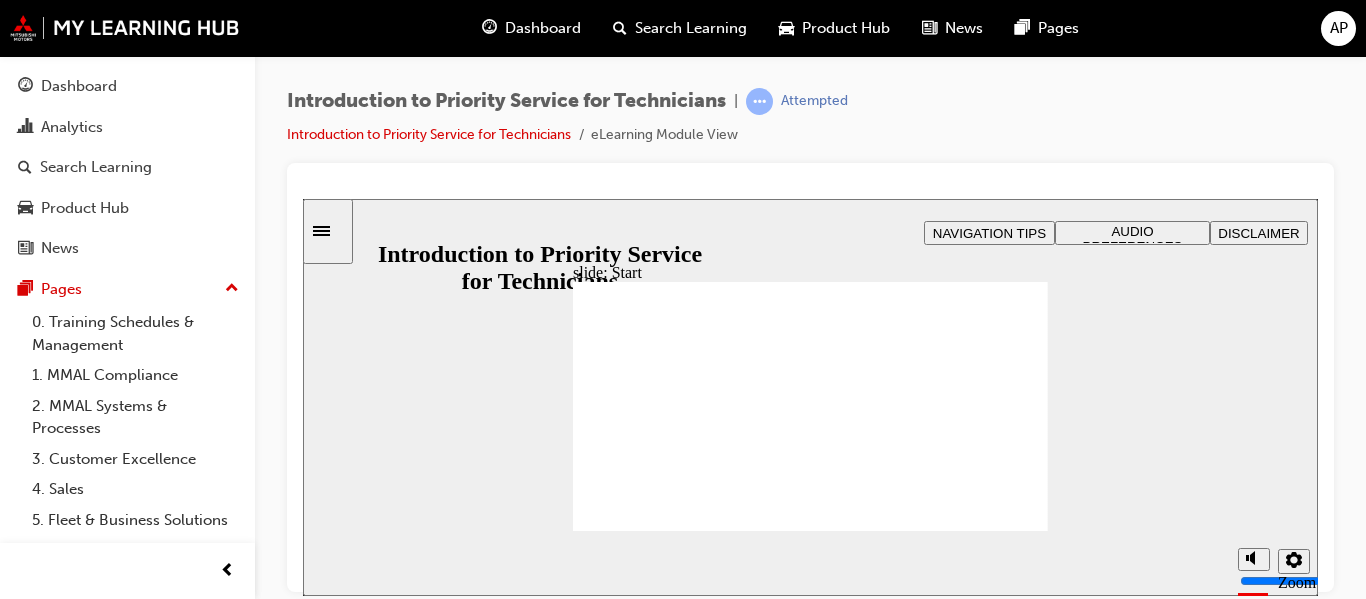 scroll, scrollTop: 0, scrollLeft: 0, axis: both 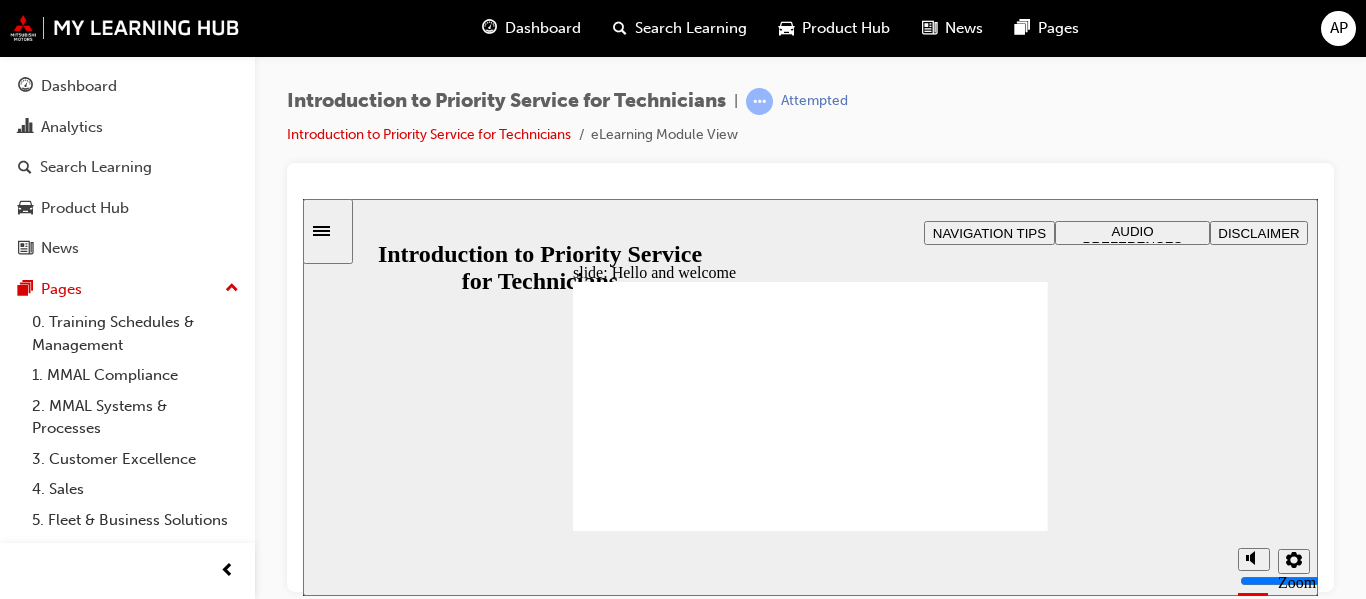click 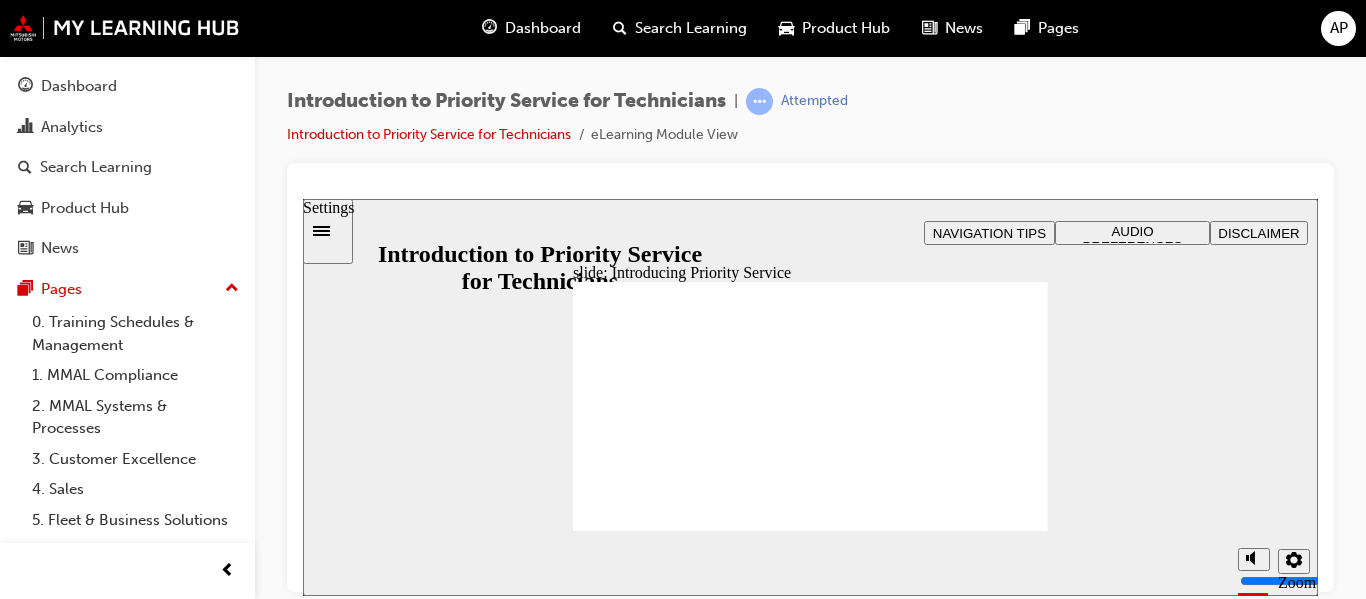 click at bounding box center [1294, 560] 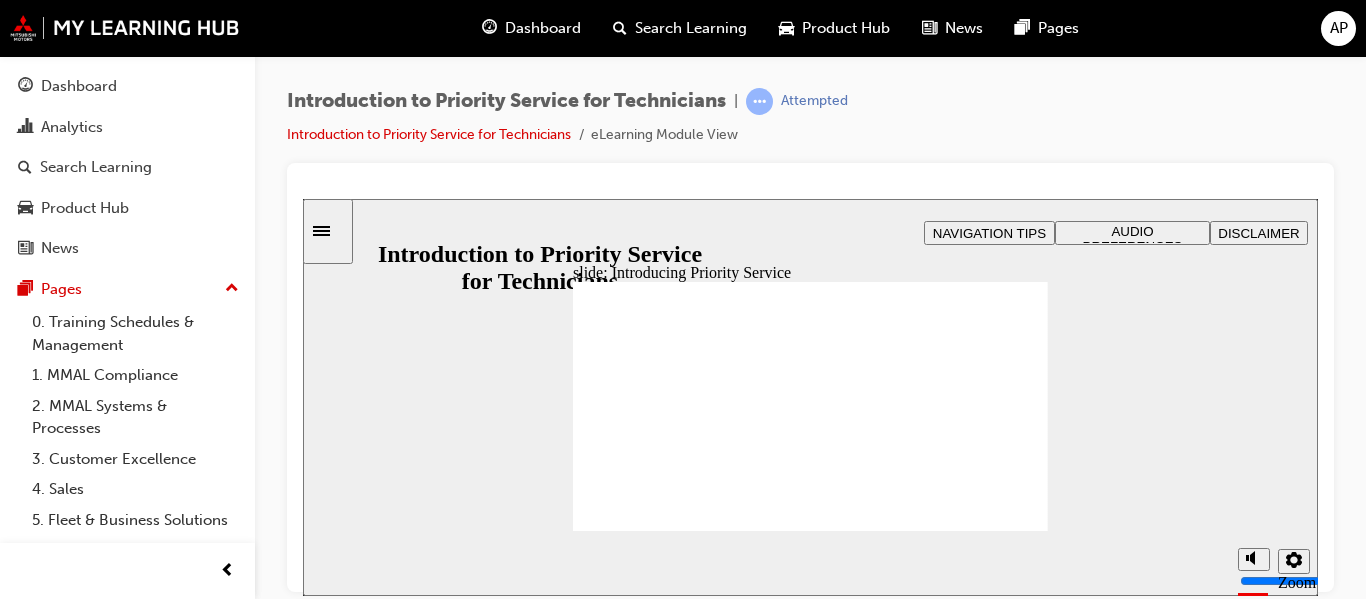 click 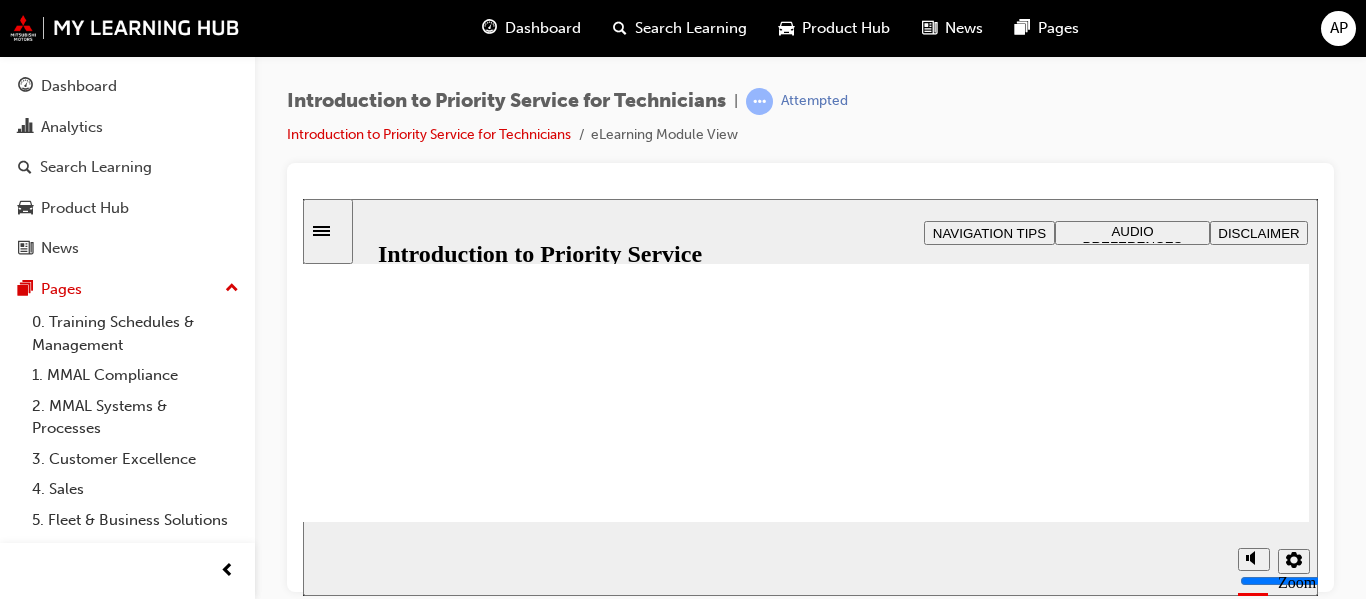 scroll, scrollTop: 100, scrollLeft: 0, axis: vertical 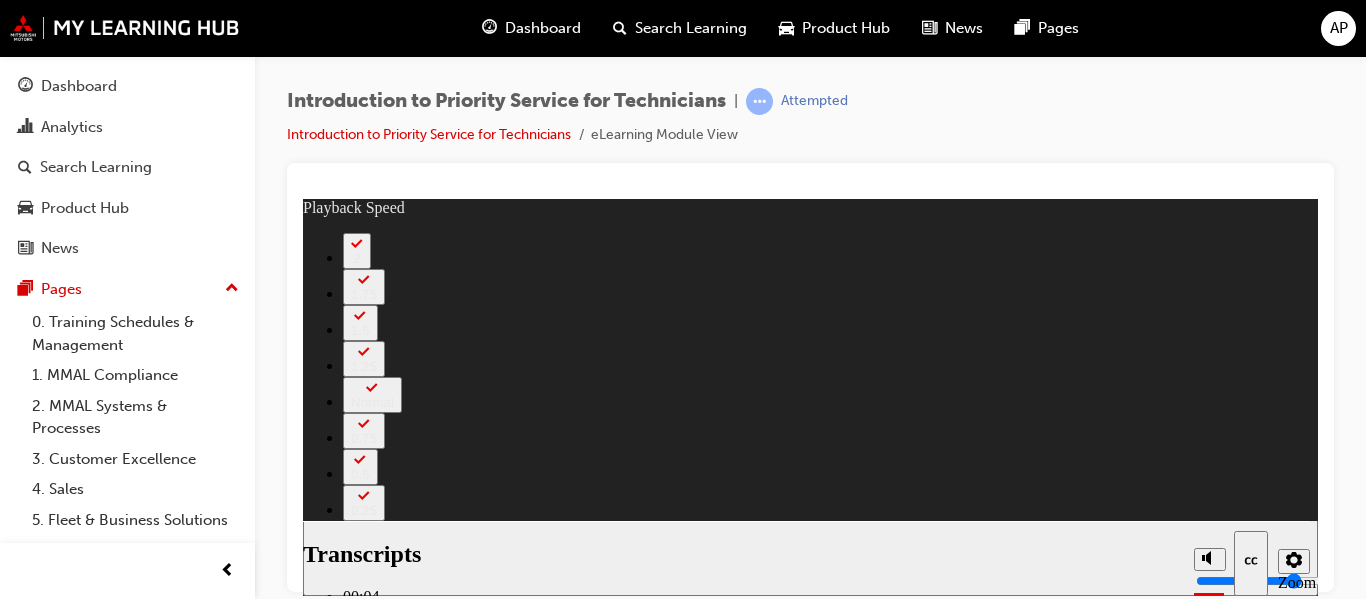 type on "3" 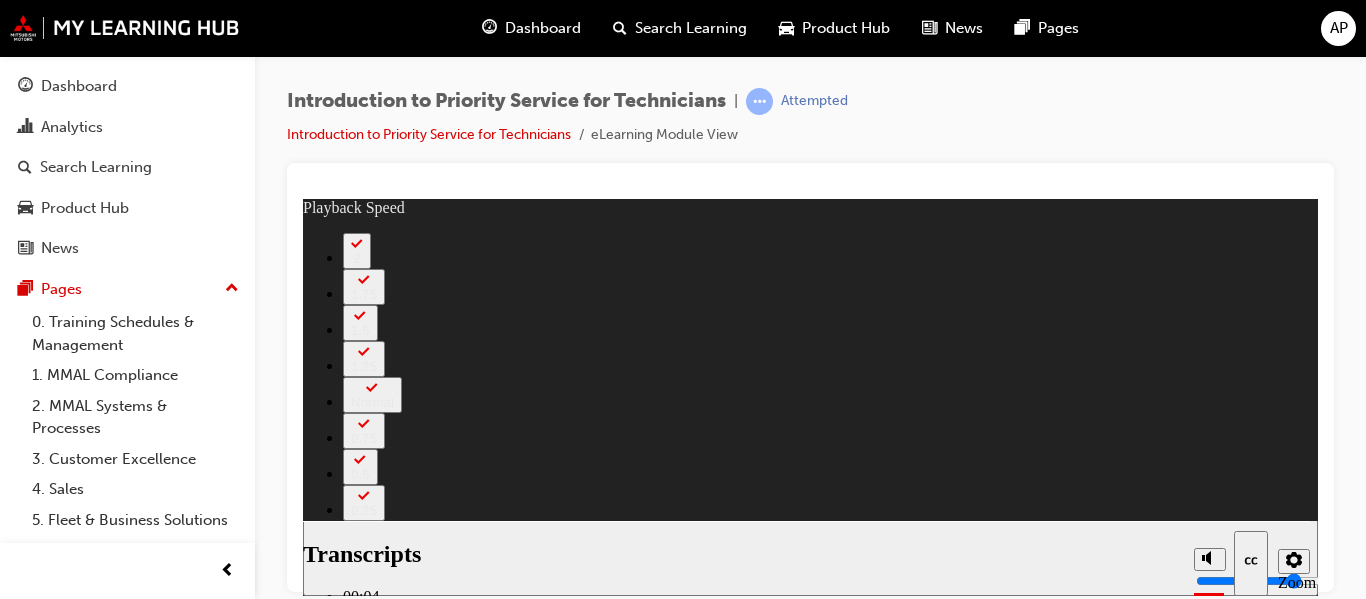 scroll, scrollTop: 303, scrollLeft: 0, axis: vertical 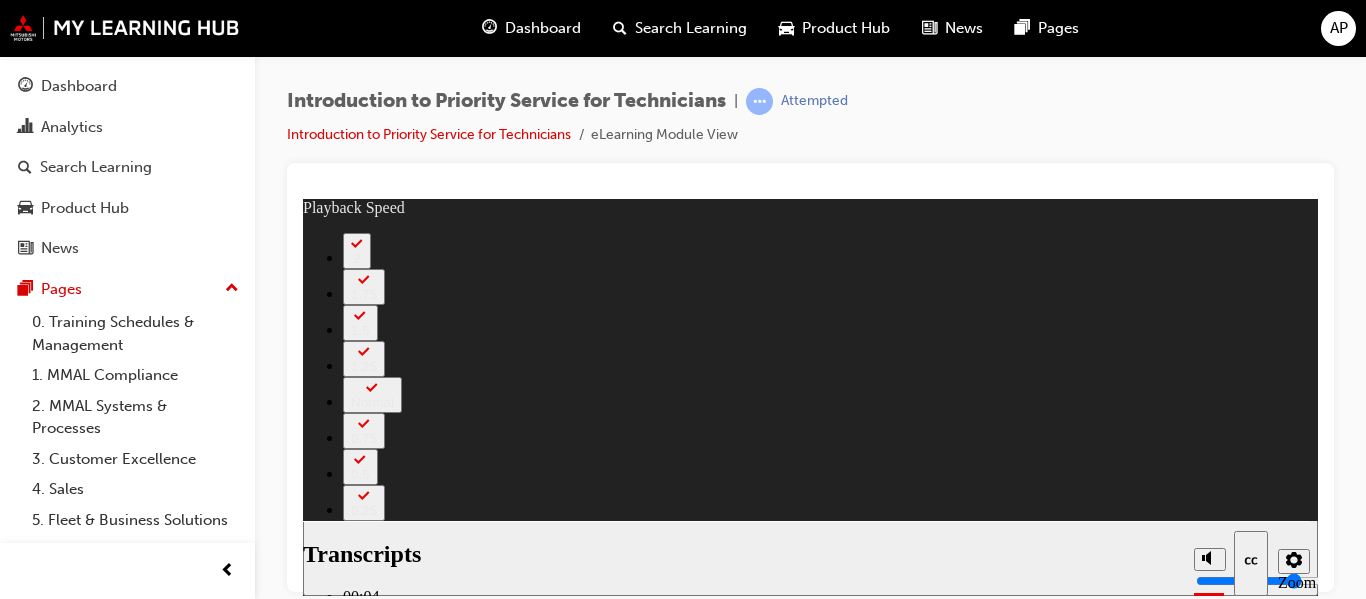 click 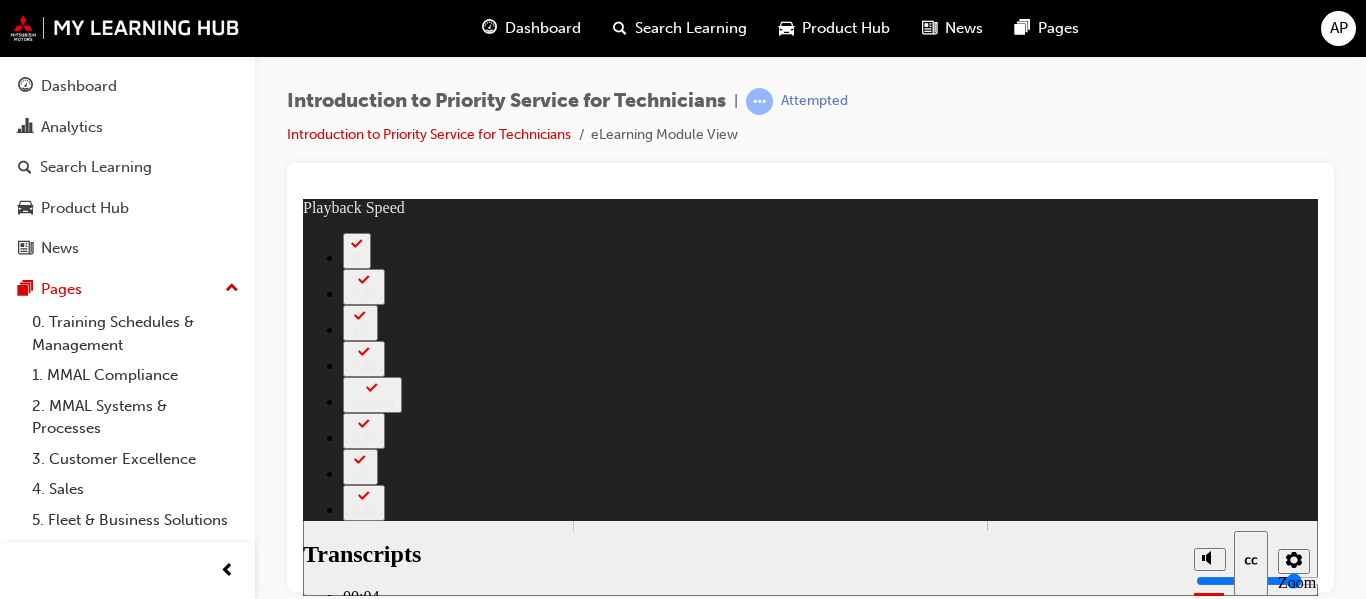 scroll, scrollTop: 0, scrollLeft: 0, axis: both 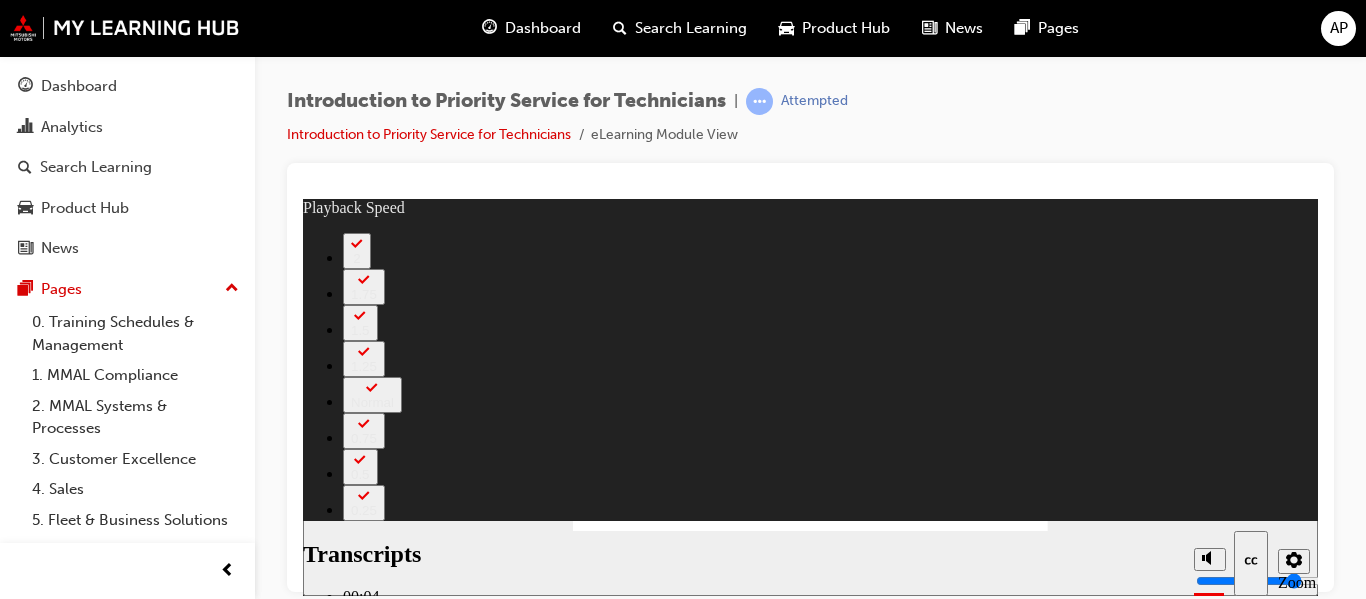 click 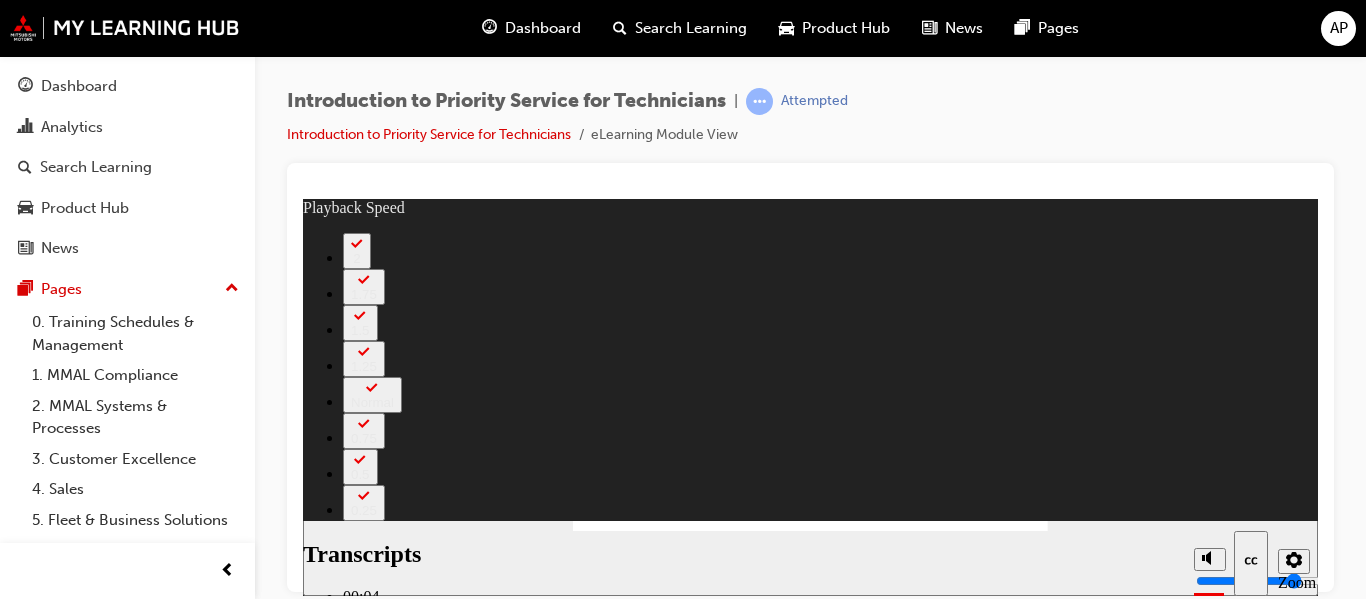 click 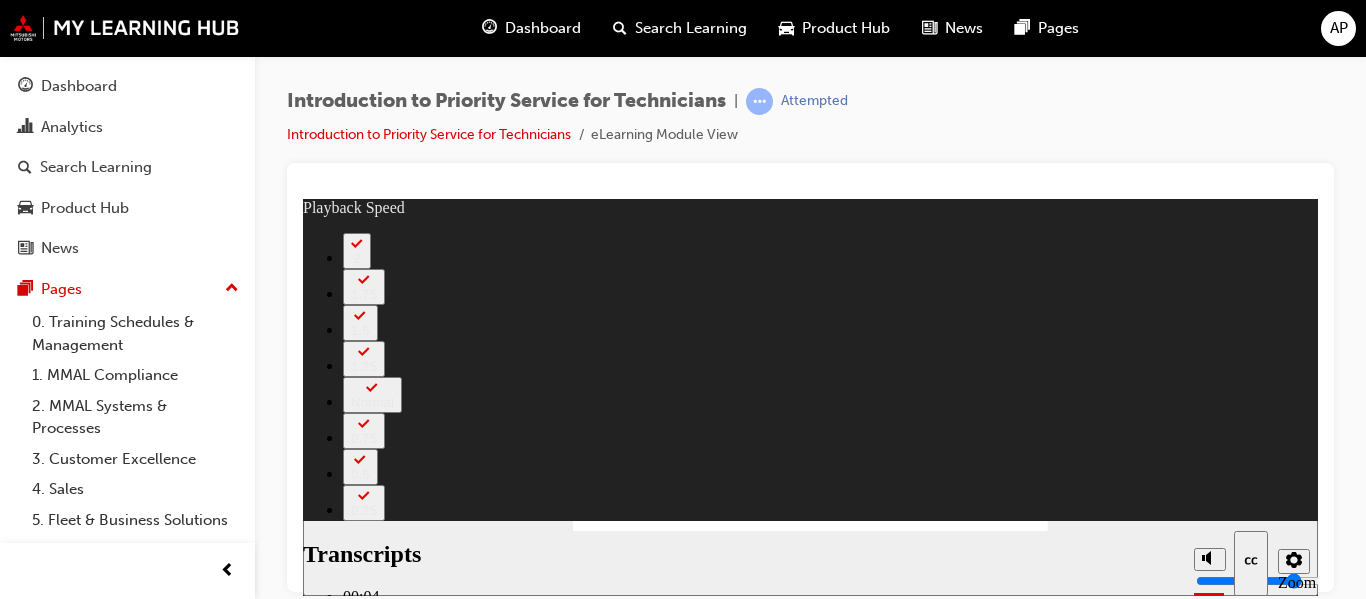 click 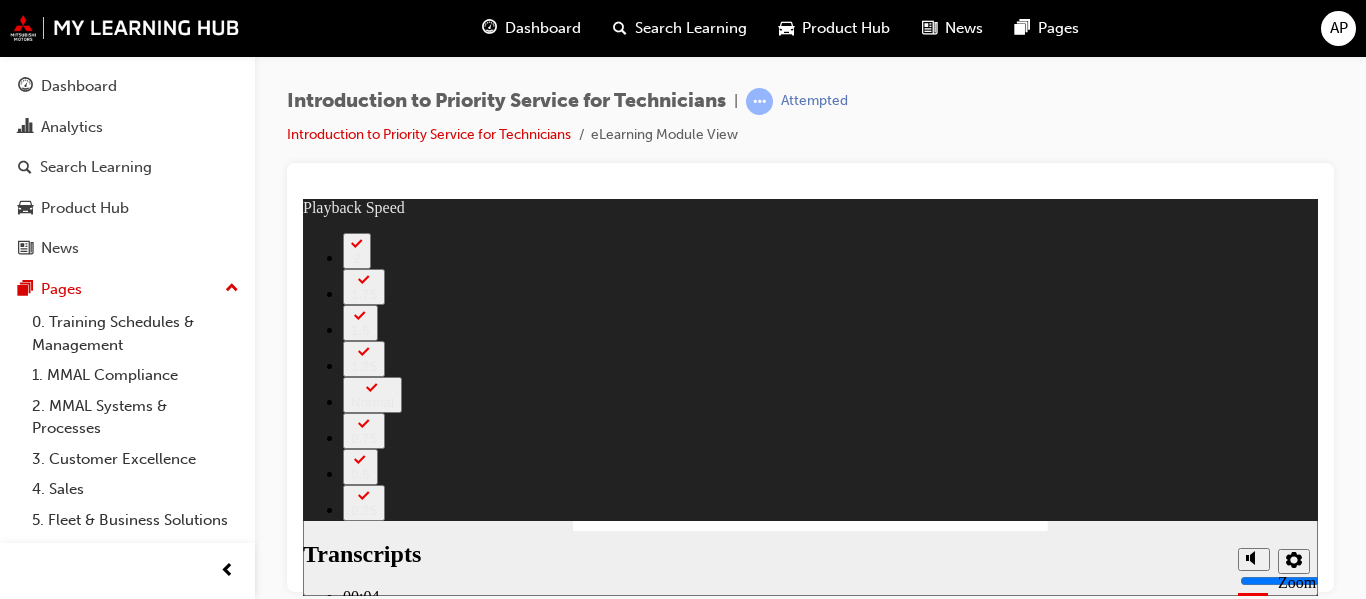click 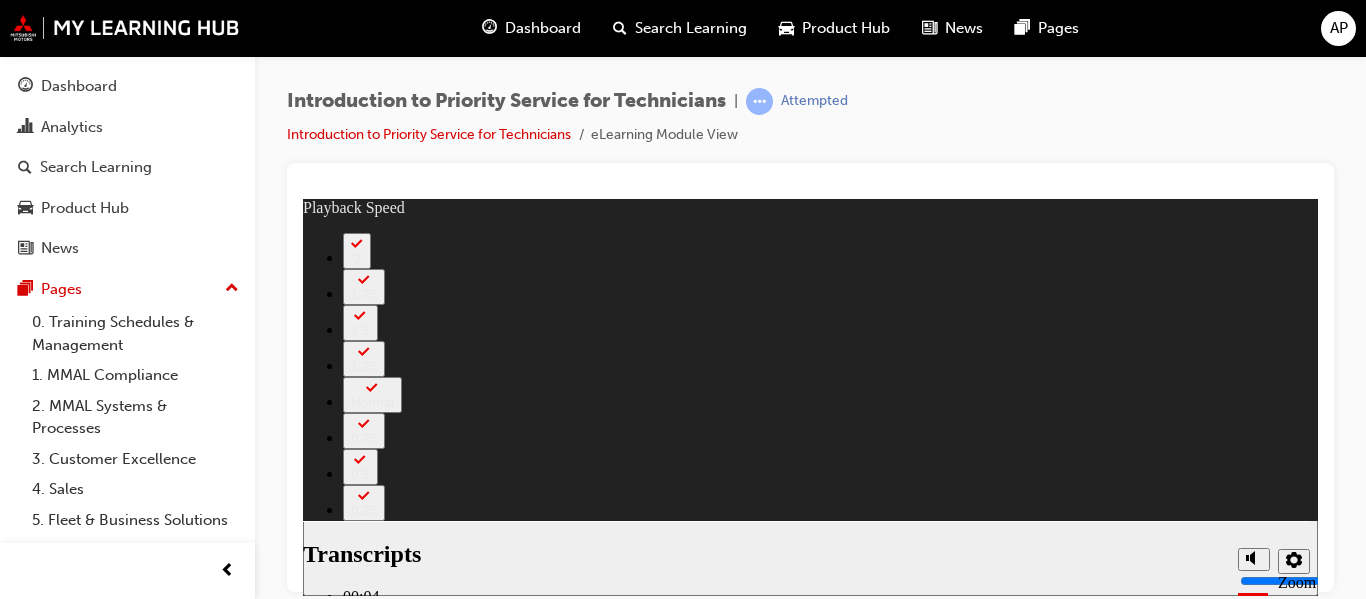 scroll, scrollTop: 200, scrollLeft: 0, axis: vertical 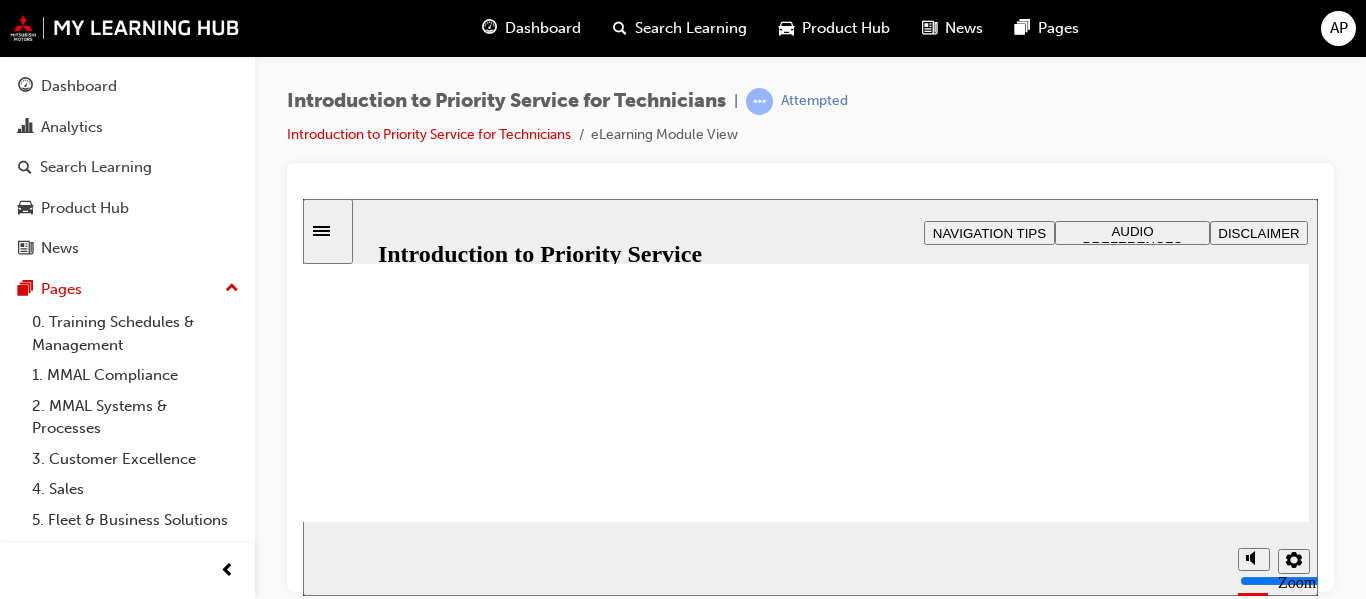 click 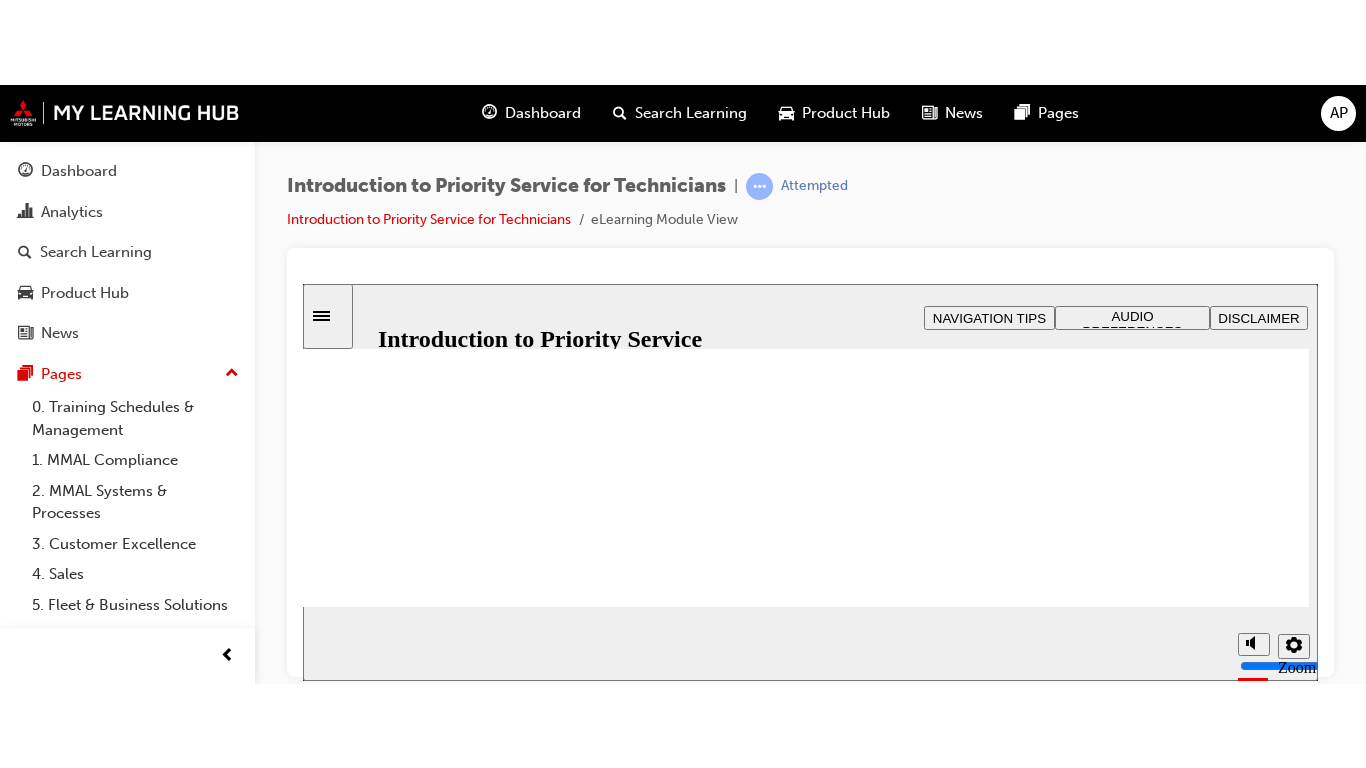 scroll, scrollTop: 322, scrollLeft: 0, axis: vertical 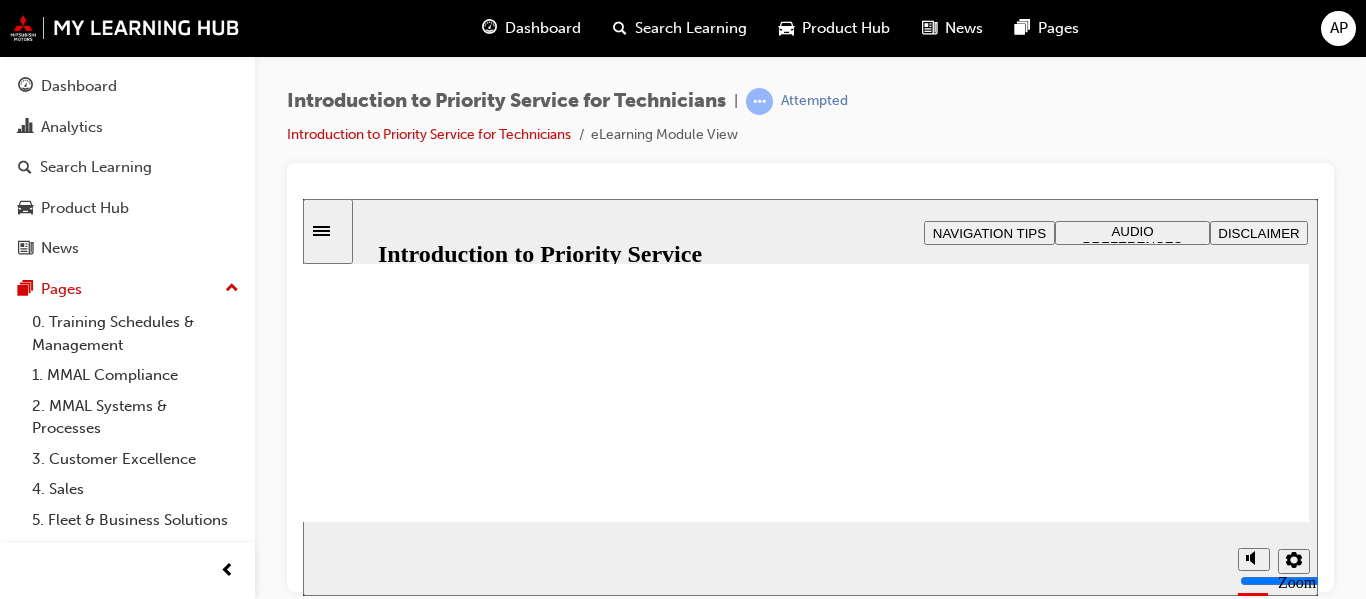 click 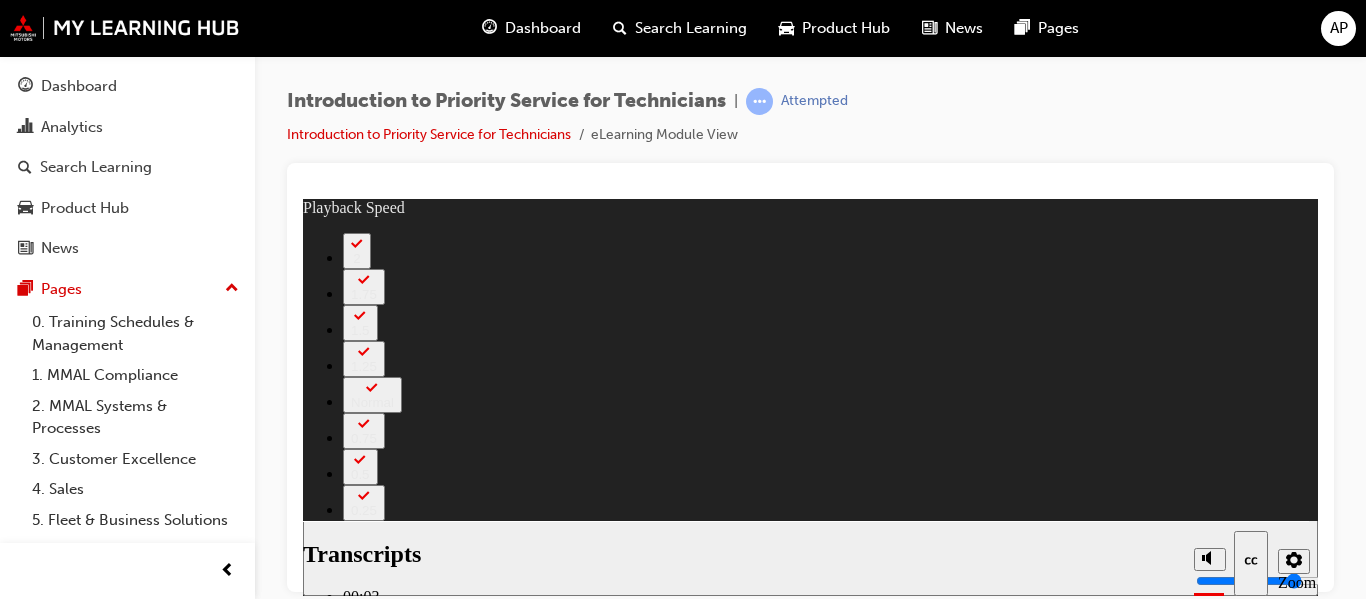 click at bounding box center (439, 9235) 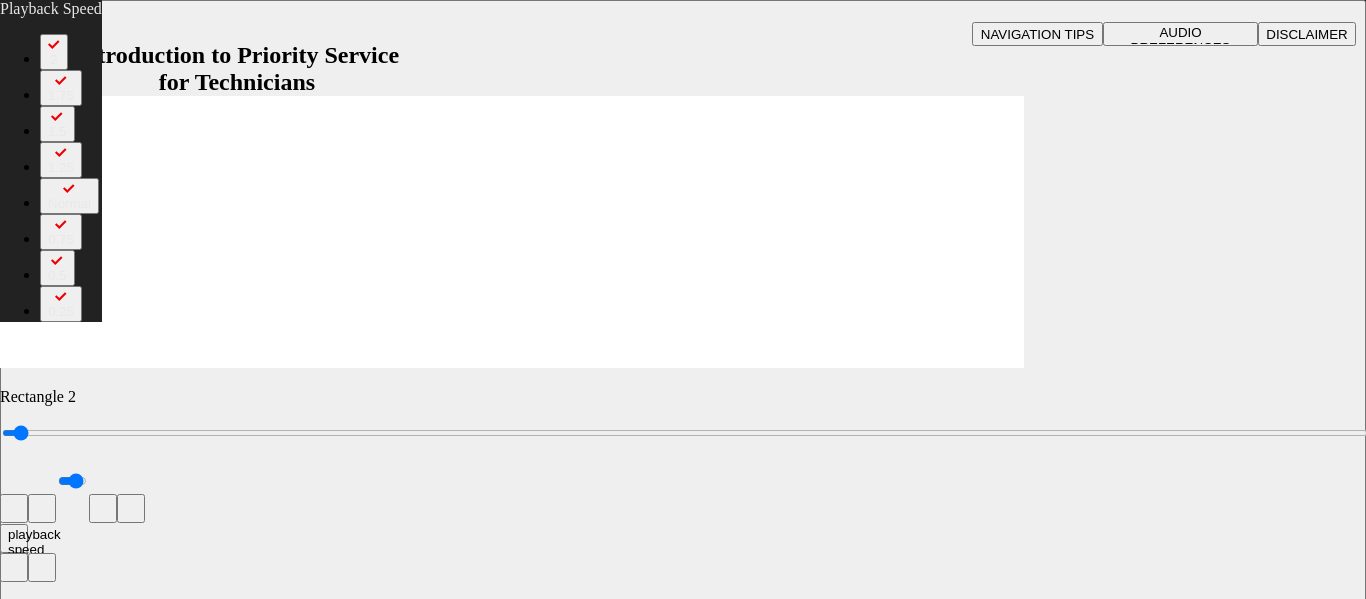 scroll, scrollTop: 0, scrollLeft: 0, axis: both 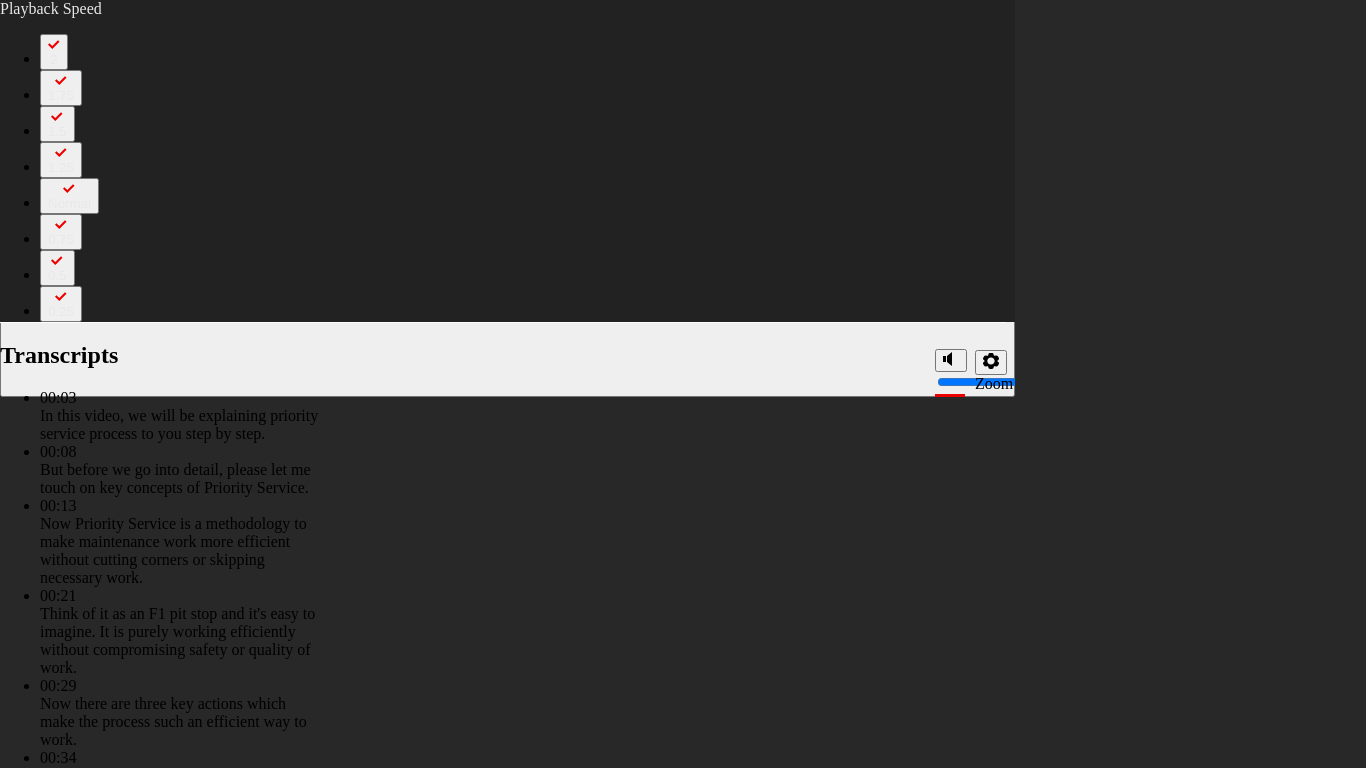 type on "118" 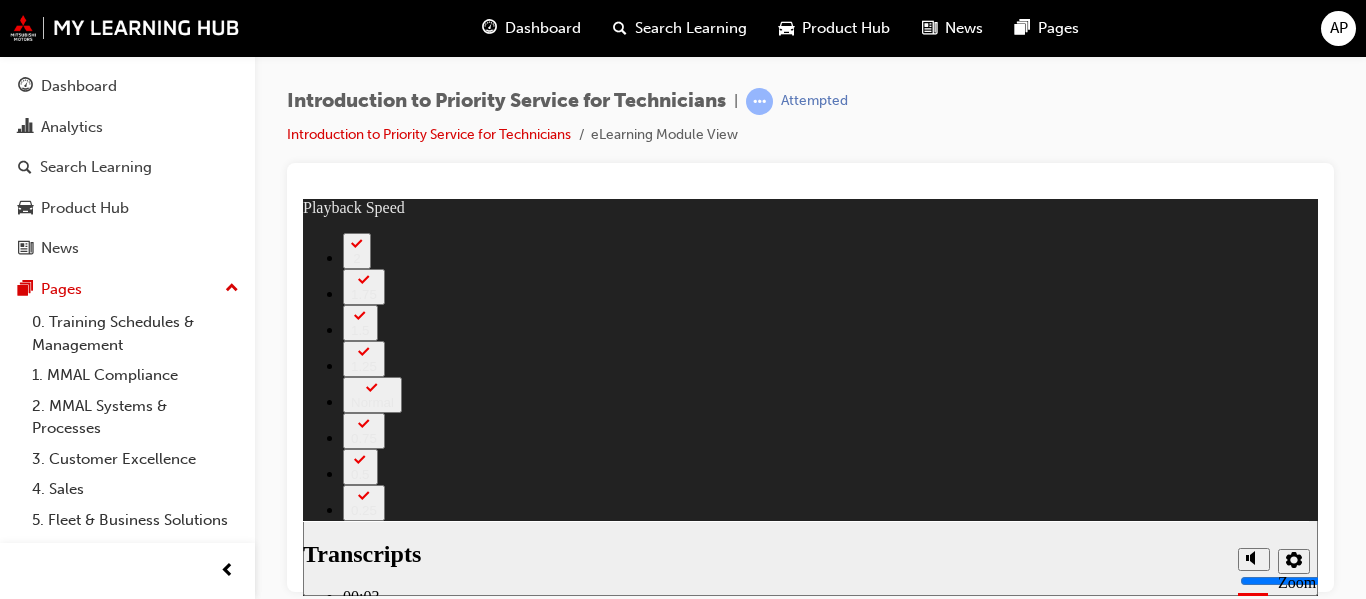 scroll, scrollTop: 322, scrollLeft: 0, axis: vertical 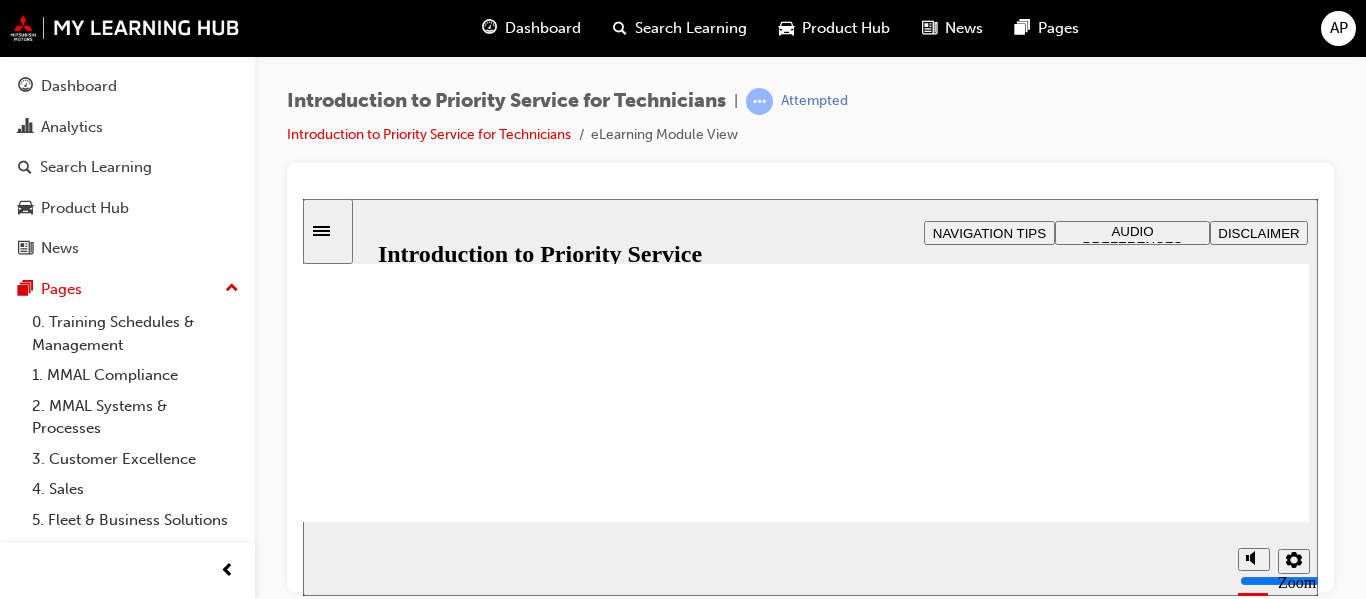 click 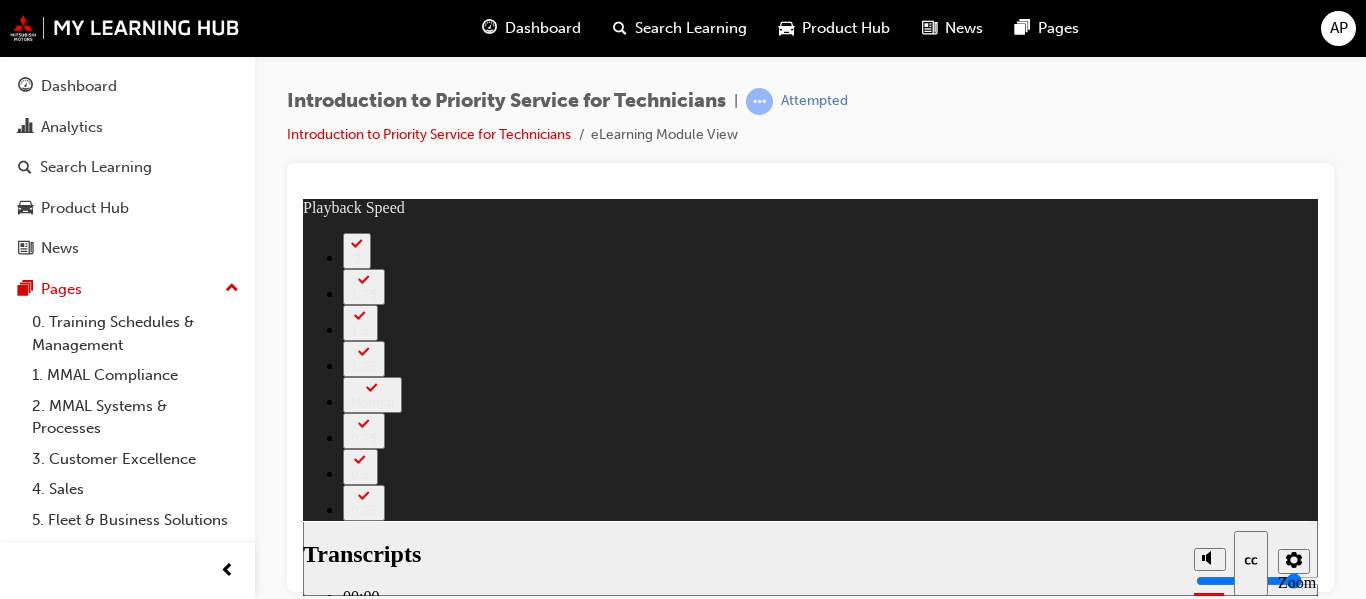type on "0" 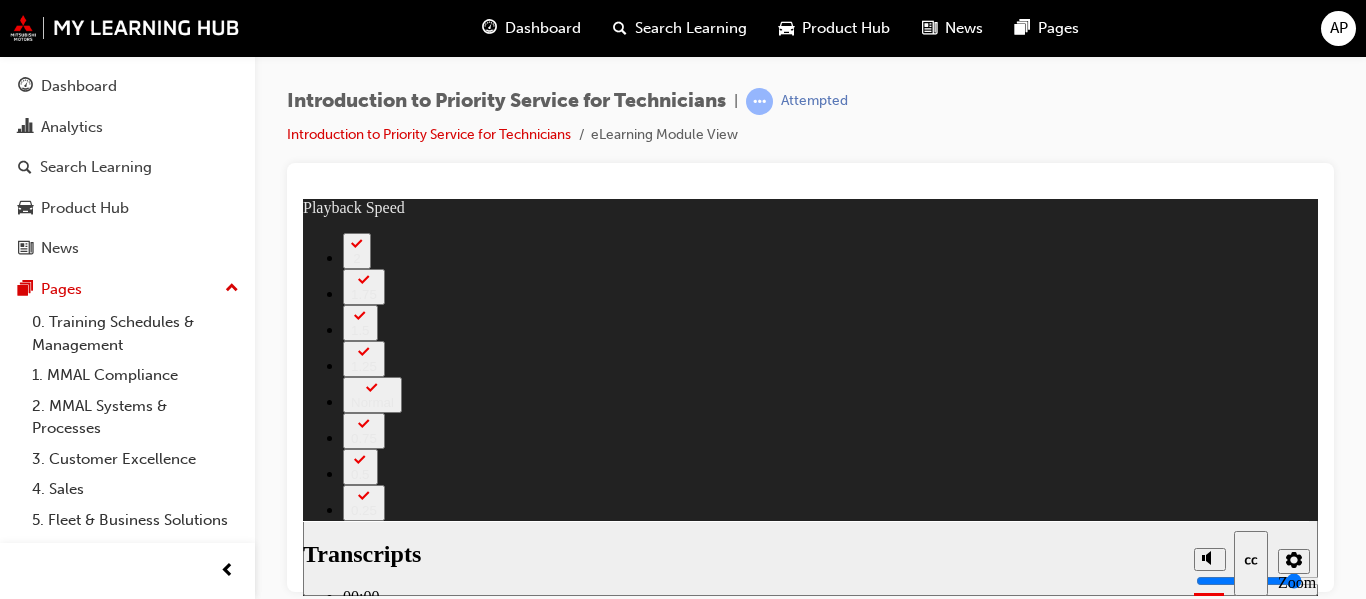 scroll, scrollTop: 303, scrollLeft: 0, axis: vertical 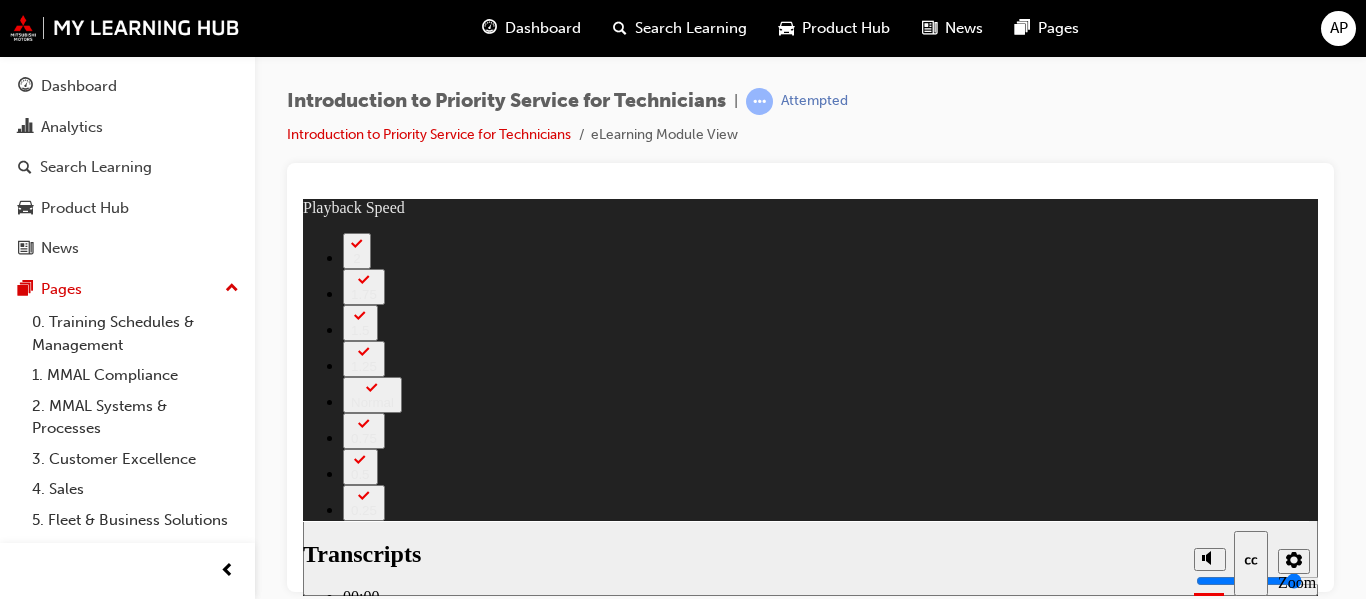 click 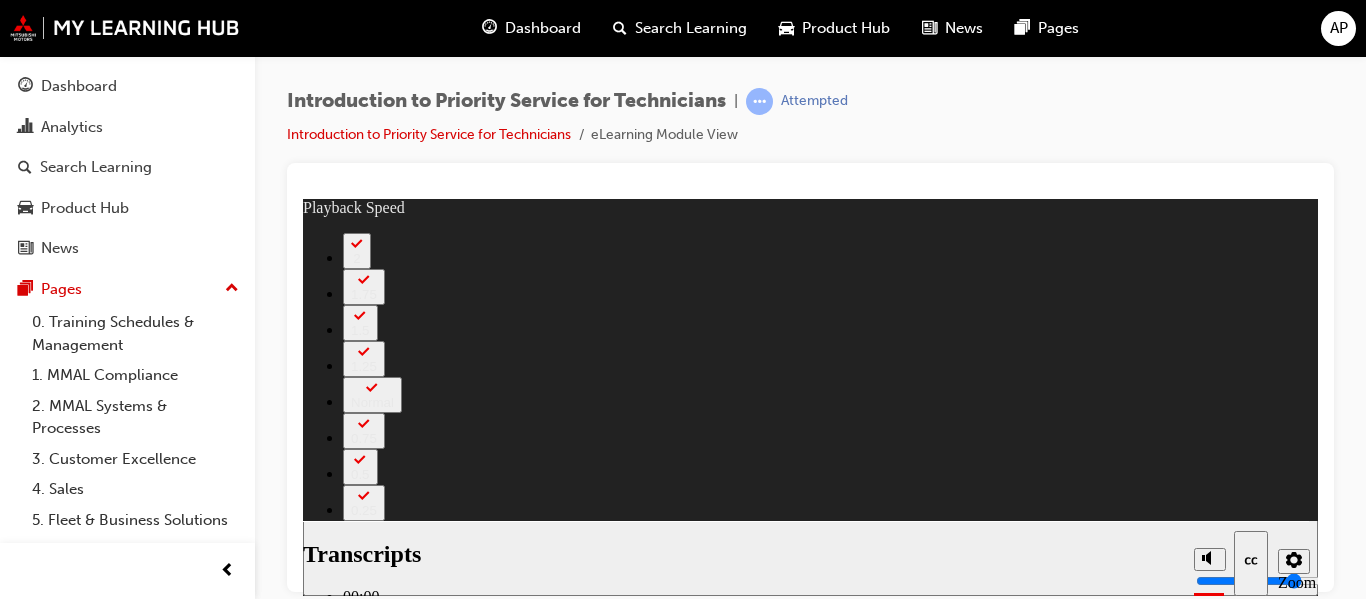 click 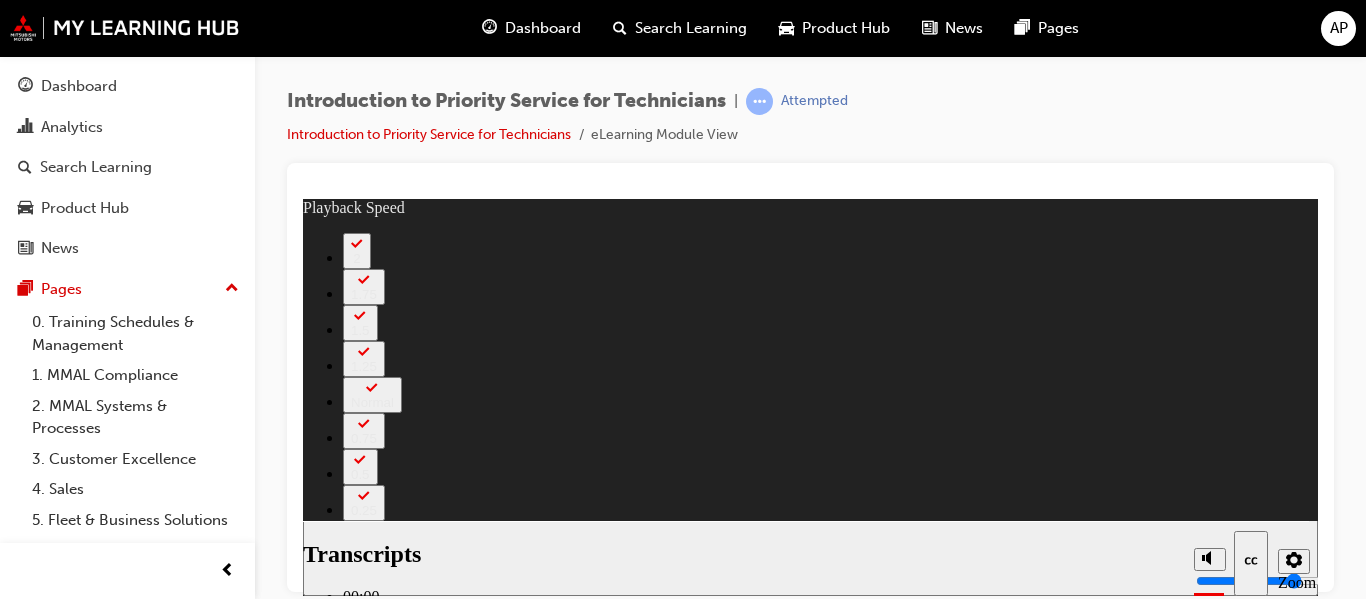 click 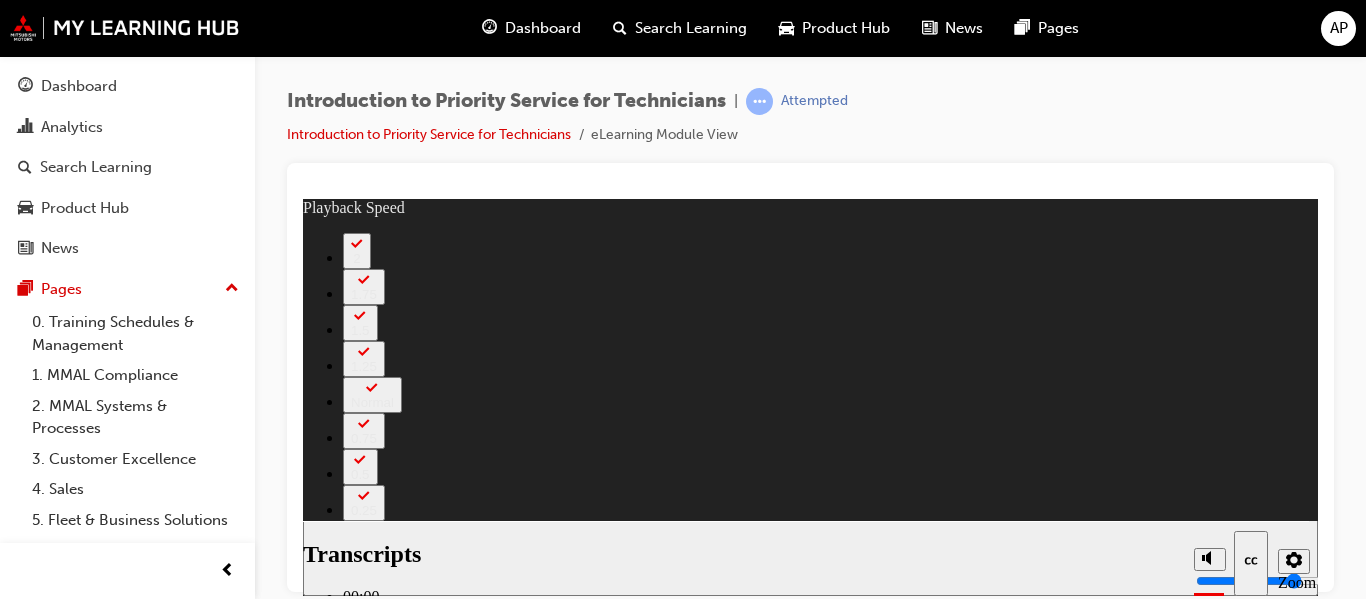 click 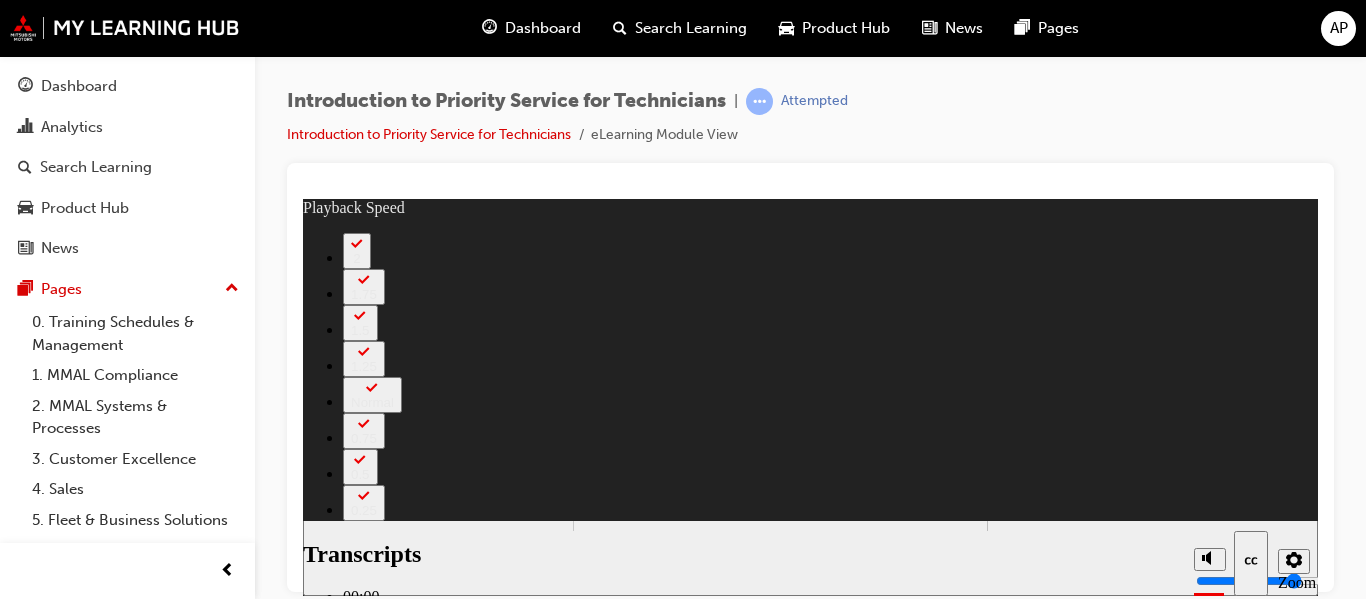 scroll, scrollTop: 0, scrollLeft: 0, axis: both 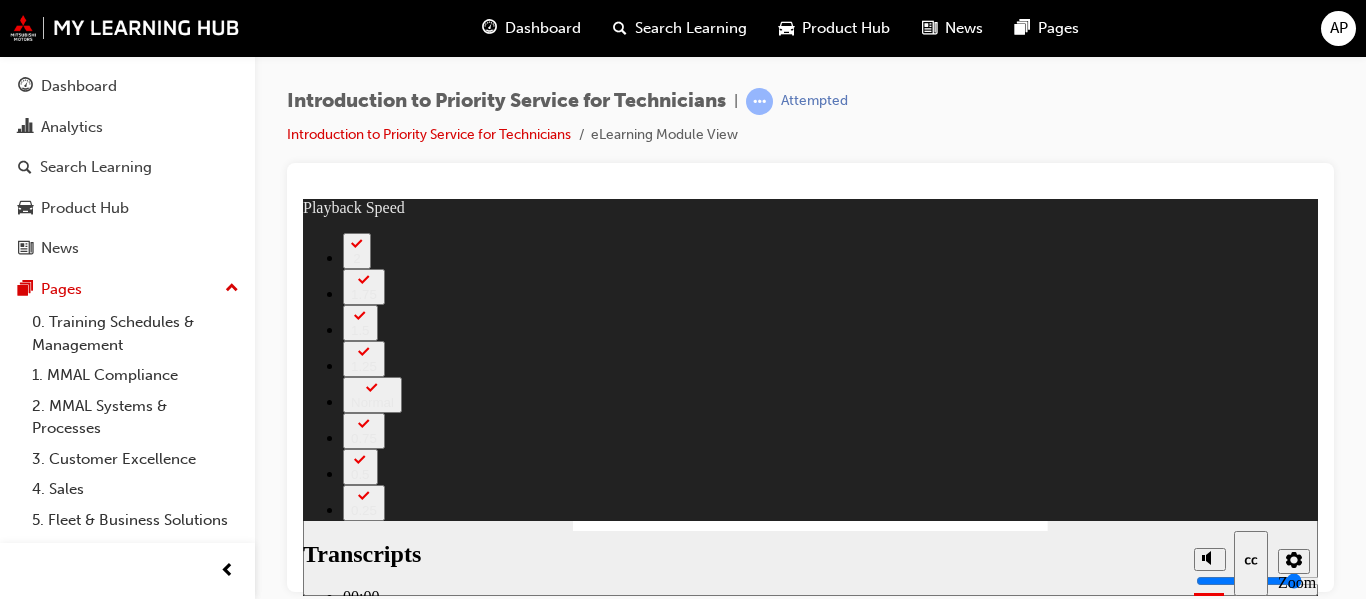 drag, startPoint x: 1084, startPoint y: 390, endPoint x: 1090, endPoint y: 364, distance: 26.683329 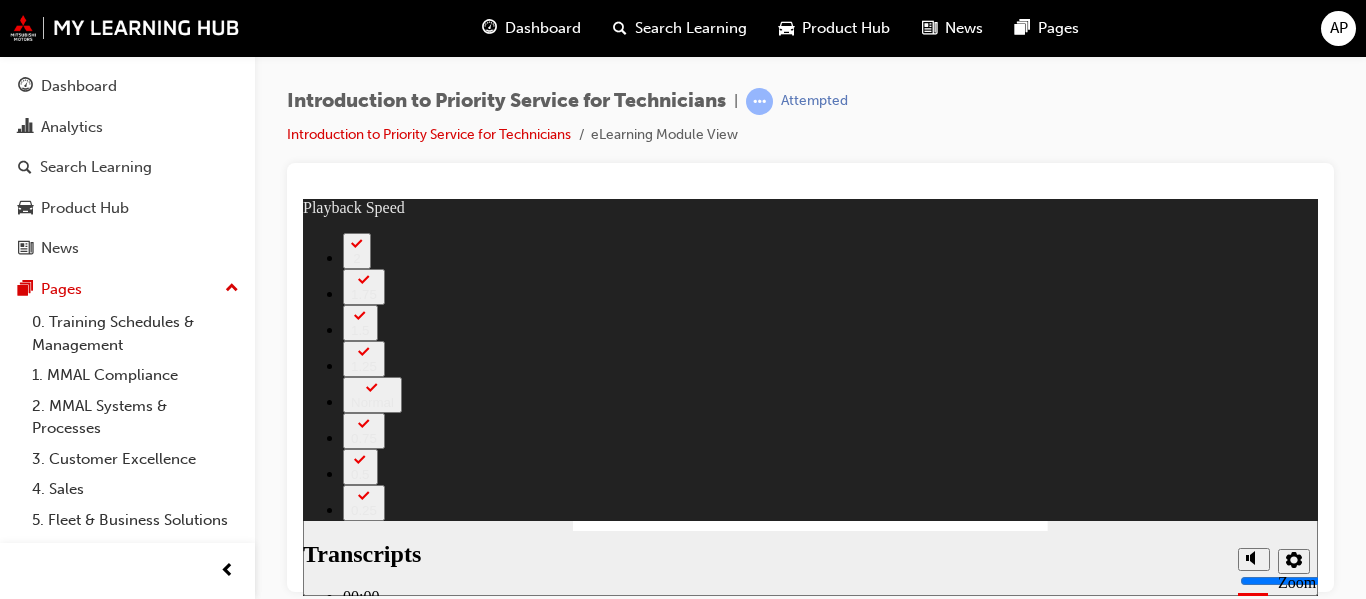 type on "219" 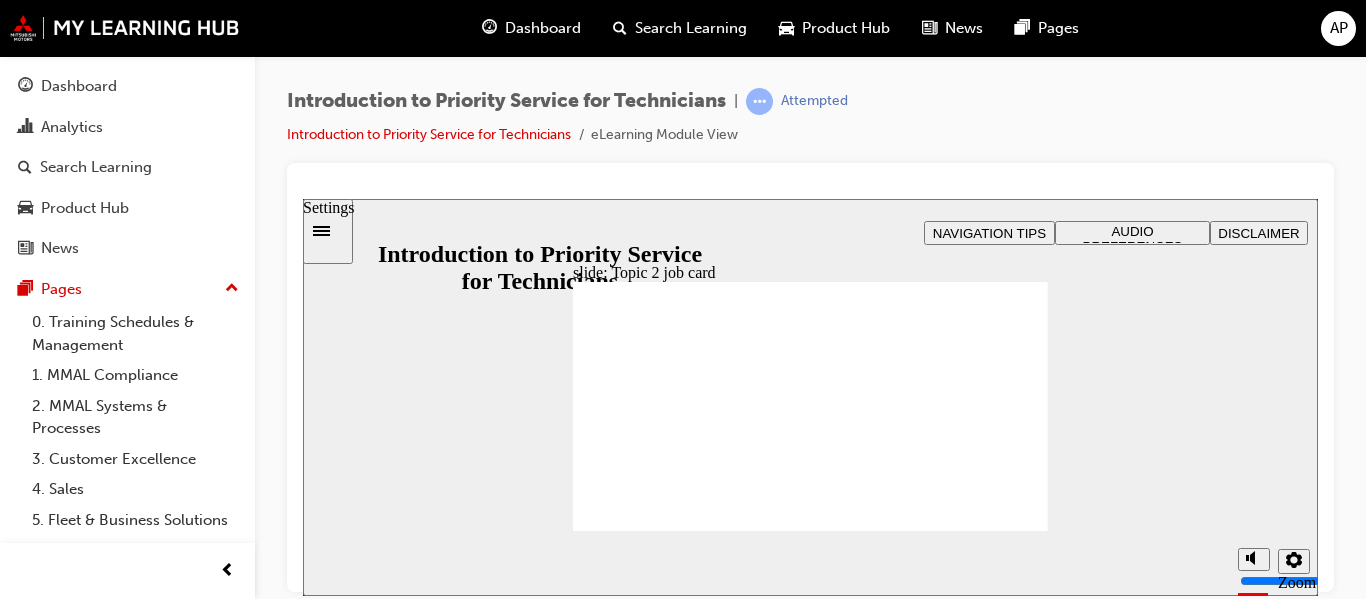 click 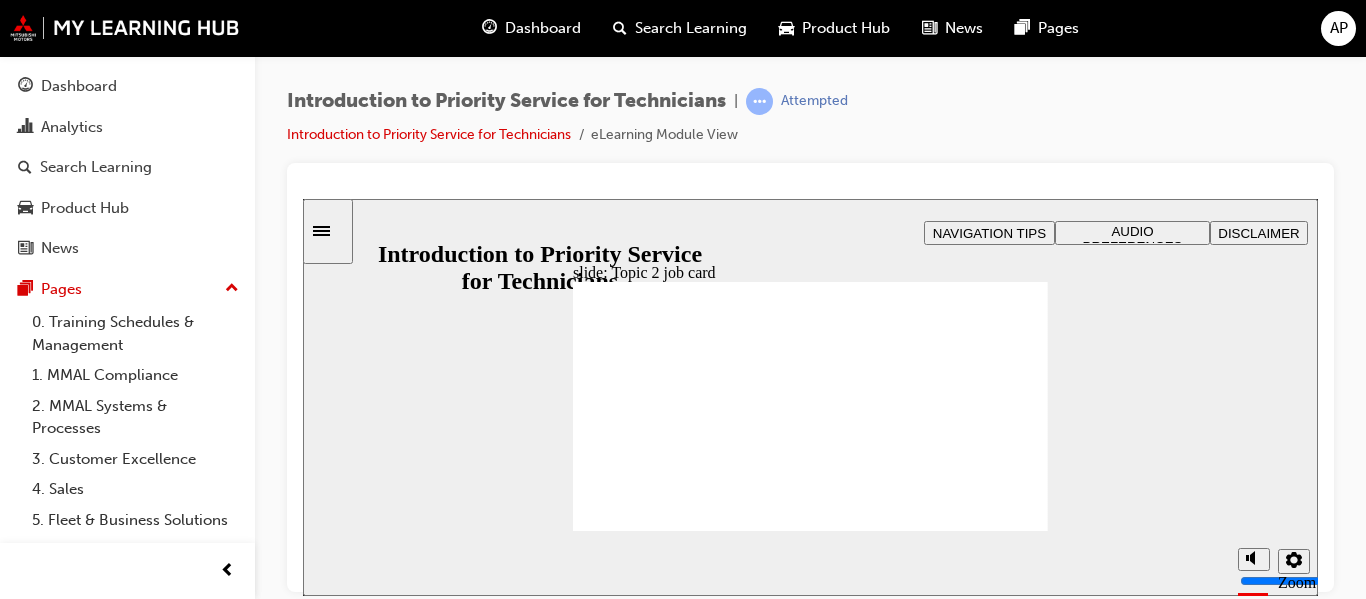 click 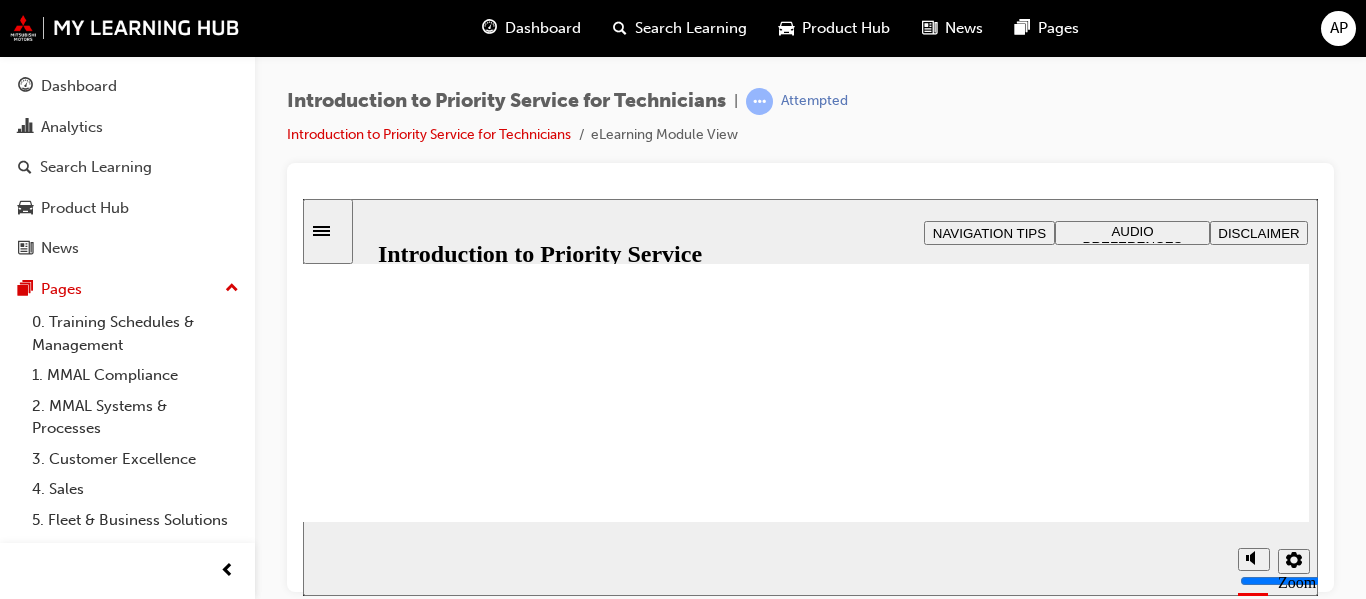 scroll, scrollTop: 200, scrollLeft: 0, axis: vertical 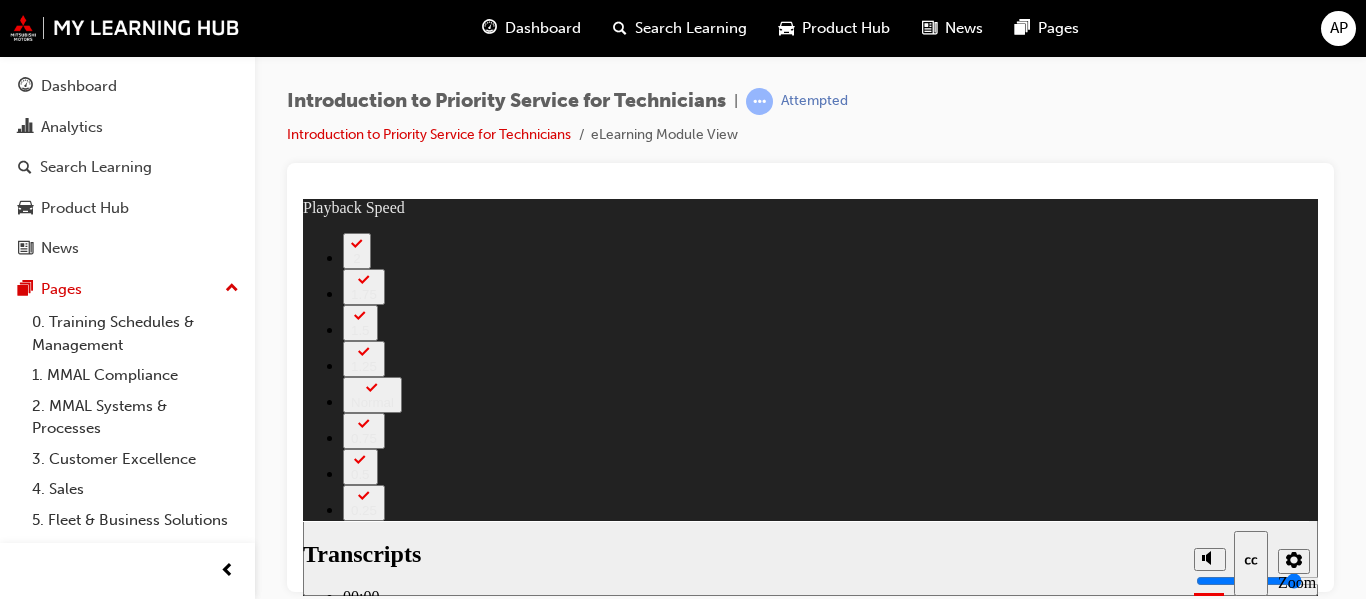 type on "2" 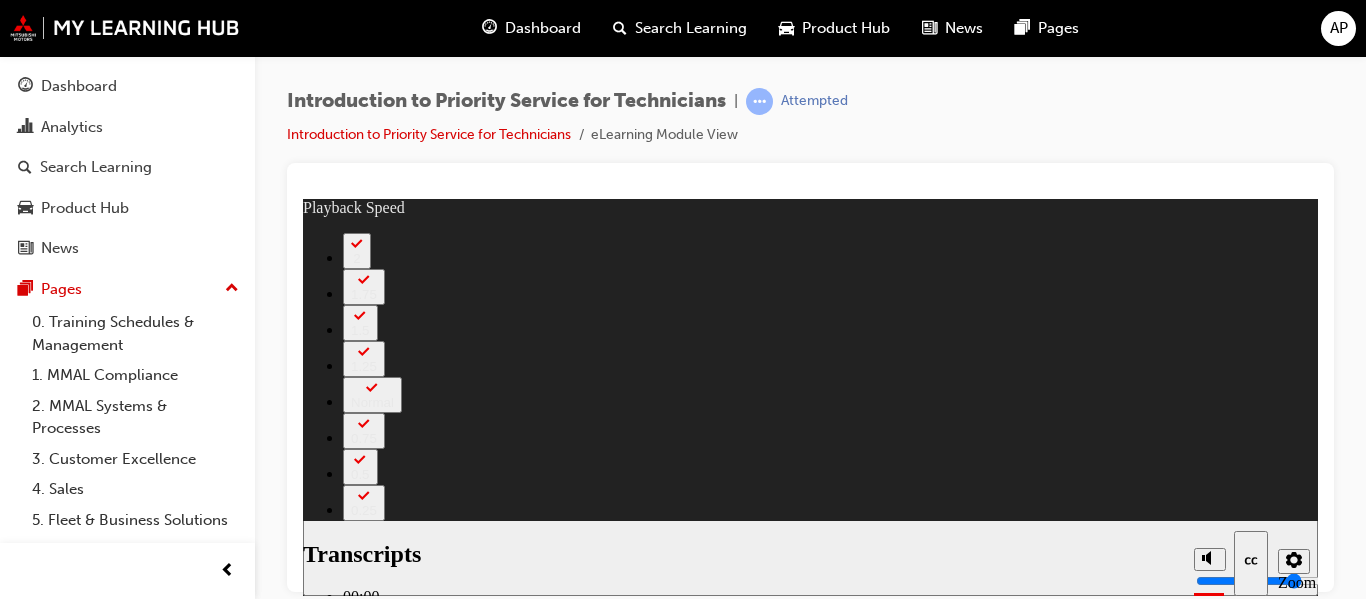 scroll, scrollTop: 0, scrollLeft: 0, axis: both 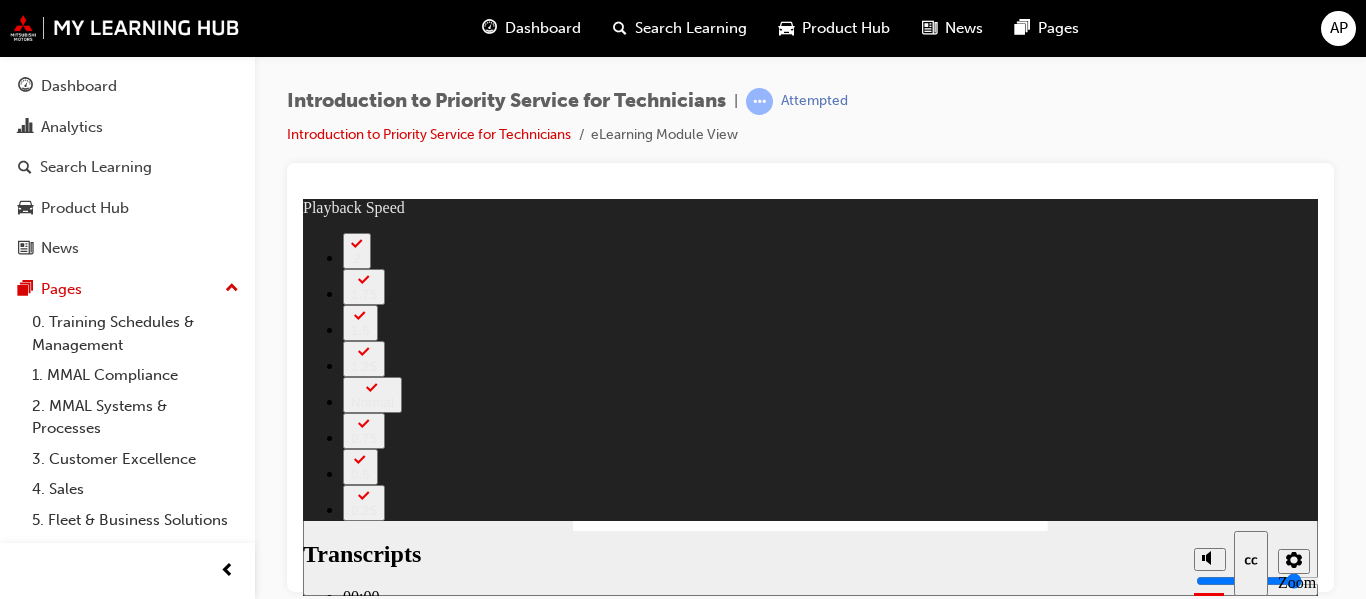 click 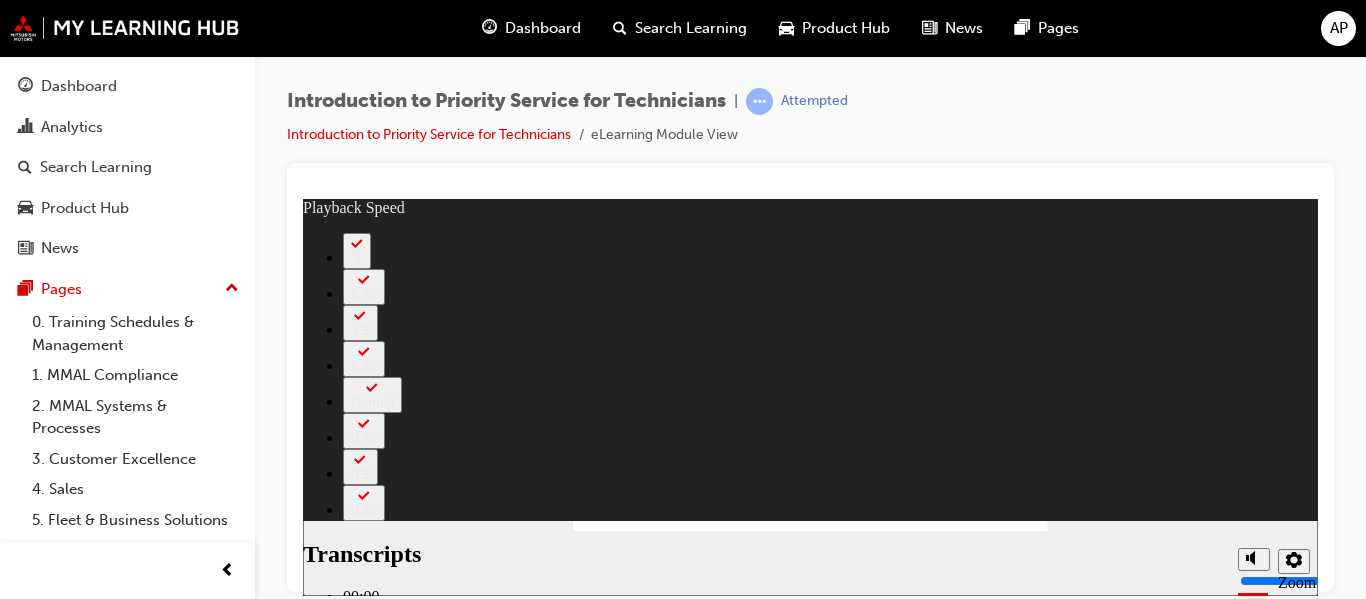 type on "67" 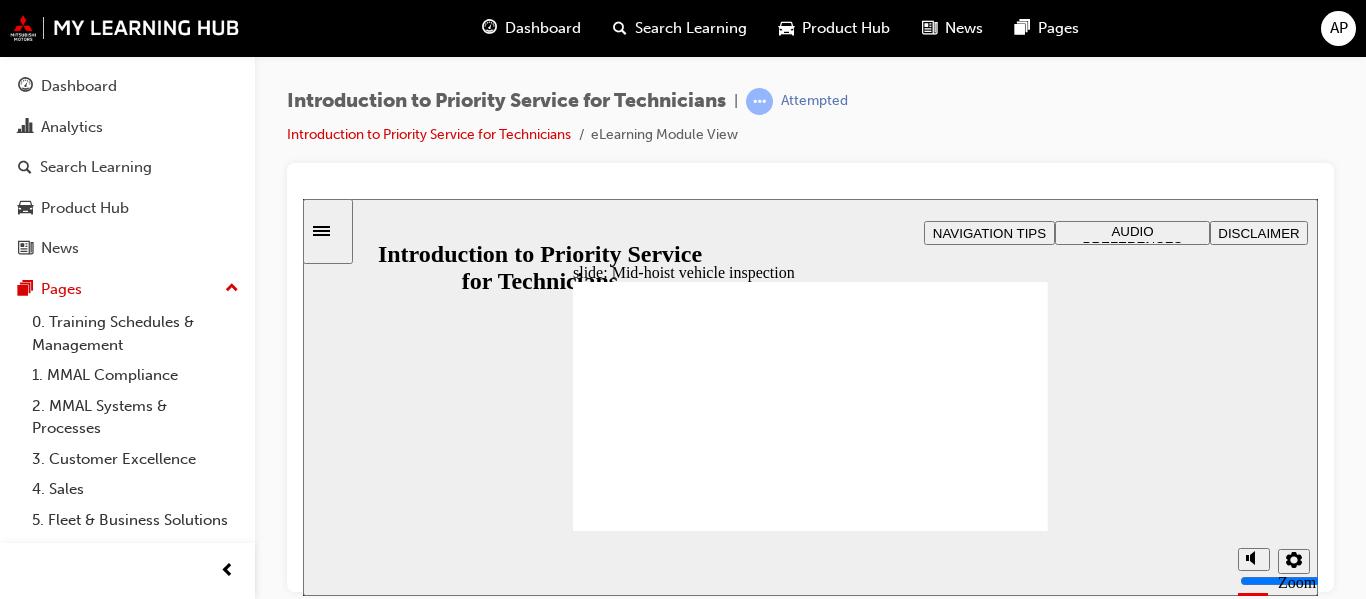 click 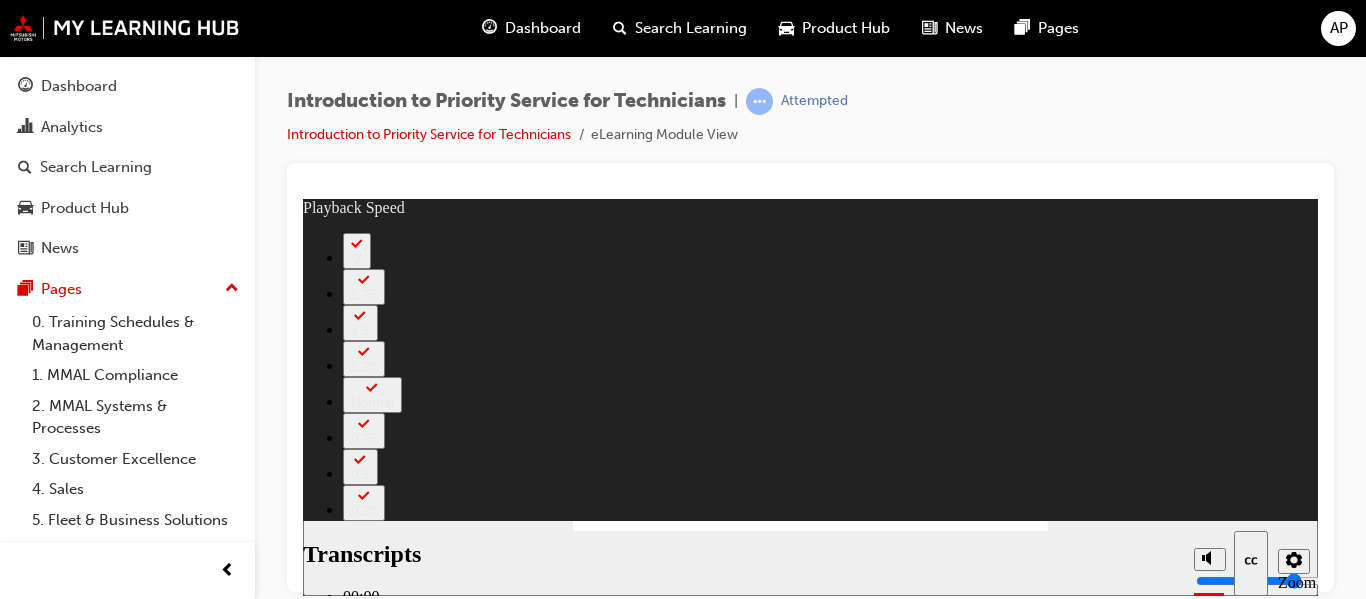 type on "1" 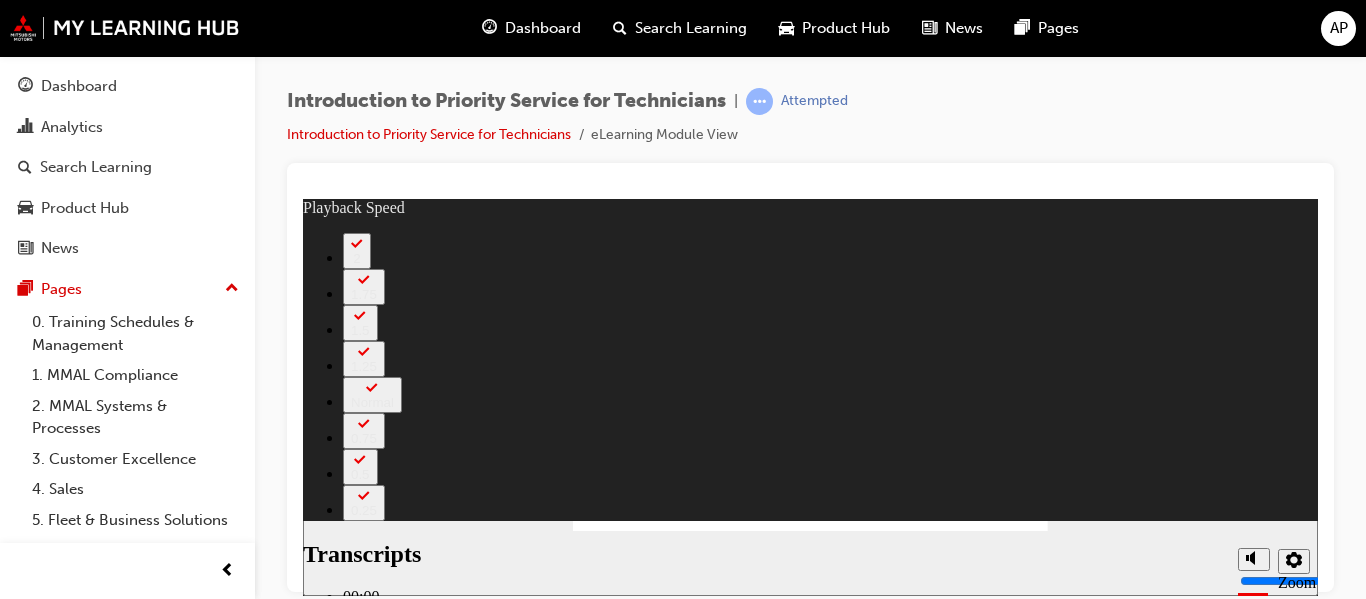 type on "308" 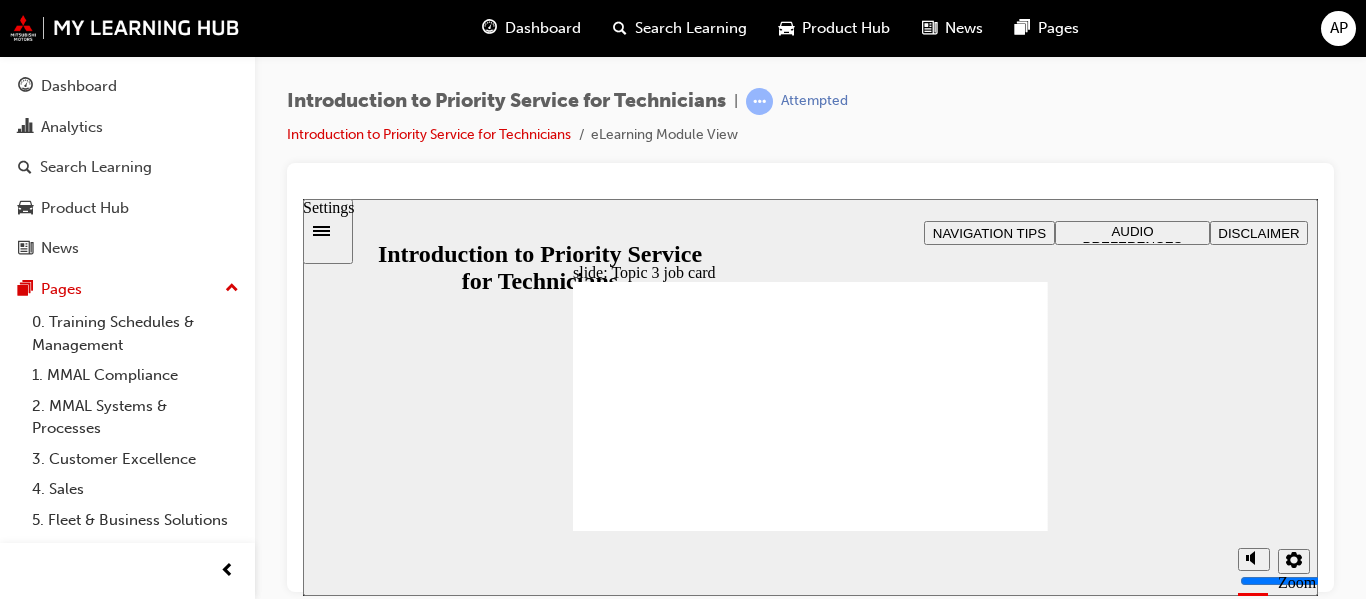click 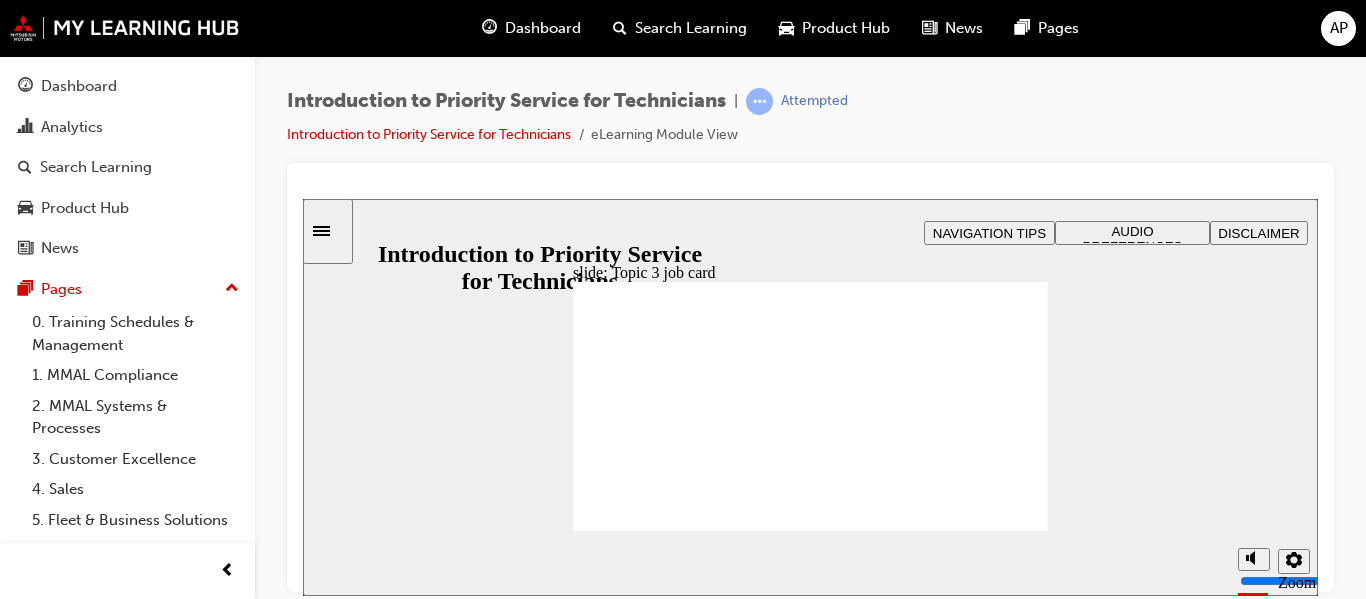 click 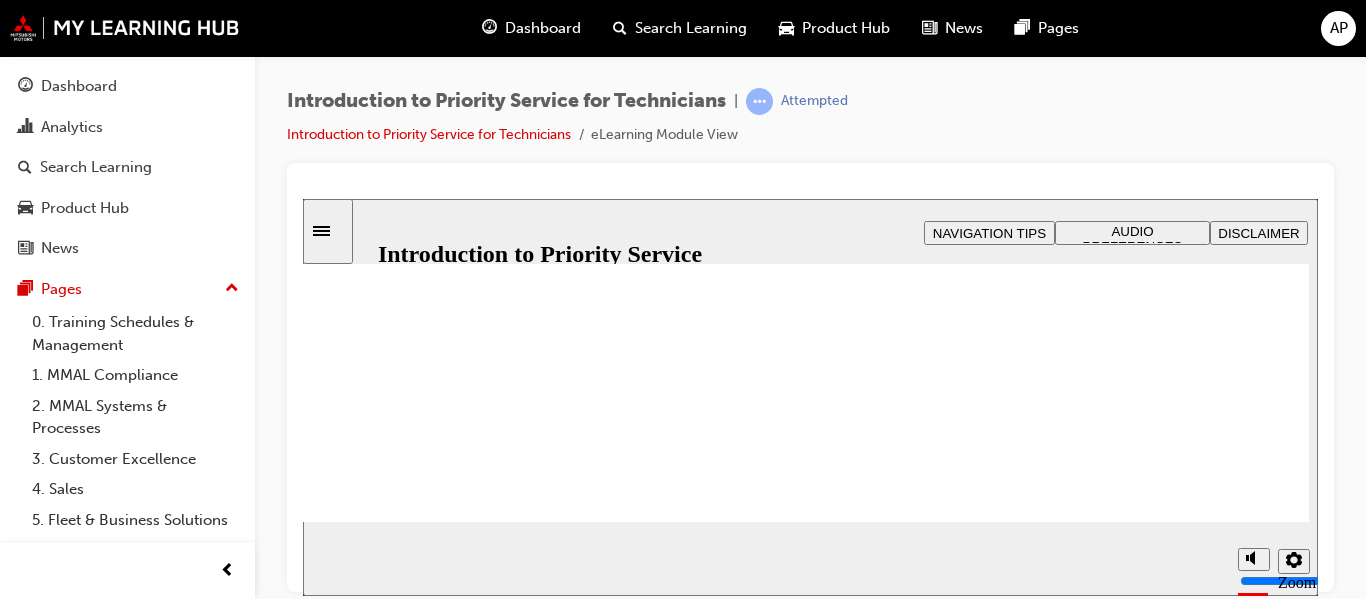 scroll, scrollTop: 200, scrollLeft: 0, axis: vertical 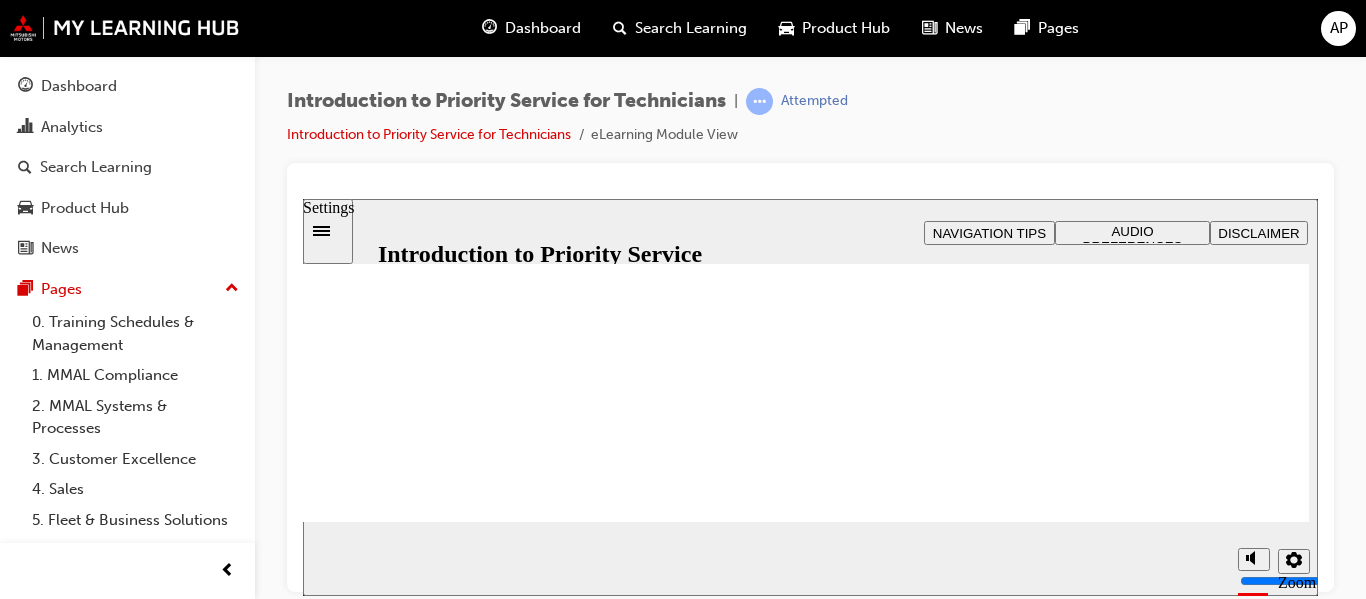 click 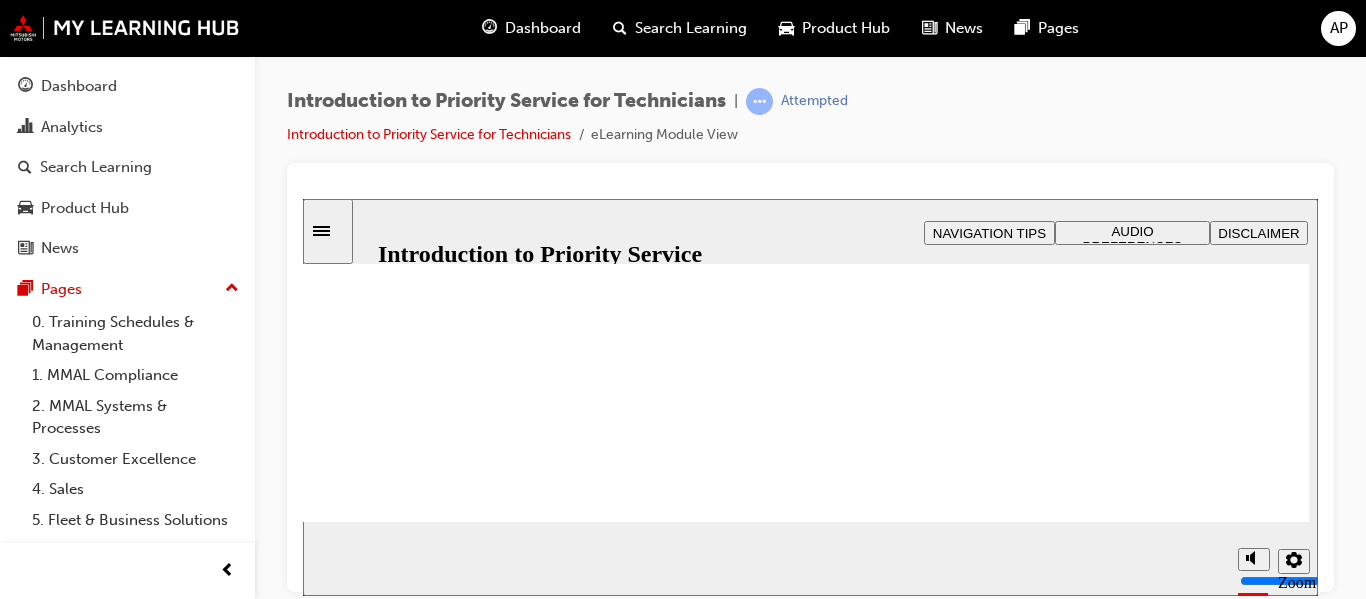 drag, startPoint x: 1273, startPoint y: 439, endPoint x: 1263, endPoint y: 434, distance: 11.18034 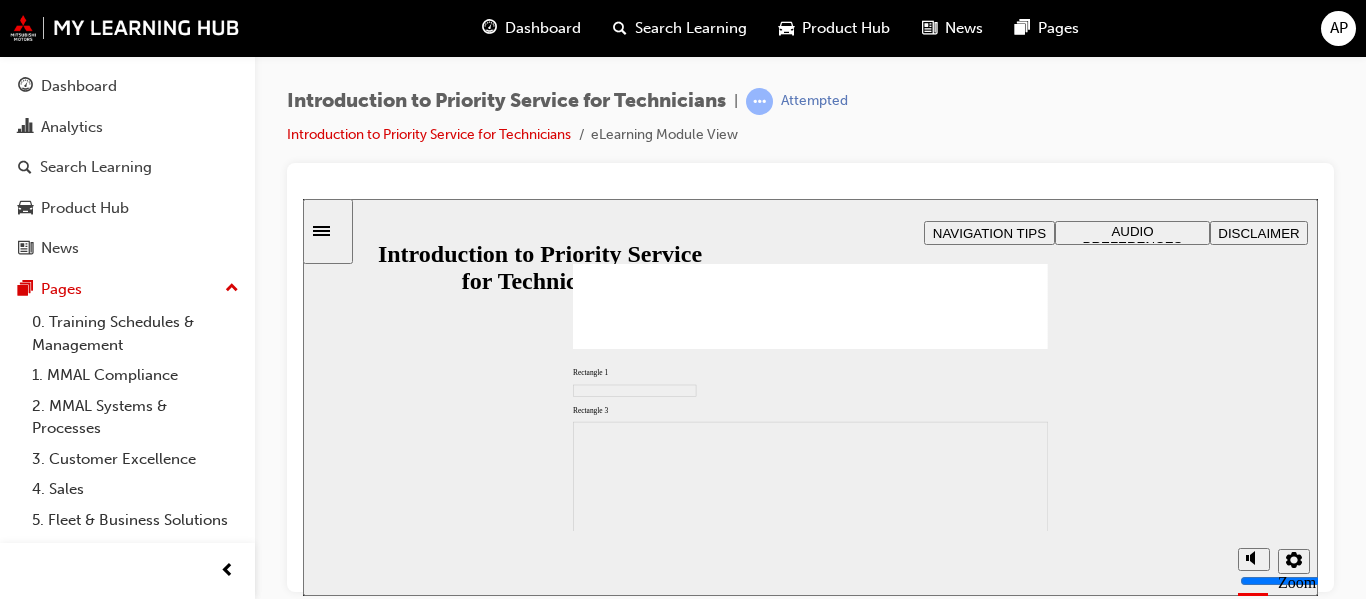 scroll, scrollTop: 0, scrollLeft: 0, axis: both 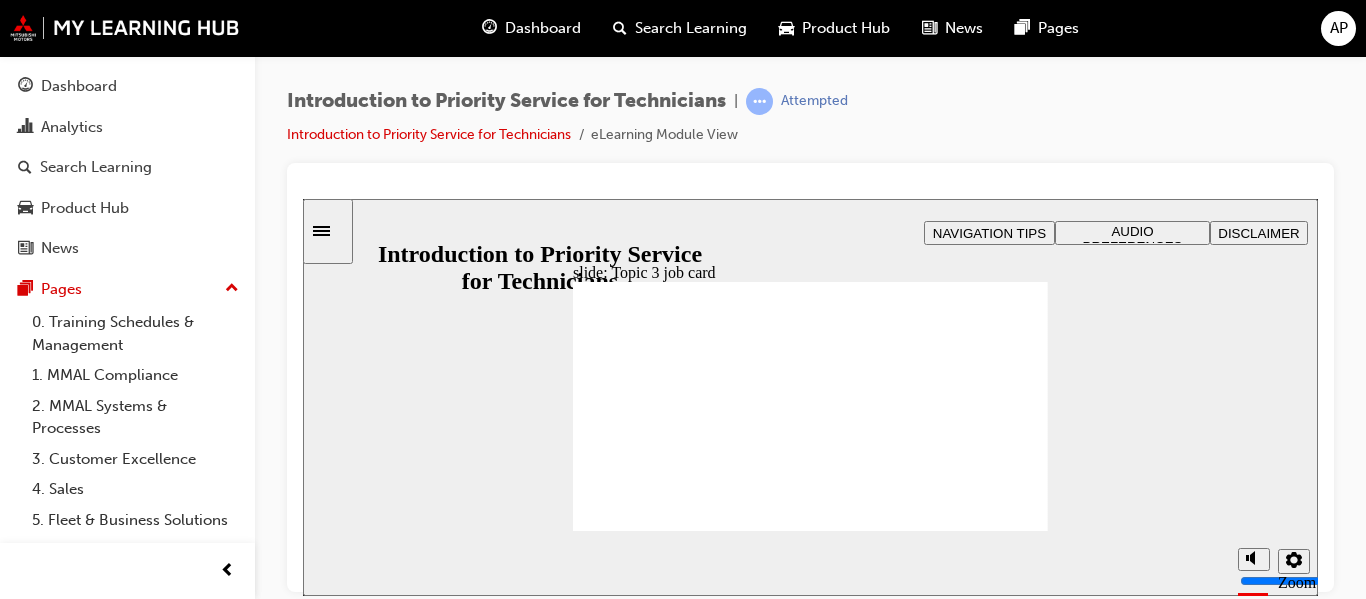 click 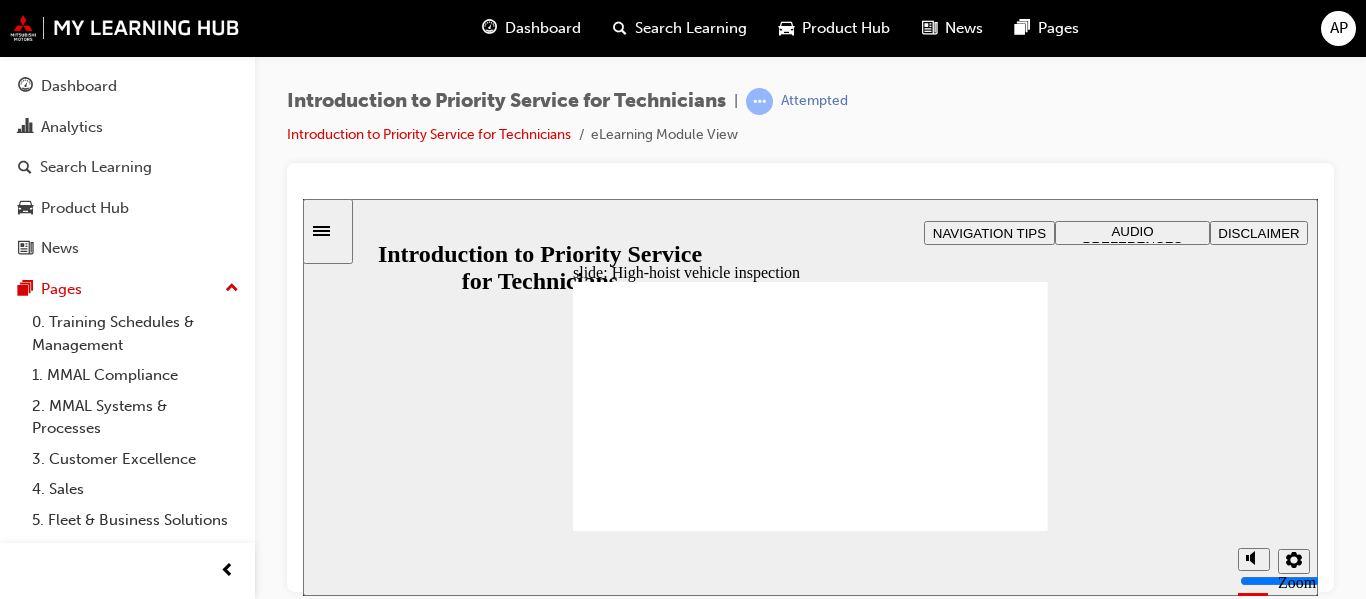 click 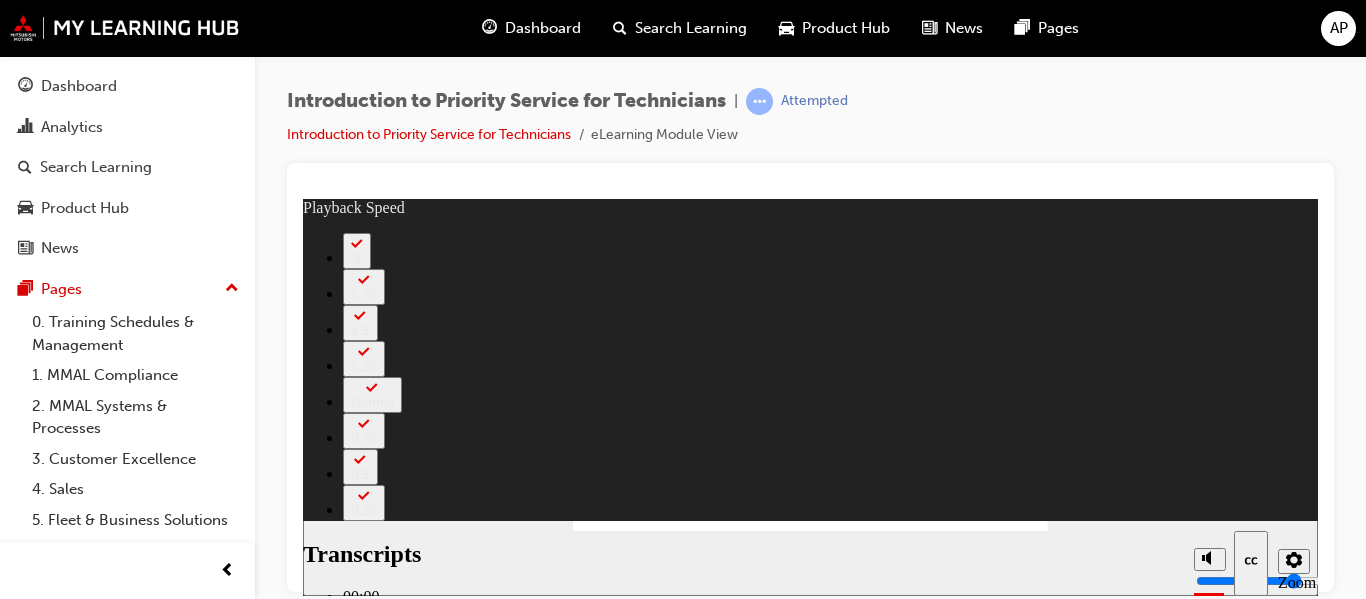 type on "2" 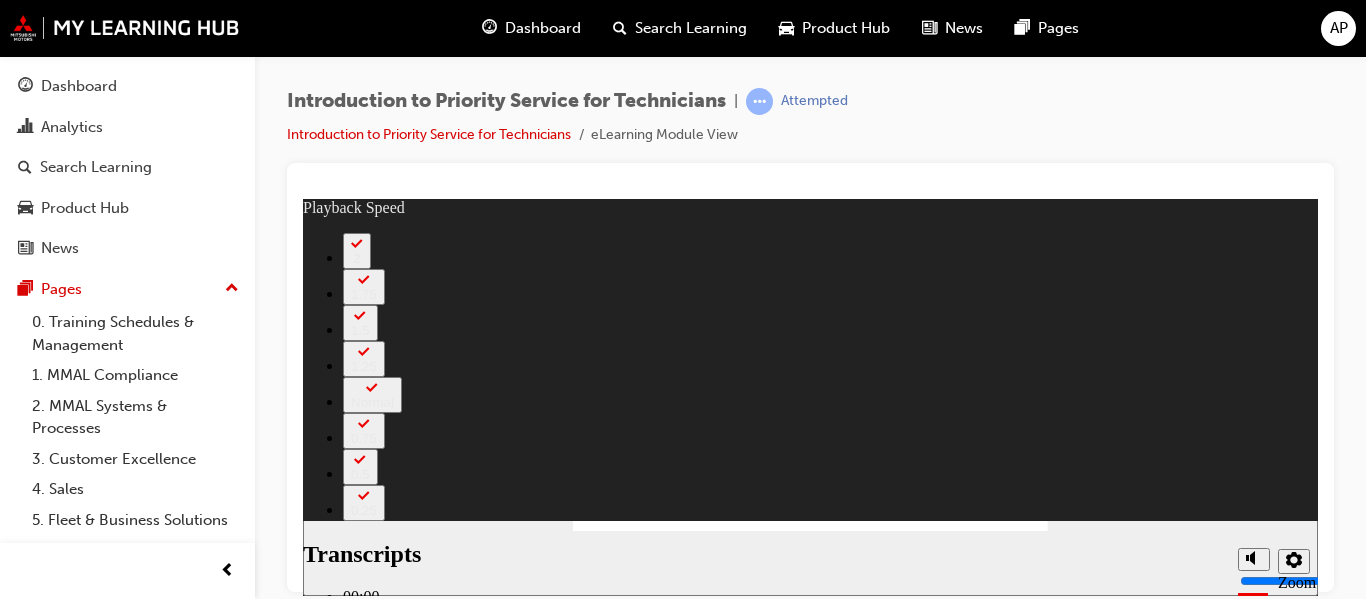 type on "511" 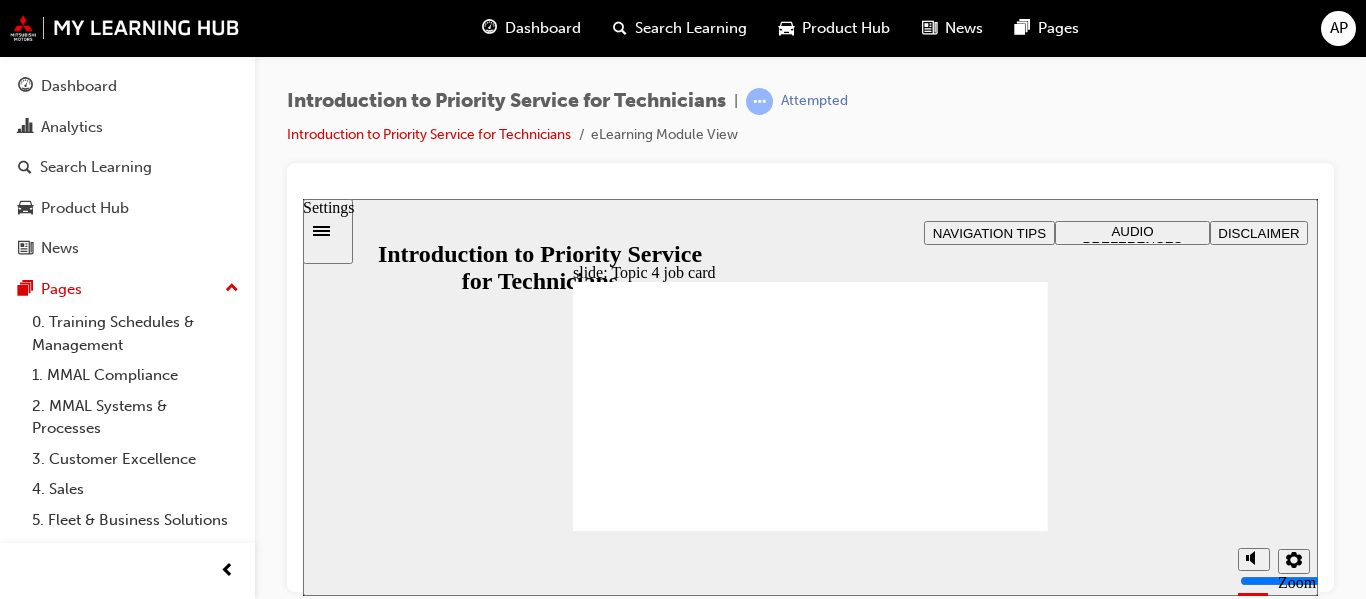 click 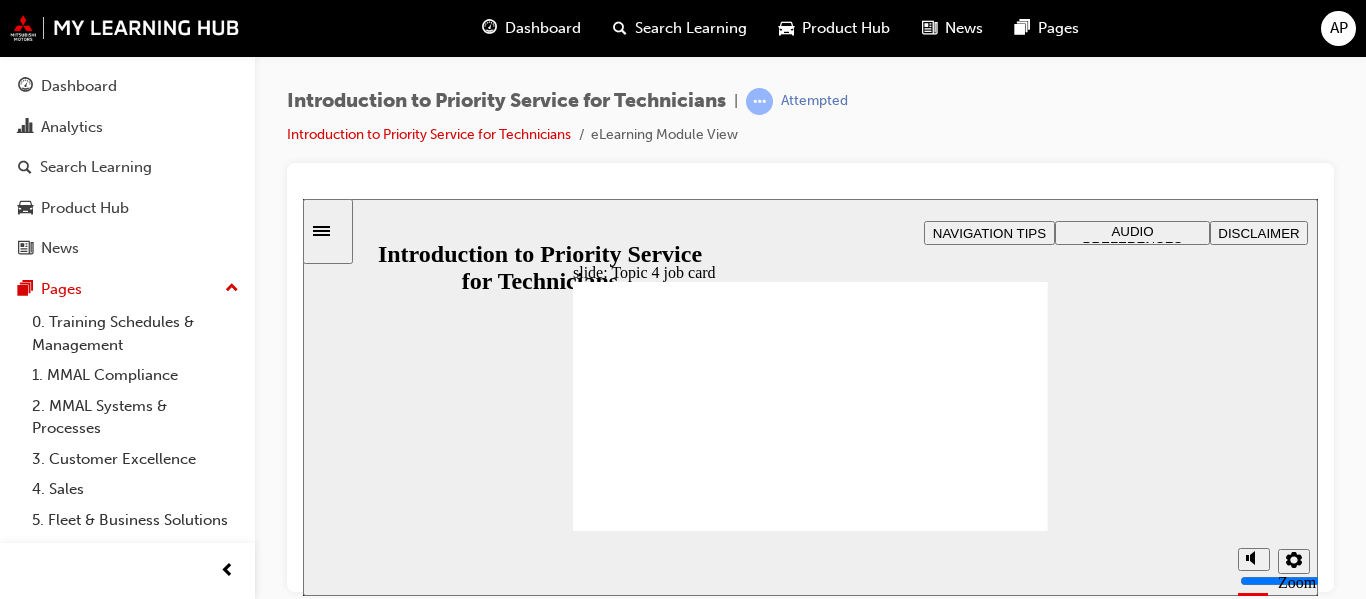 click 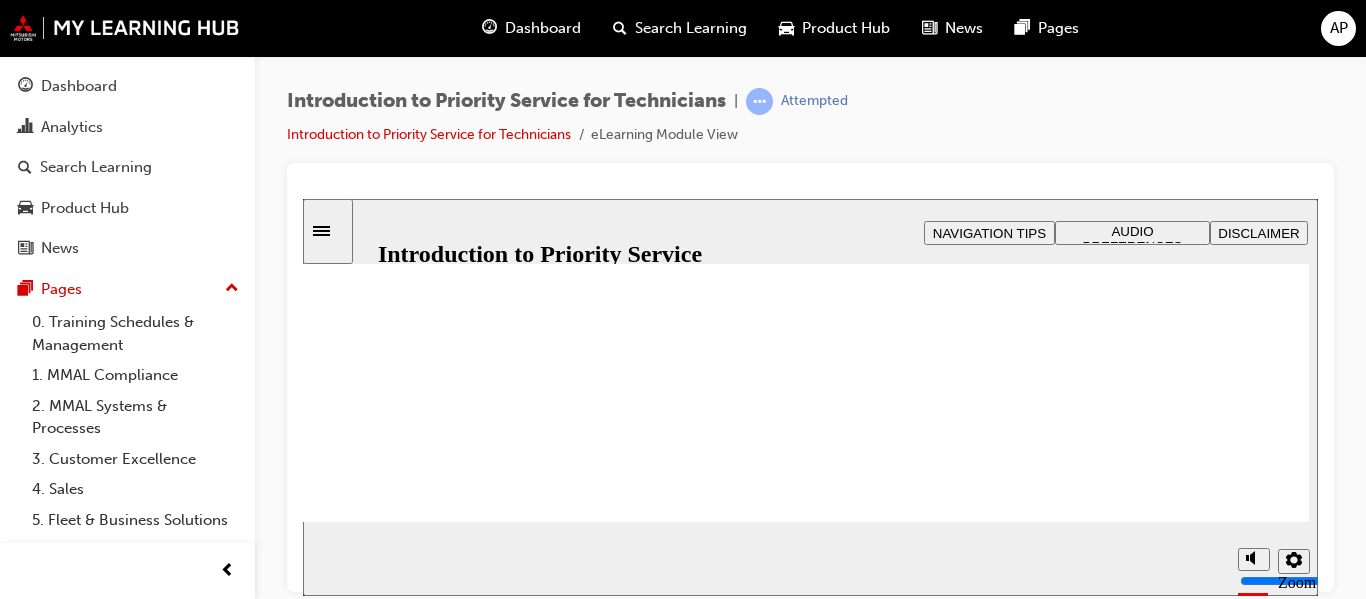 scroll, scrollTop: 300, scrollLeft: 0, axis: vertical 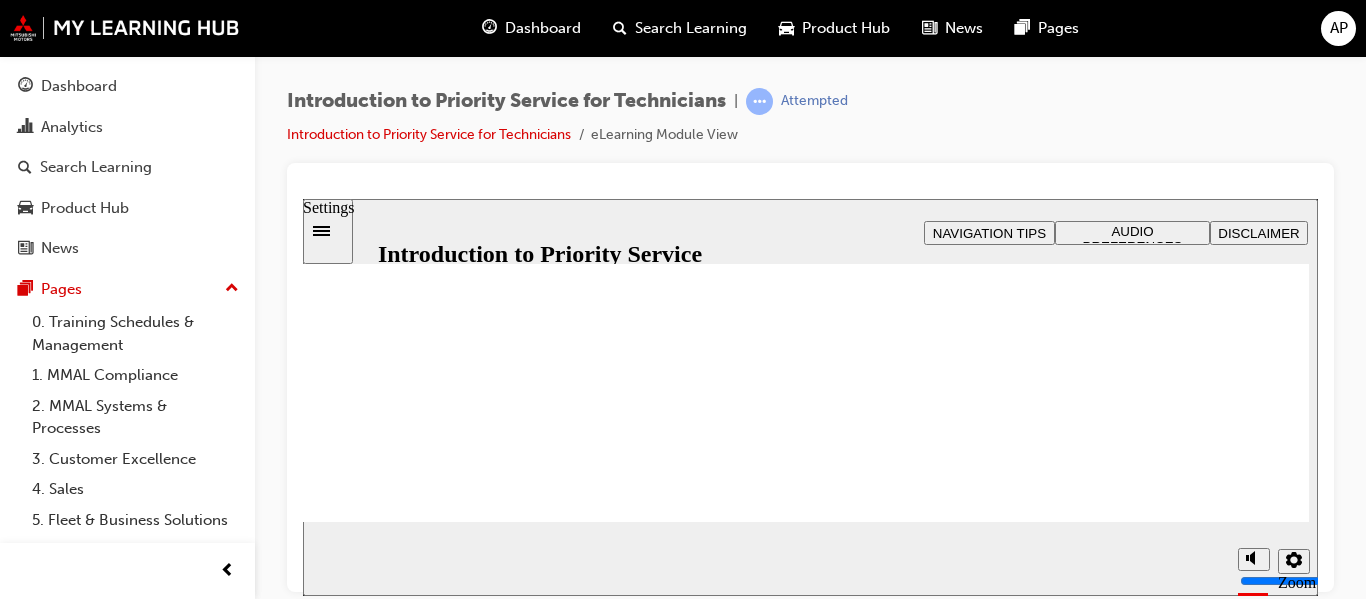 click at bounding box center [1294, 560] 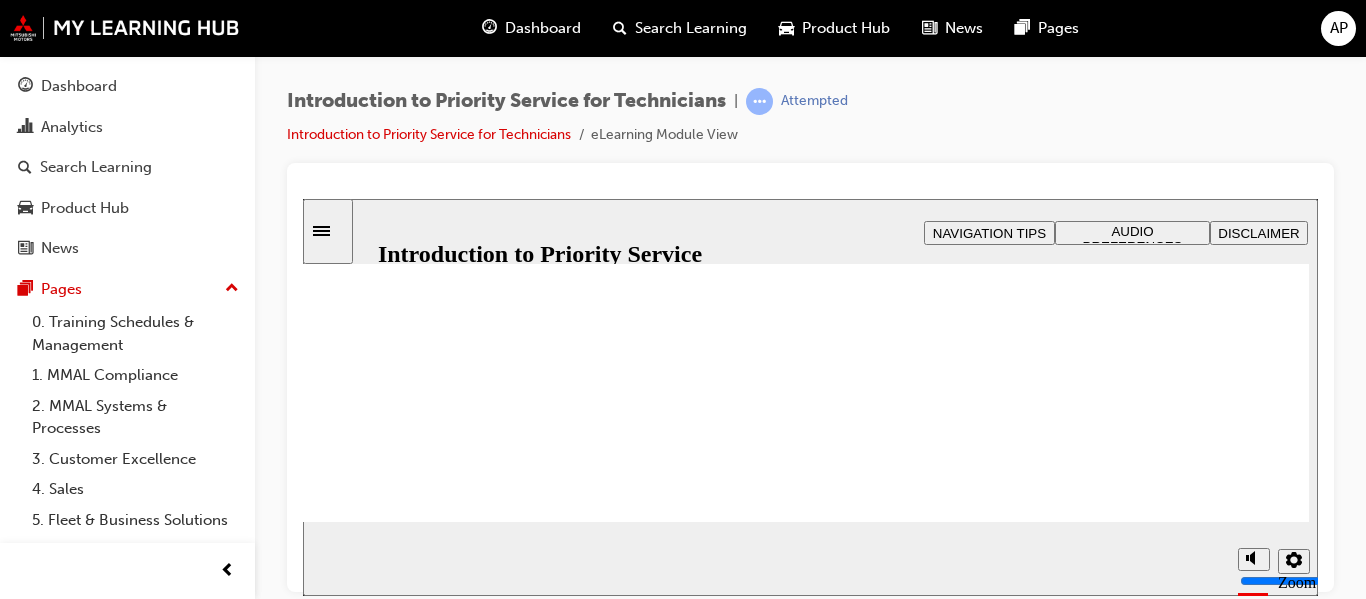 click 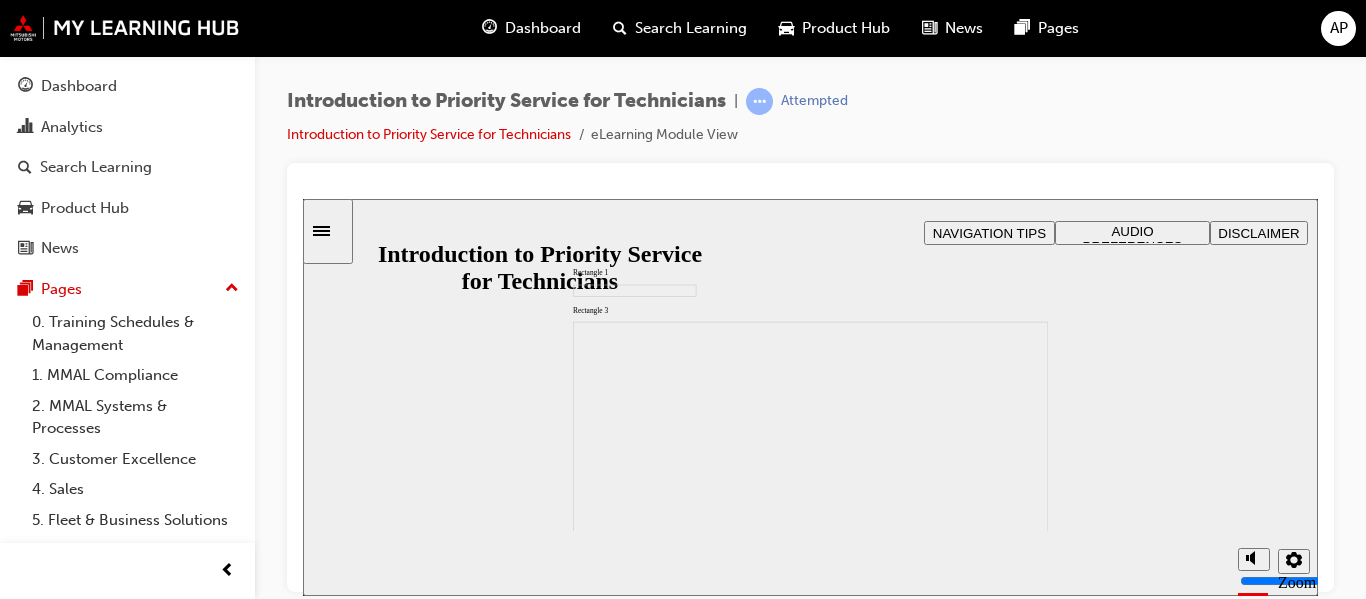 scroll, scrollTop: 0, scrollLeft: 0, axis: both 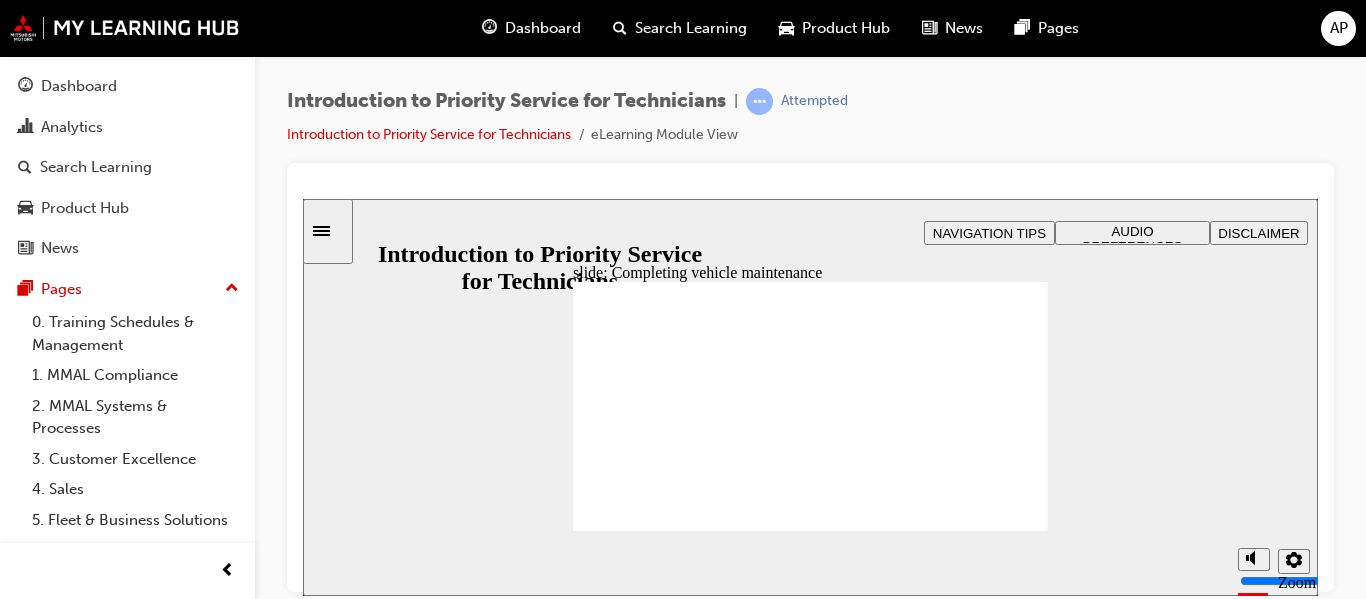 click 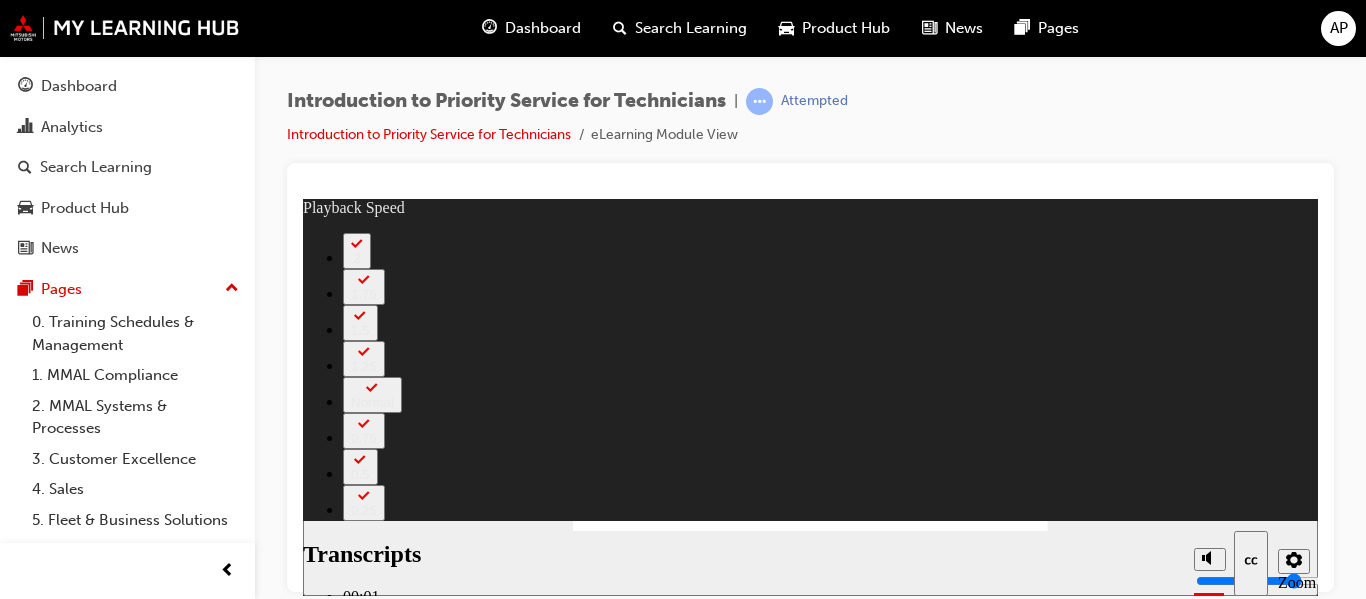 type on "2" 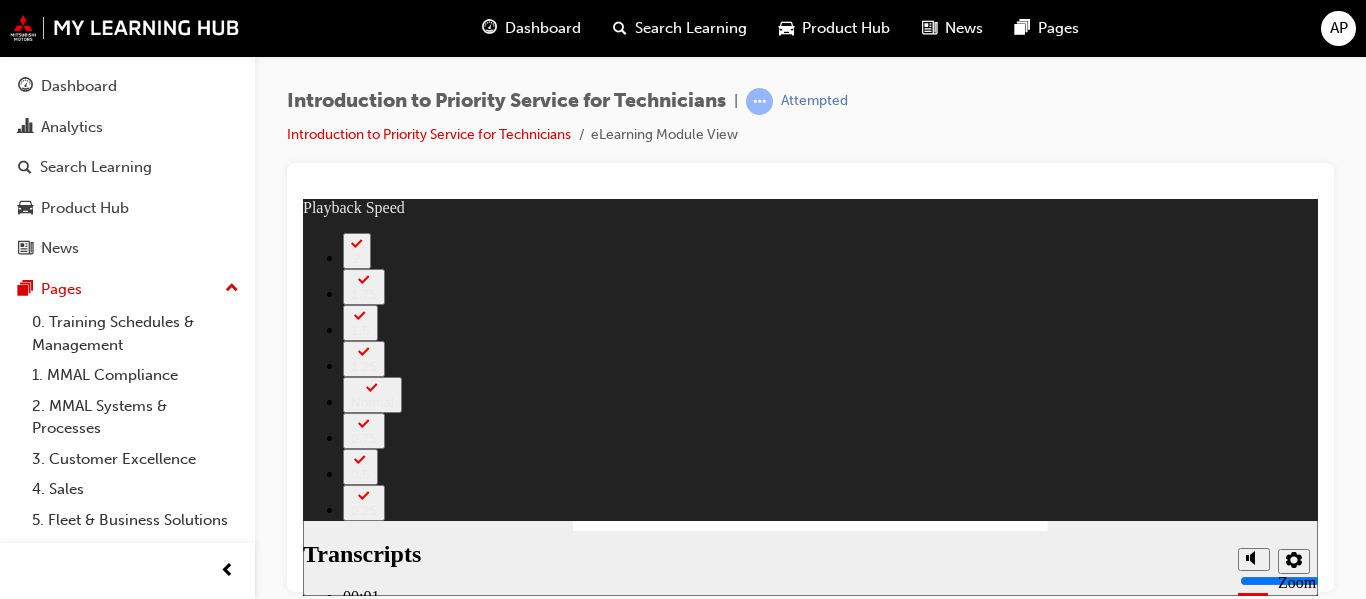 type on "406" 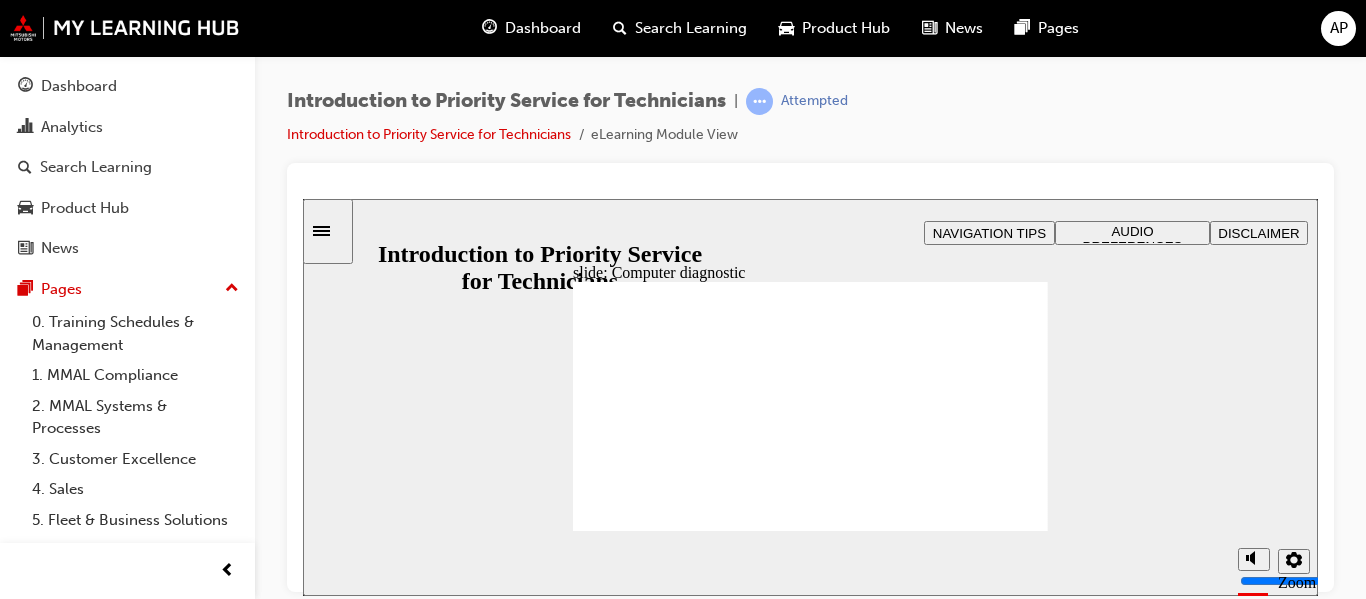 click 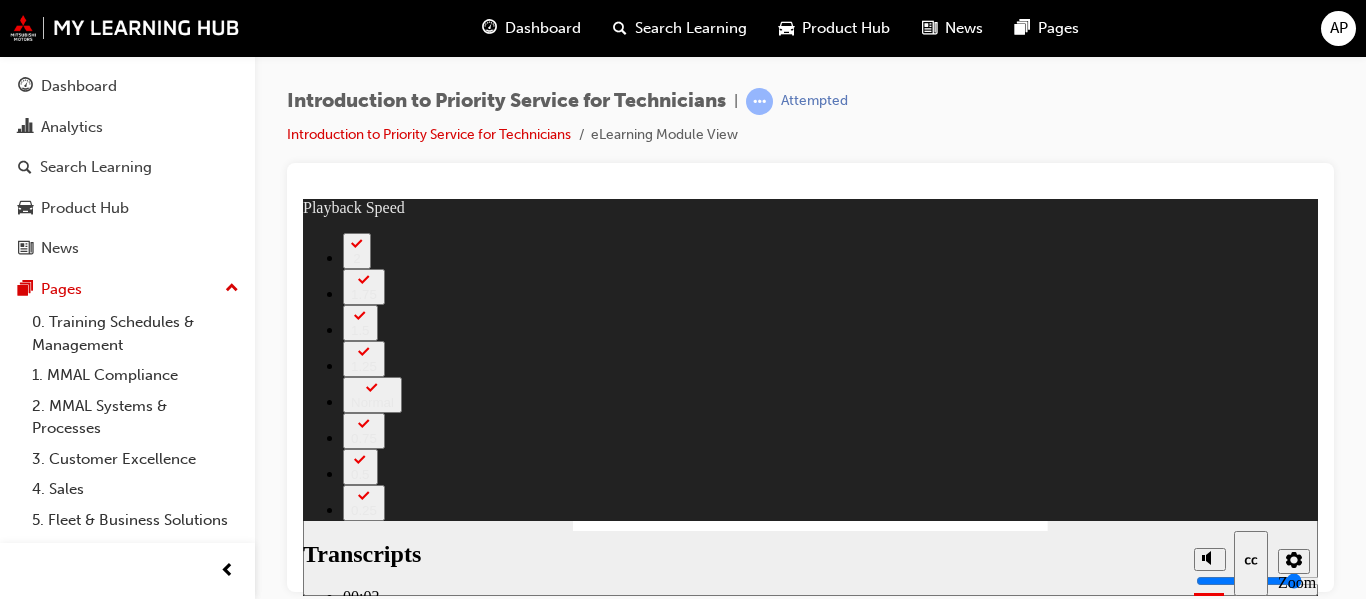 drag, startPoint x: 1292, startPoint y: 578, endPoint x: 1296, endPoint y: 557, distance: 21.377558 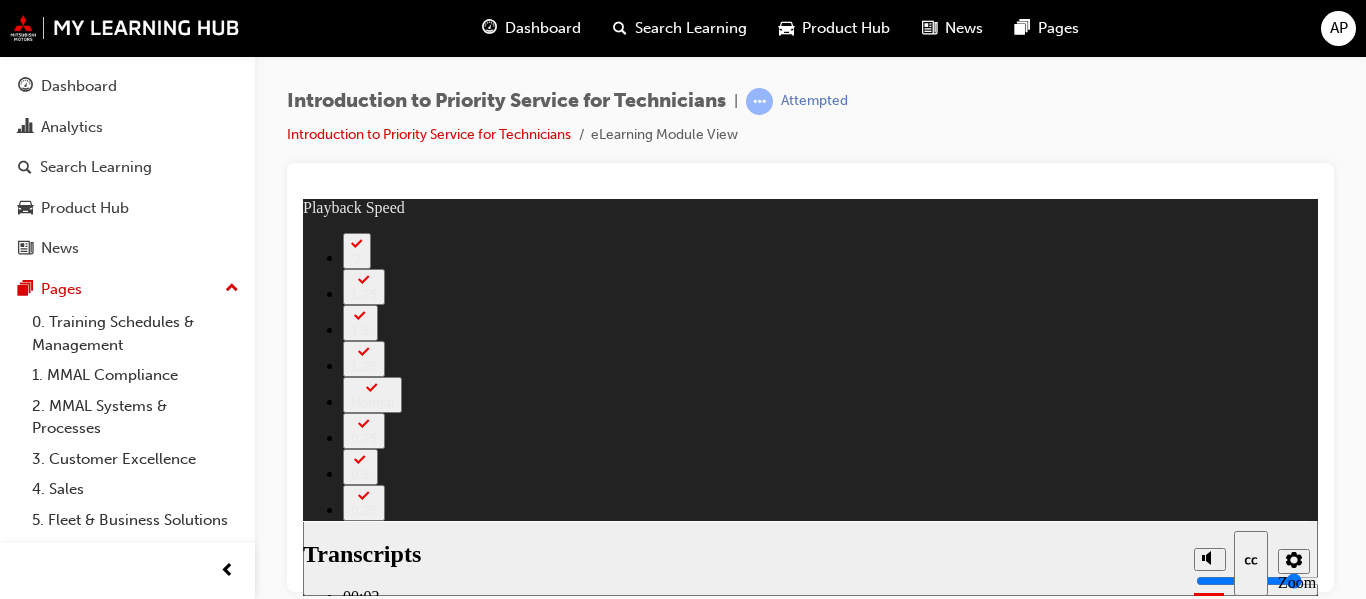 scroll, scrollTop: 100, scrollLeft: 0, axis: vertical 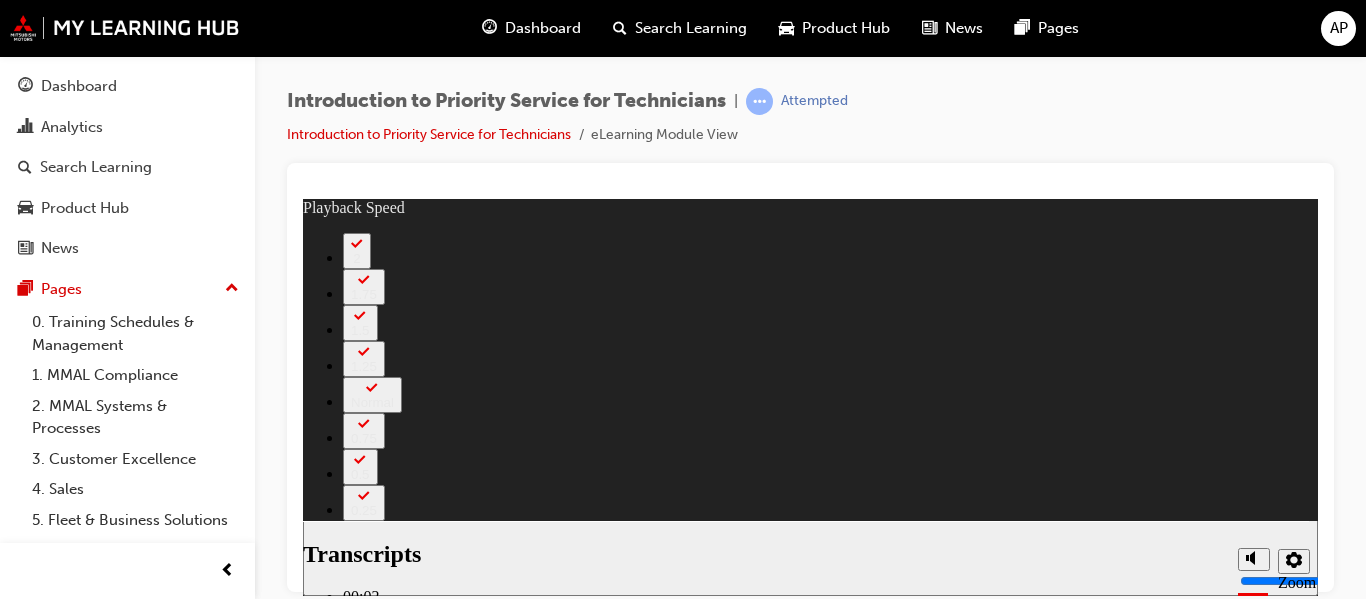 type on "44" 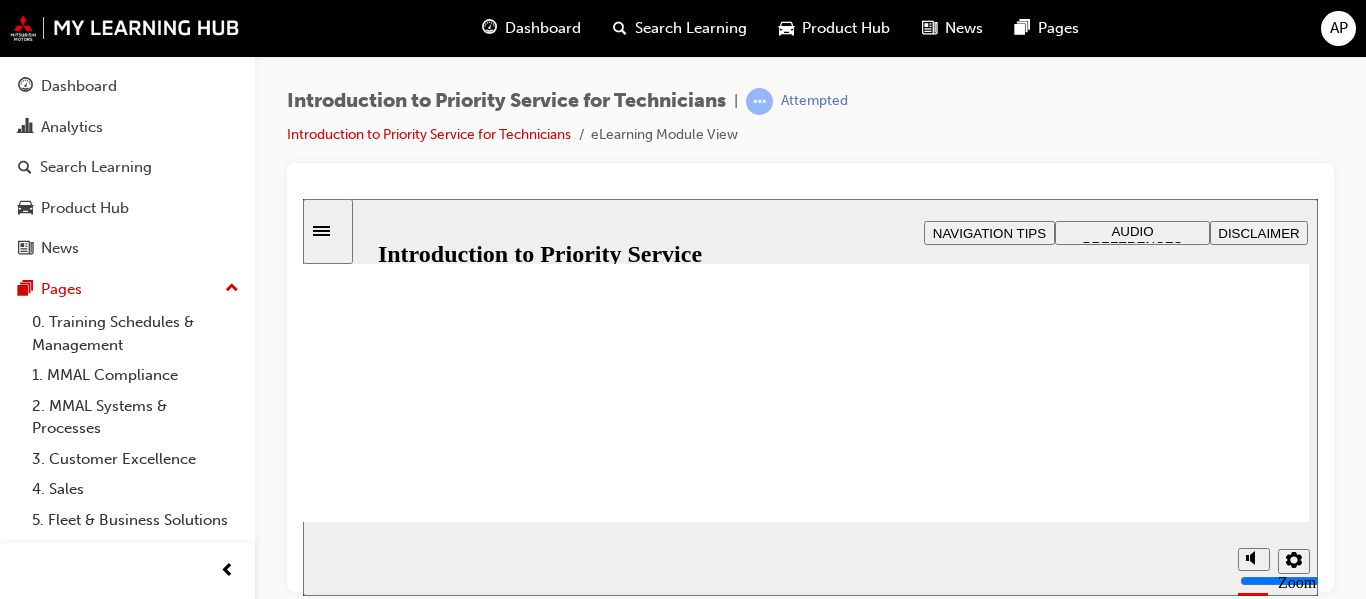 scroll, scrollTop: 222, scrollLeft: 0, axis: vertical 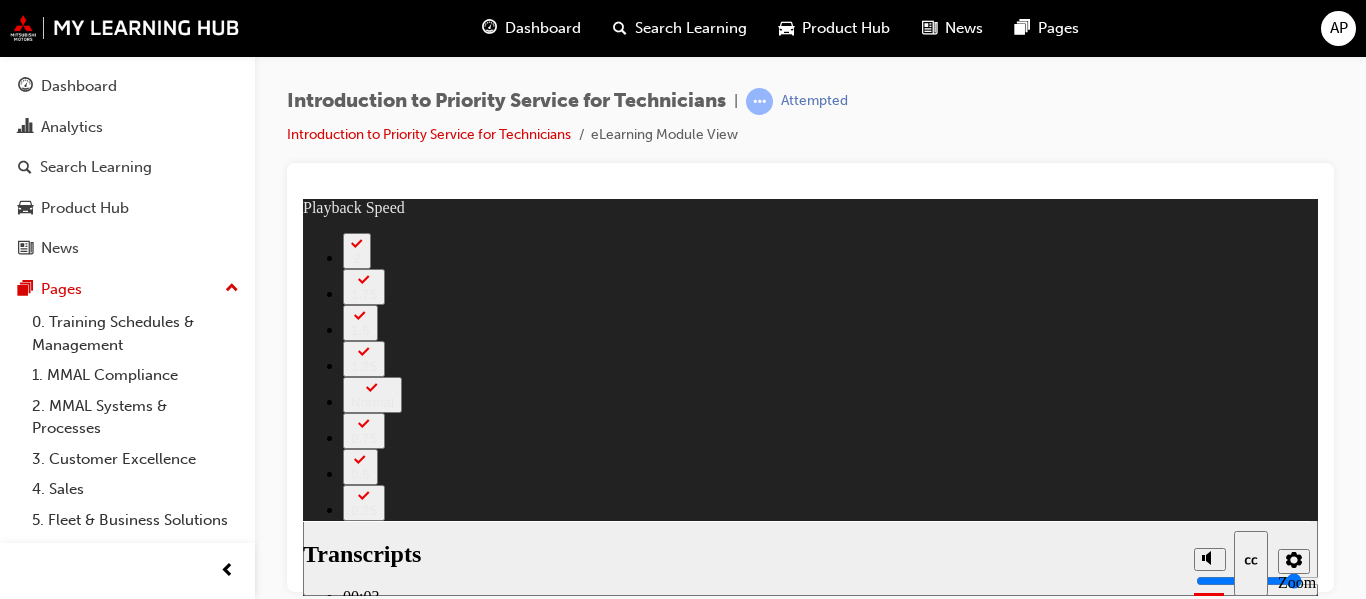 click 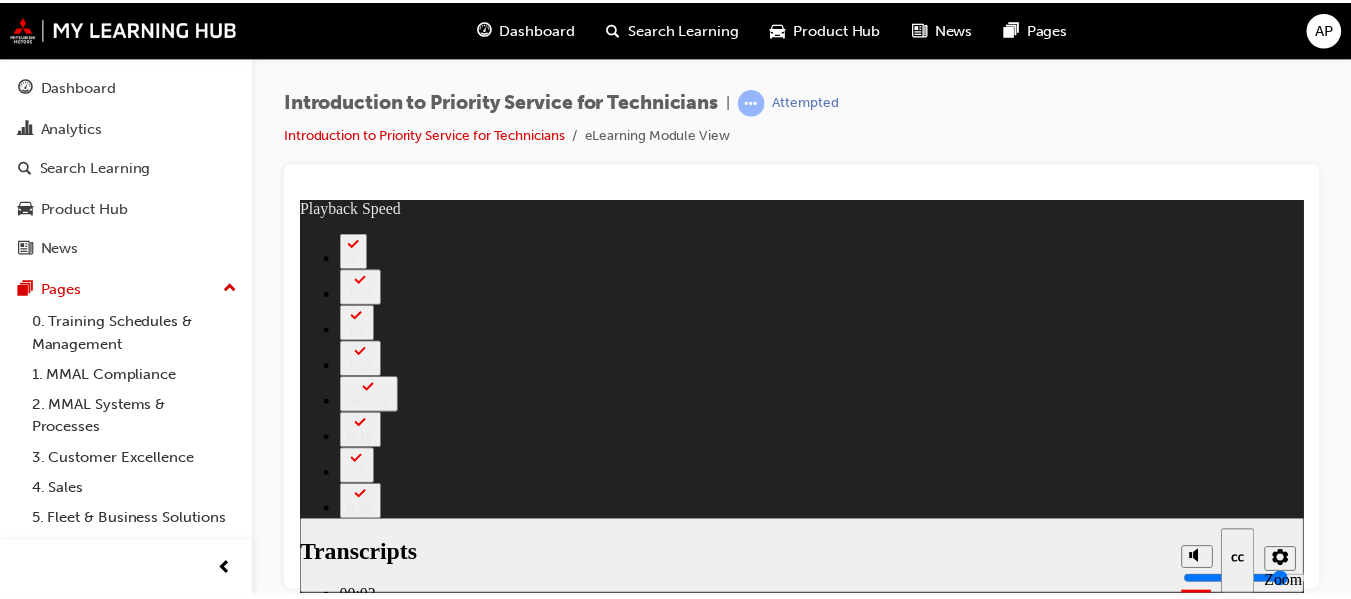 scroll, scrollTop: 0, scrollLeft: 0, axis: both 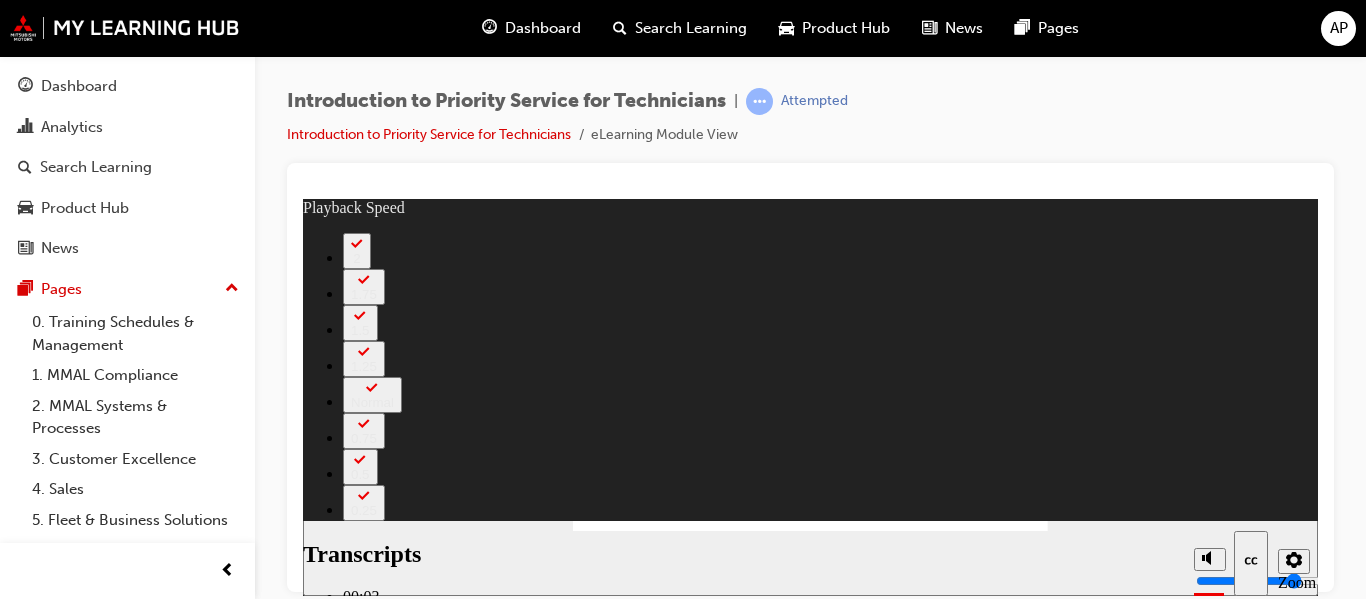click on "slide: Reflecting on the Priority Service process
Rectangle 2 Rectangle Transcripts 00:03 : So there is Priority Service completed 15,000 K on an MV Triton. 00:09 : Now there are some real key things that I hope you picked up through there. 00:13 : The biggest one, communication. 00:15 : Because you're working with somebody, you need to trust that person and communicate with them to let them know what you've done and what they're doing. 00:23 : Because if you're working on your own, you're doing it all yourself, you know it's been done. 00:27 : When you're working in partnership, which is what it is, it is a partnership, you need to make sure you communicate to one another. 00:34 : One of the big ones that I picked up on whilst we were carrying out that process was Dave saying the dipstick is in the air. 00:41 : I'm not going to put the dipstick back in the tube until I know the oil level is correct,. 00:51 : With the priority service, the key is to make sure that no technician is idle at any point." at bounding box center (810, 396) 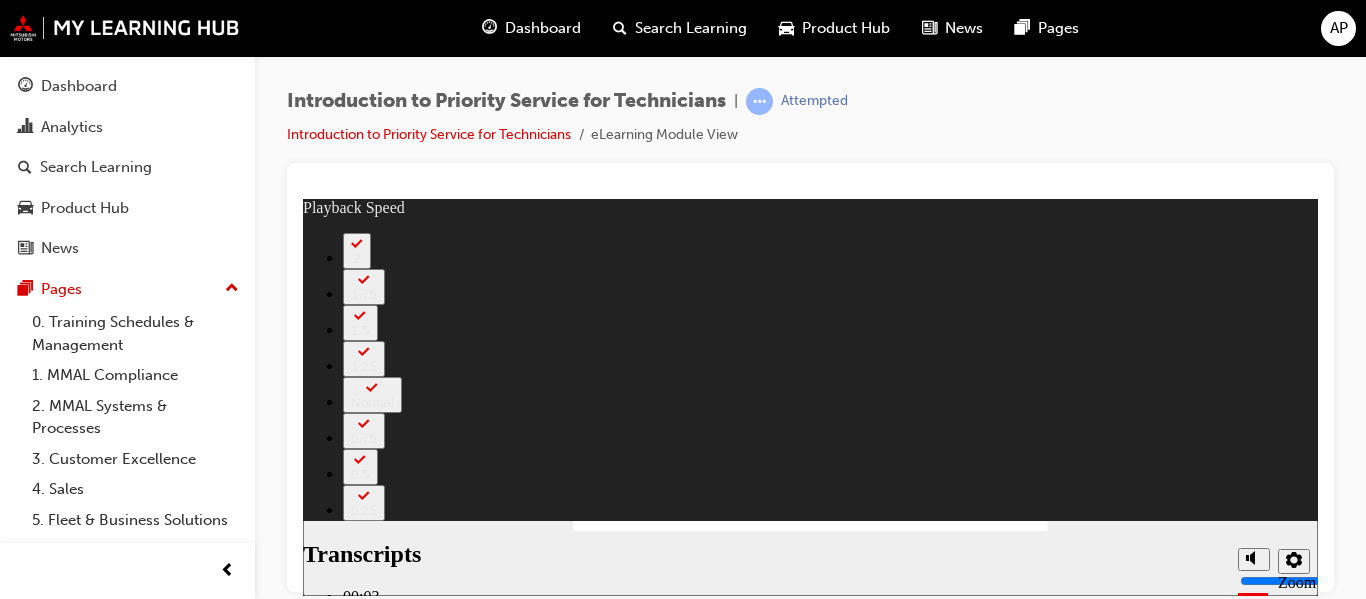 type on "125" 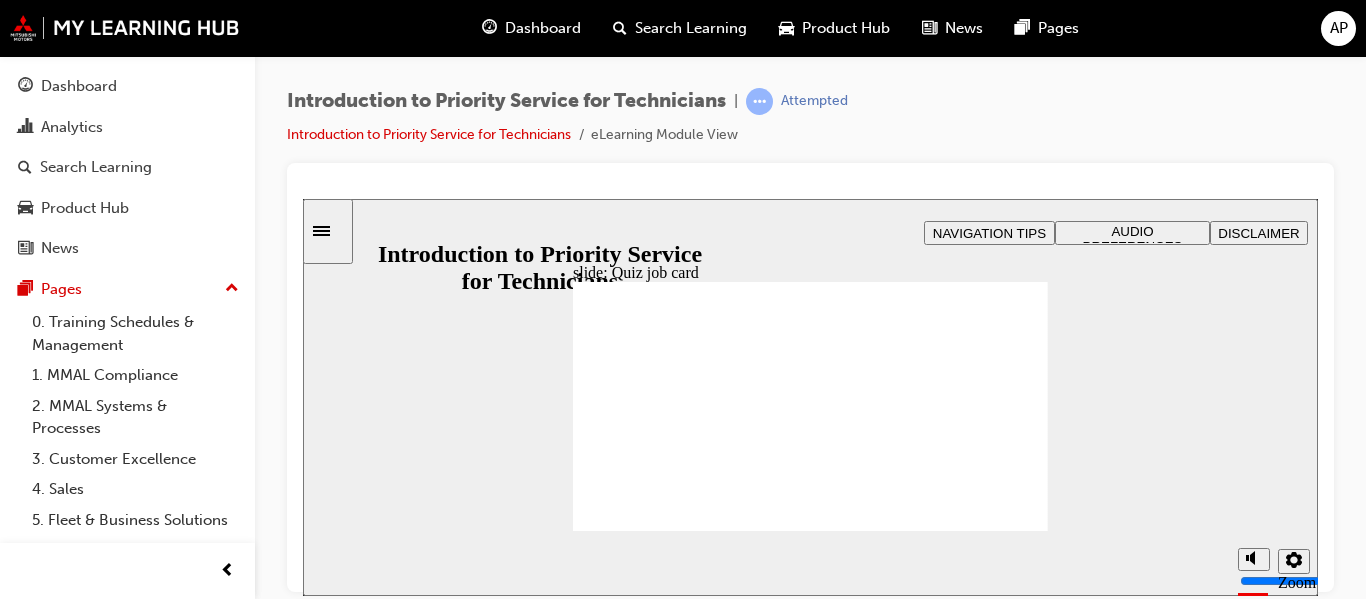 click 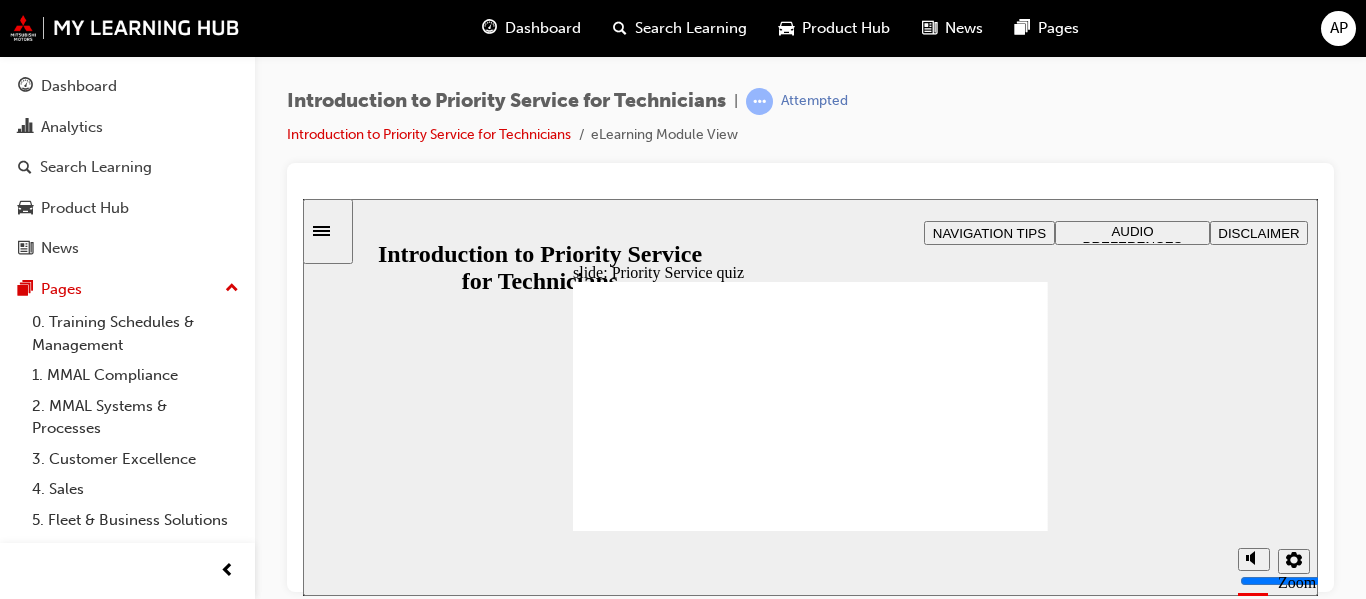 click 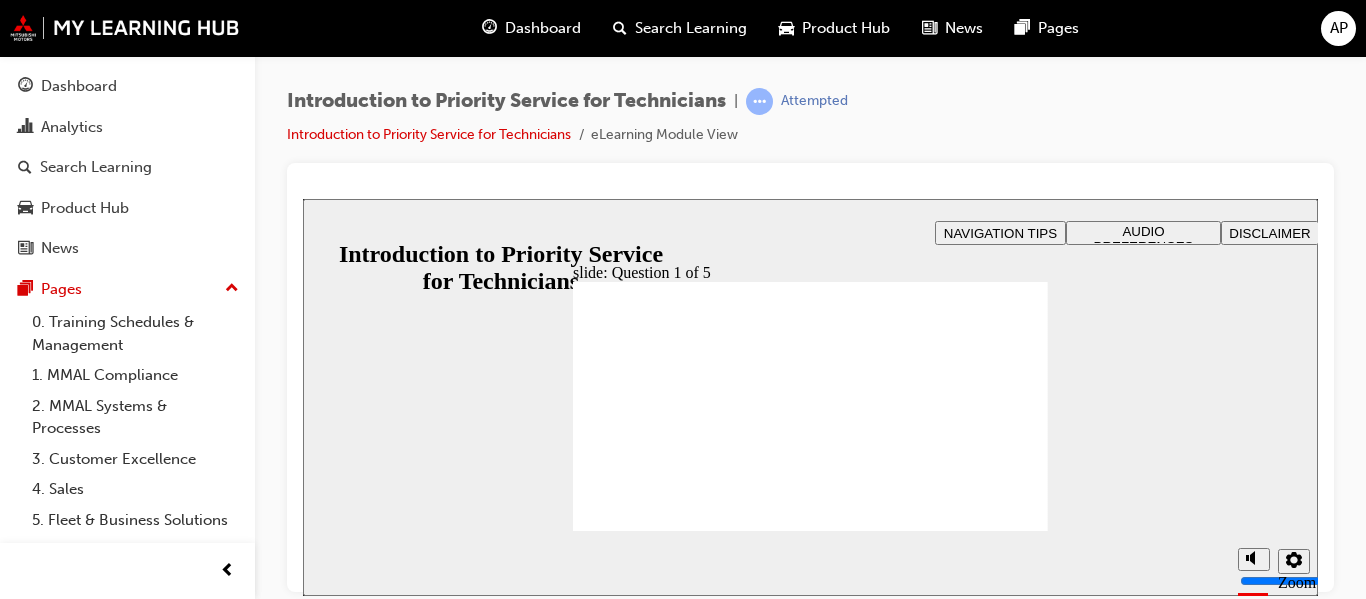 radio on "true" 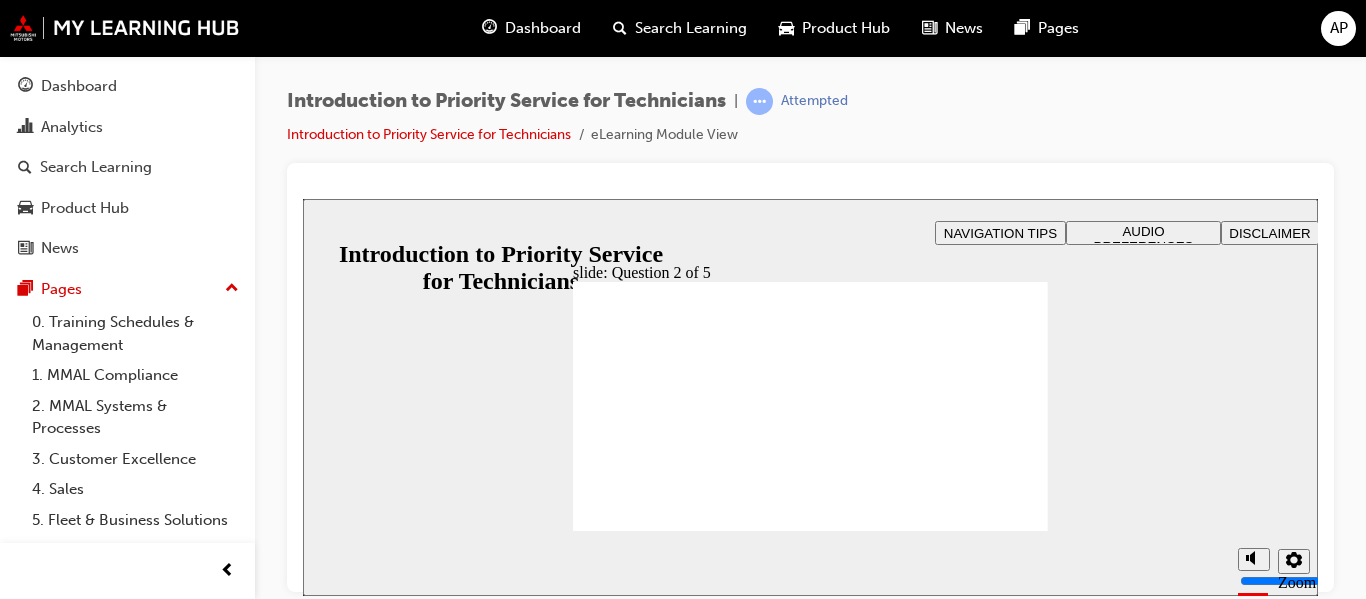 radio on "true" 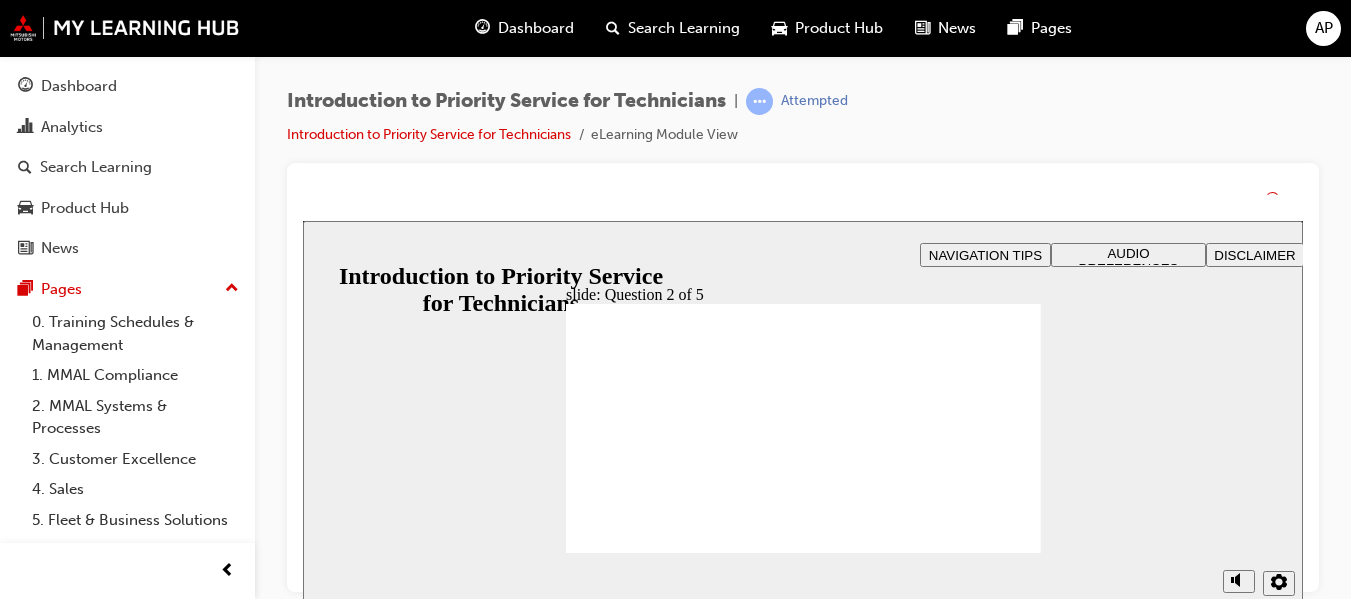 click 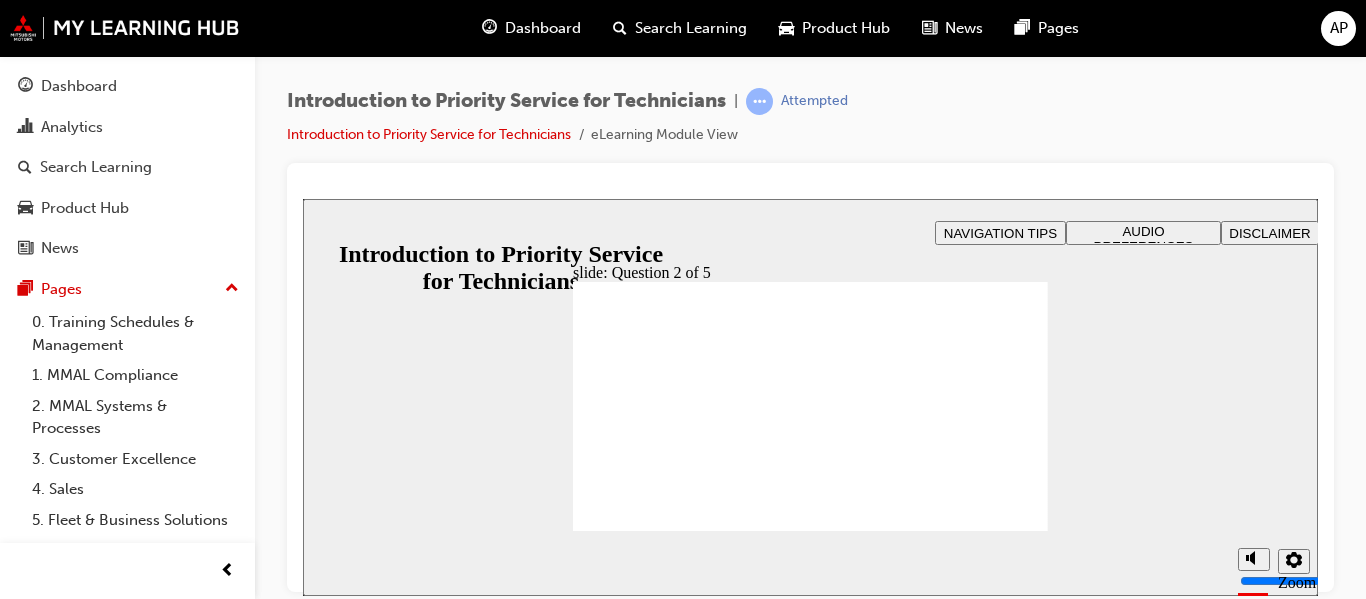 click 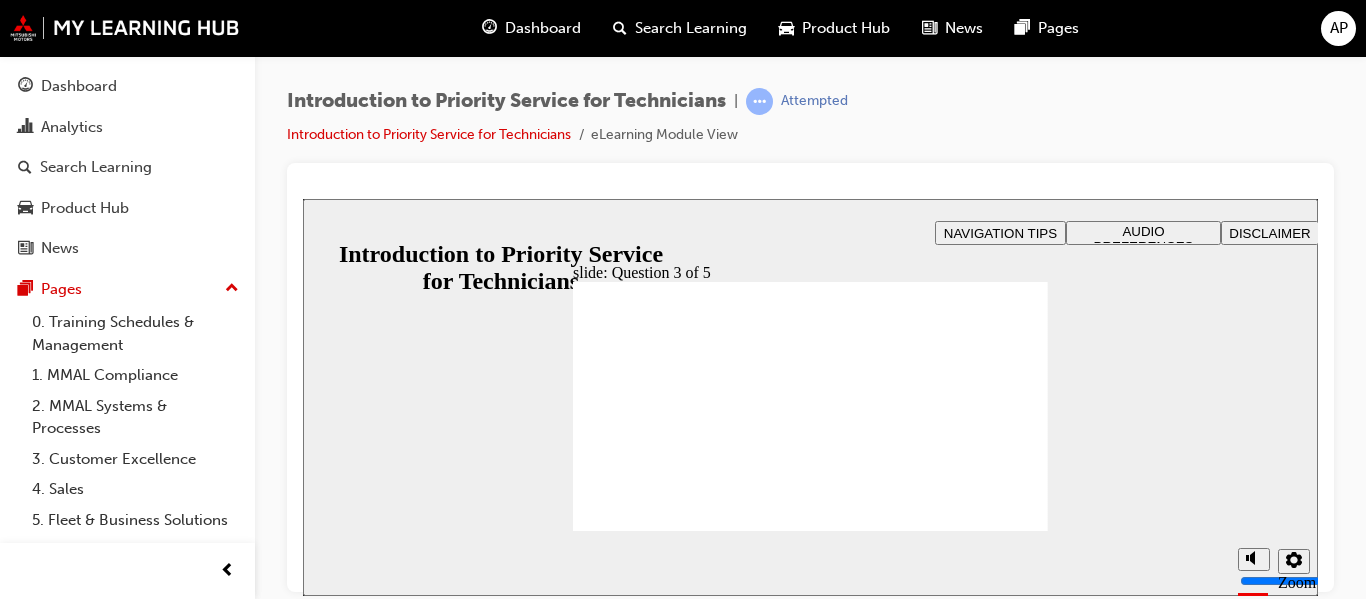 checkbox on "true" 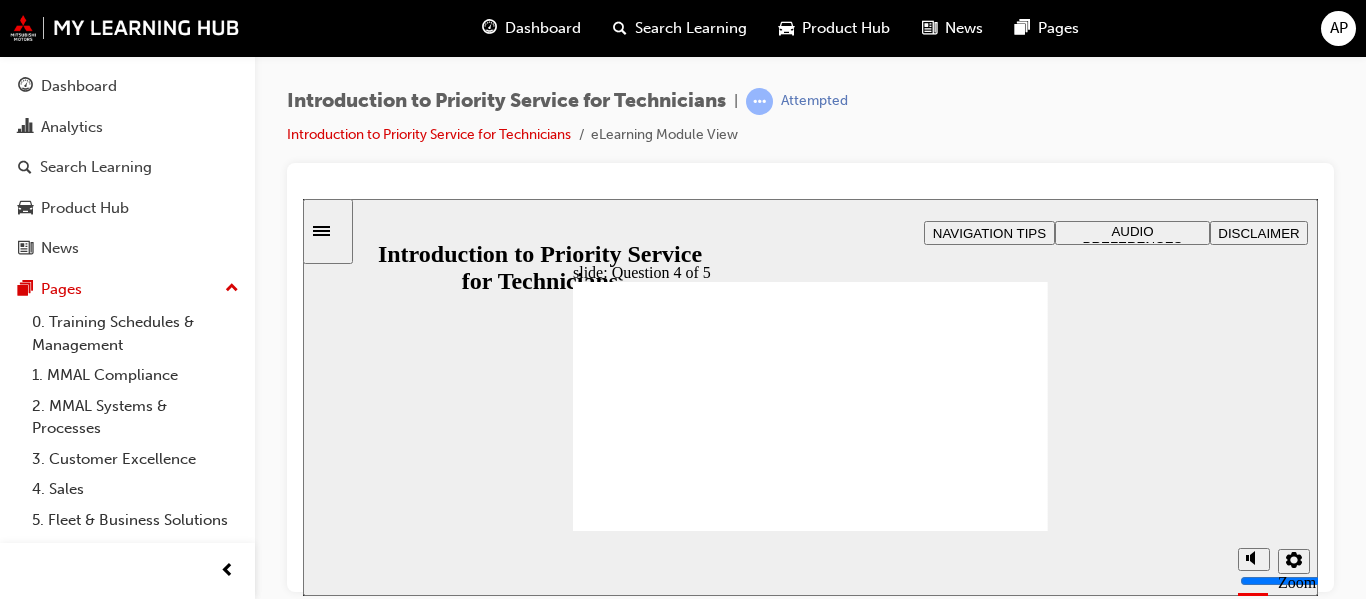 drag, startPoint x: 708, startPoint y: 457, endPoint x: 623, endPoint y: 393, distance: 106.400185 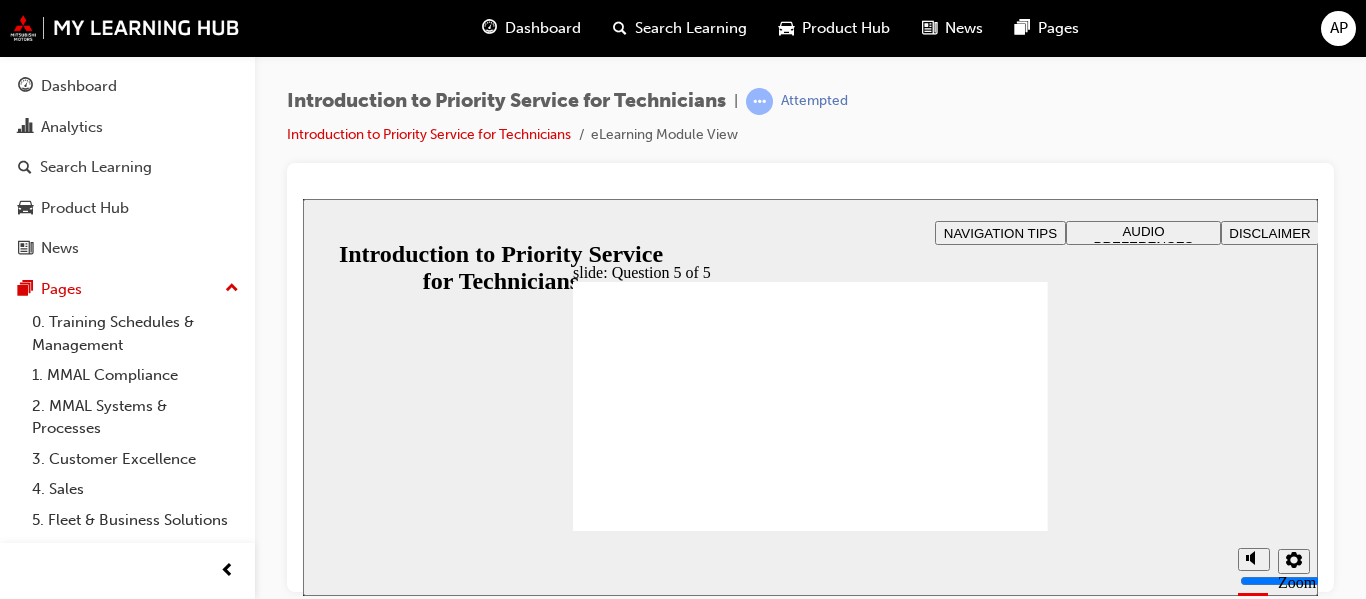 checkbox on "true" 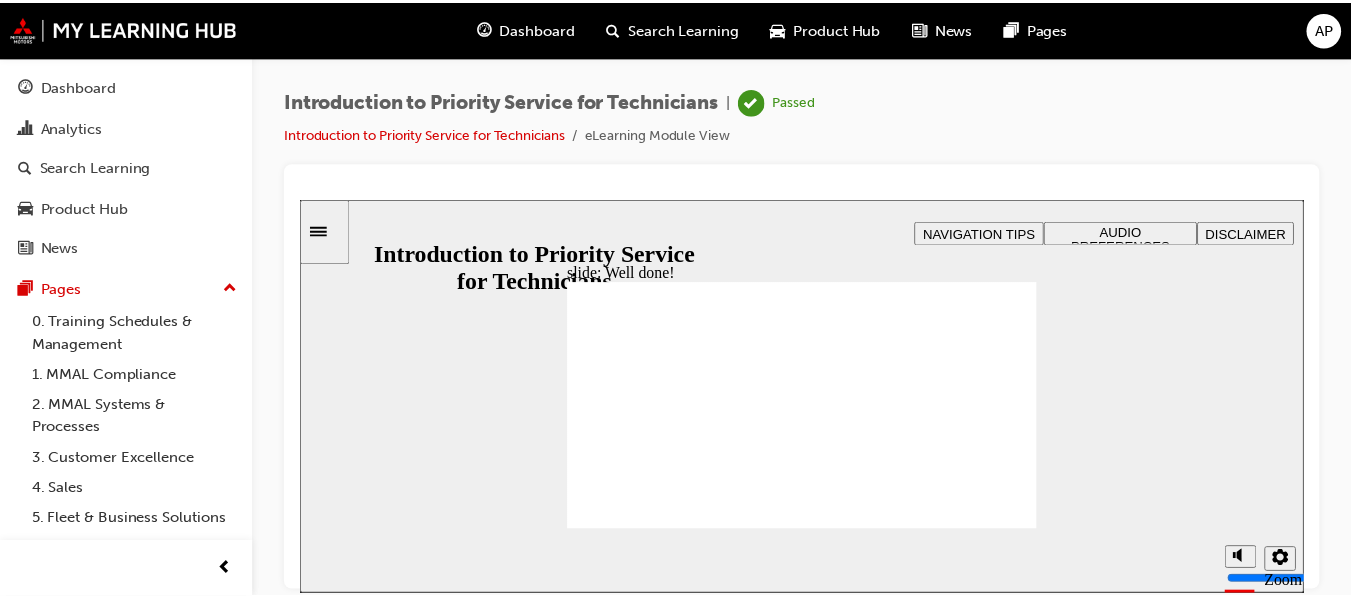 scroll, scrollTop: 0, scrollLeft: 0, axis: both 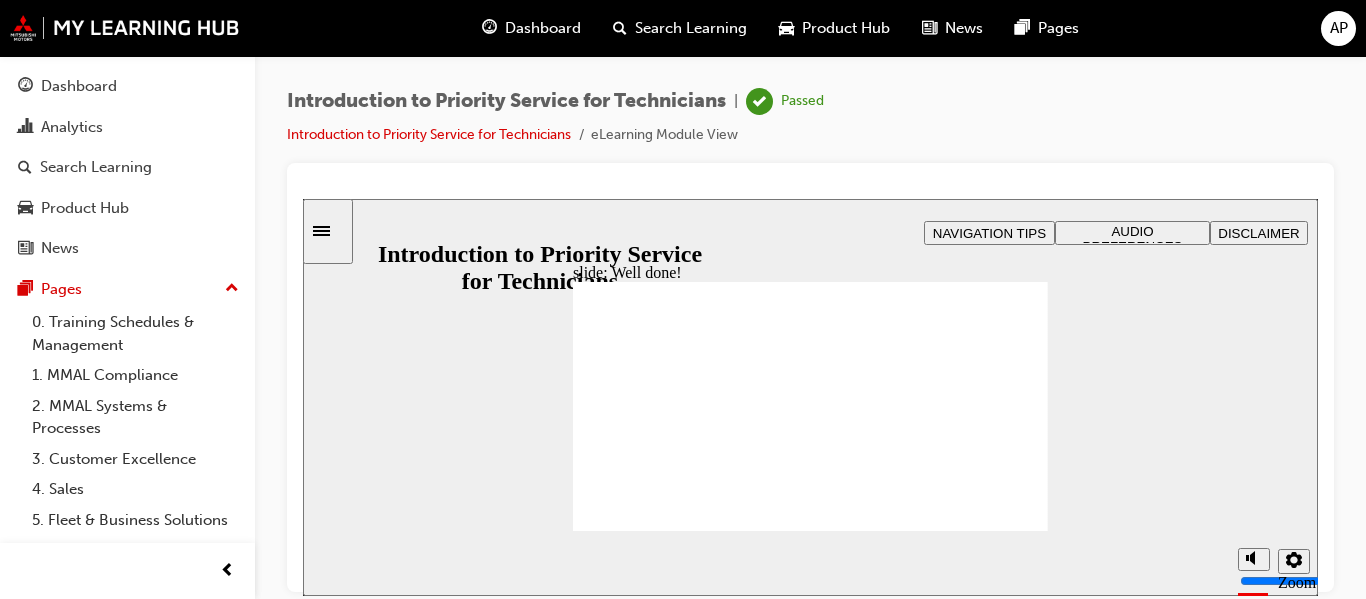 click 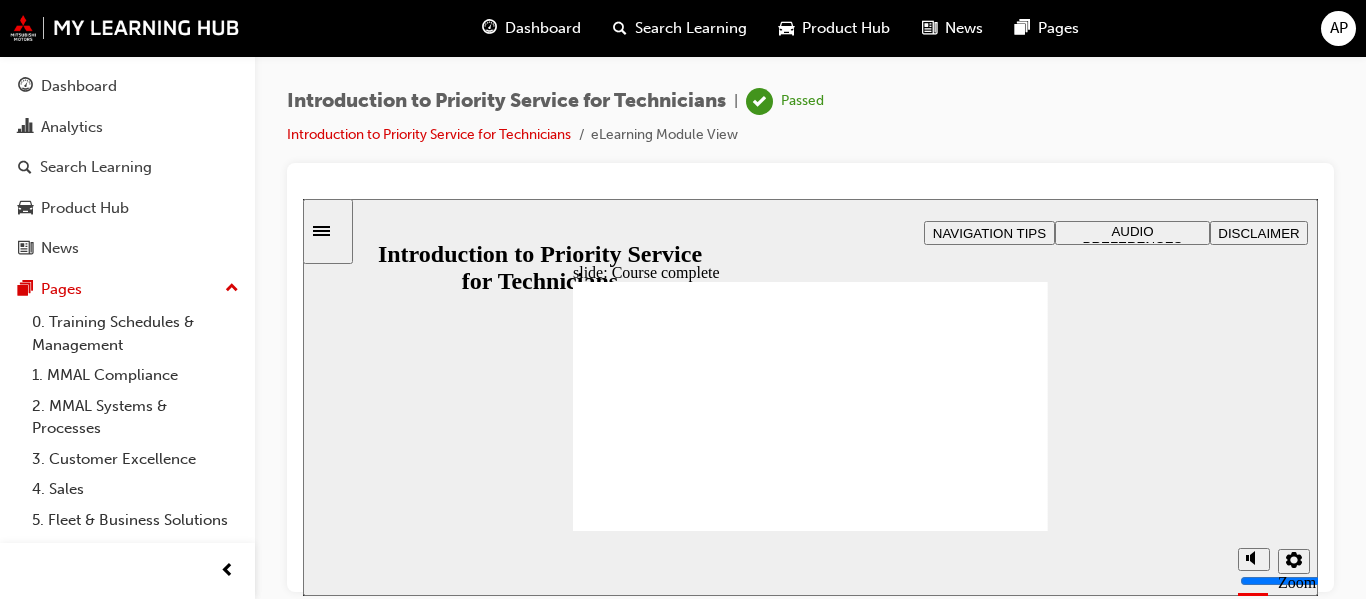 click 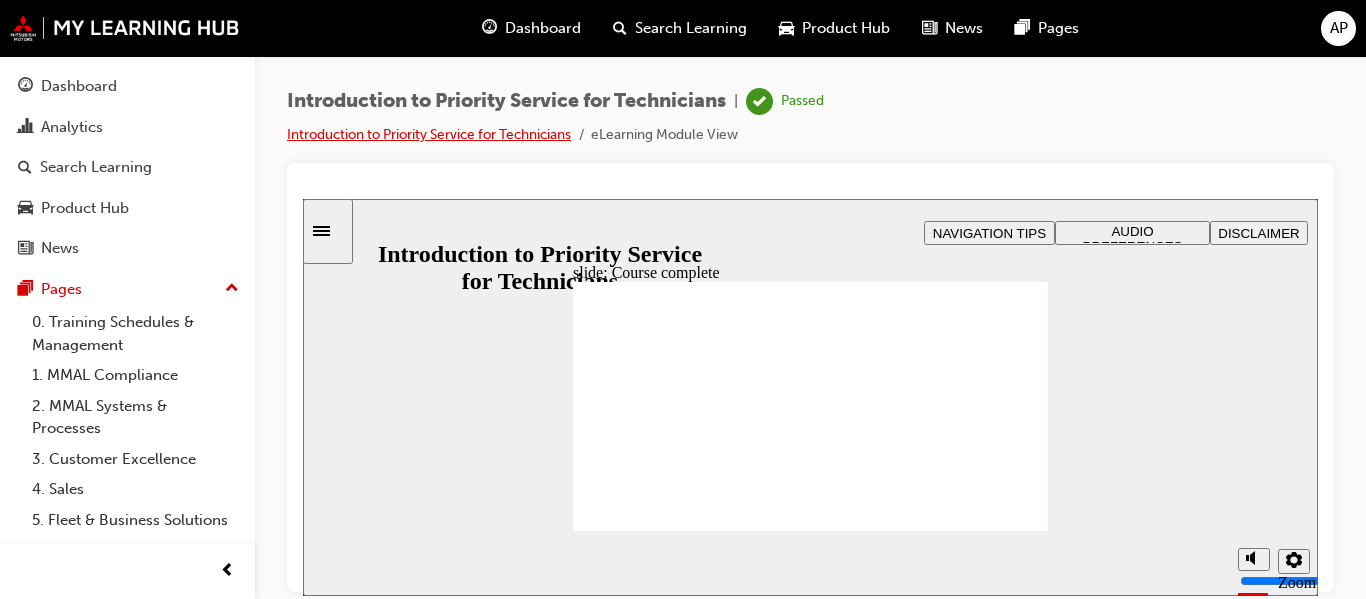 click on "Introduction to Priority Service for Technicians" at bounding box center [429, 134] 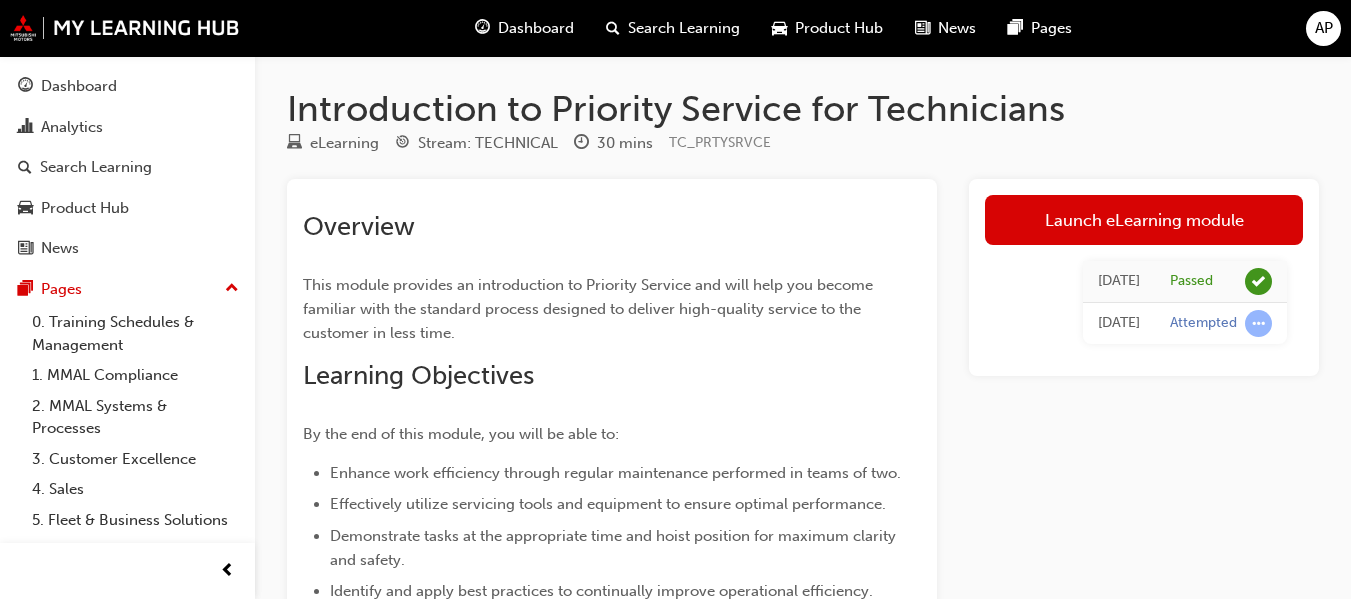 scroll, scrollTop: 0, scrollLeft: 0, axis: both 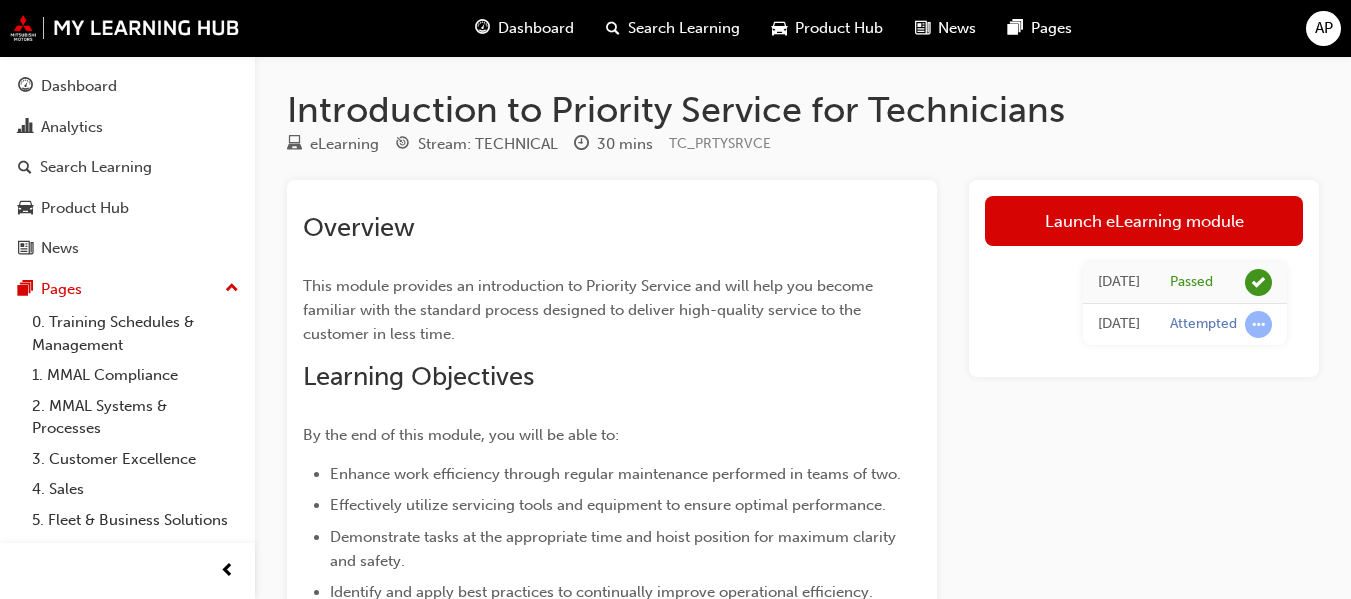 click on "Dashboard" at bounding box center (536, 28) 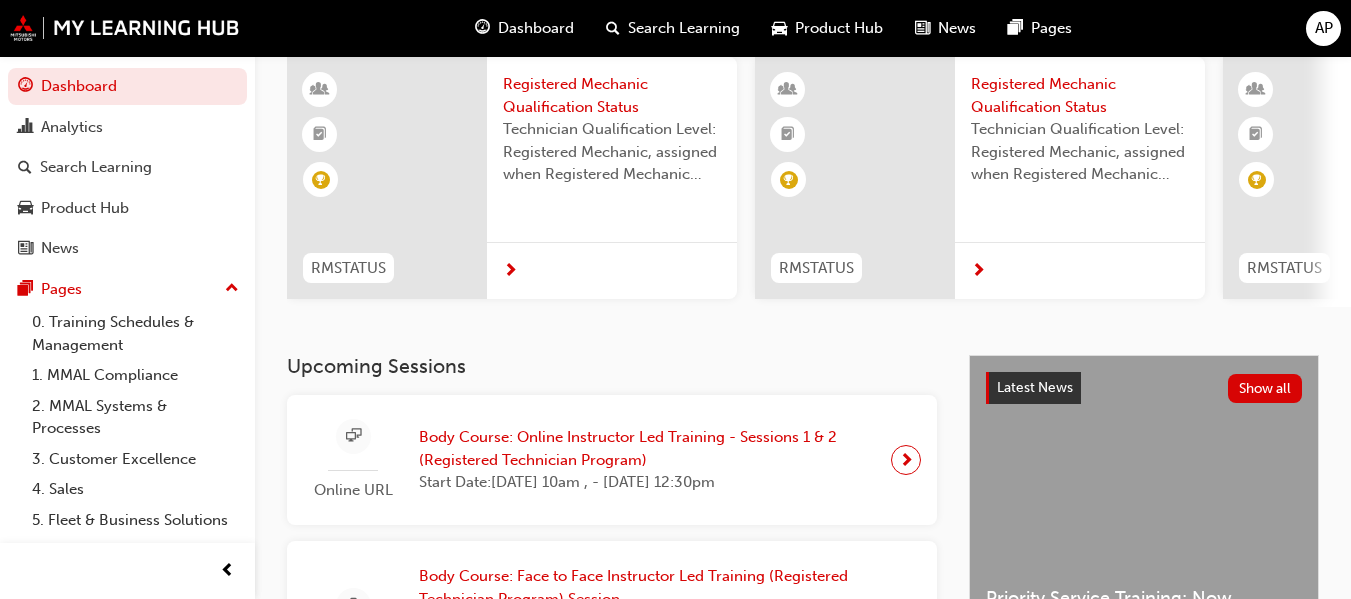 scroll, scrollTop: 200, scrollLeft: 0, axis: vertical 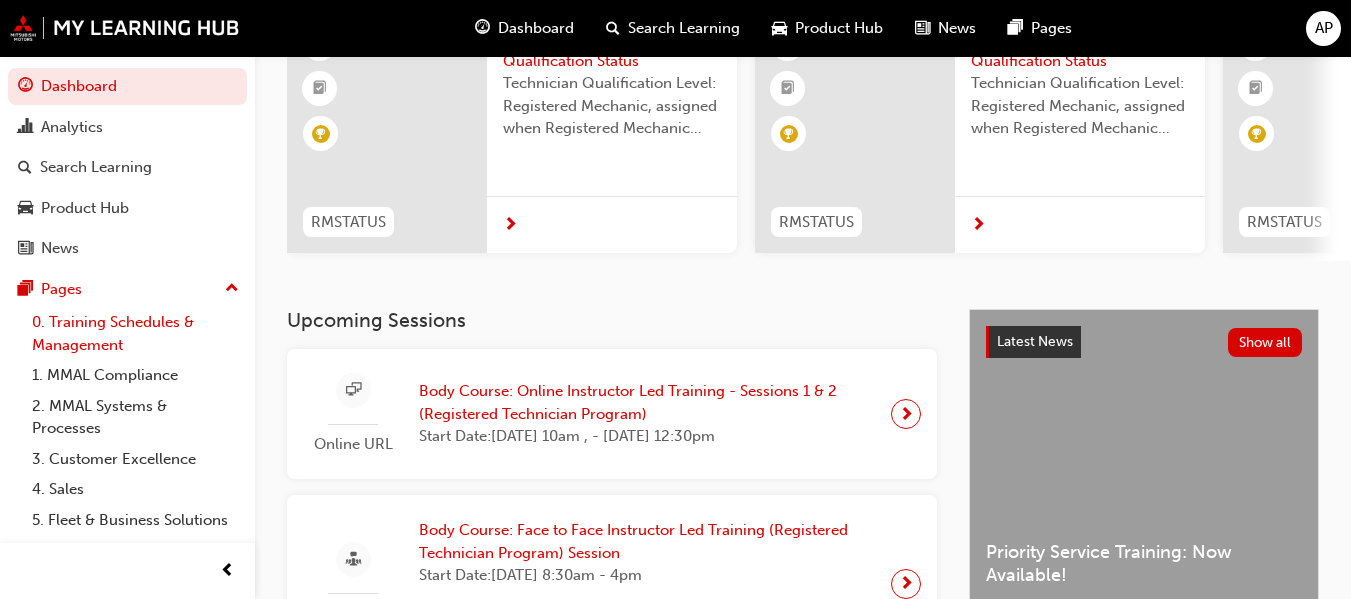 click on "0. Training Schedules & Management" at bounding box center (135, 333) 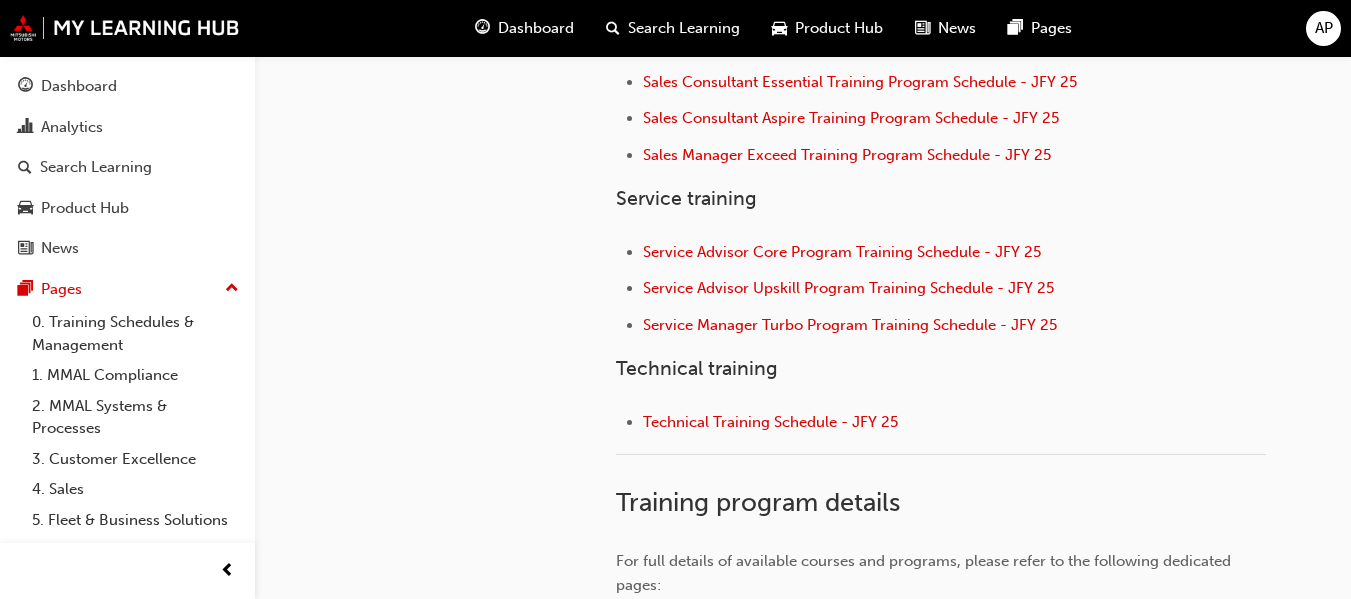 scroll, scrollTop: 900, scrollLeft: 0, axis: vertical 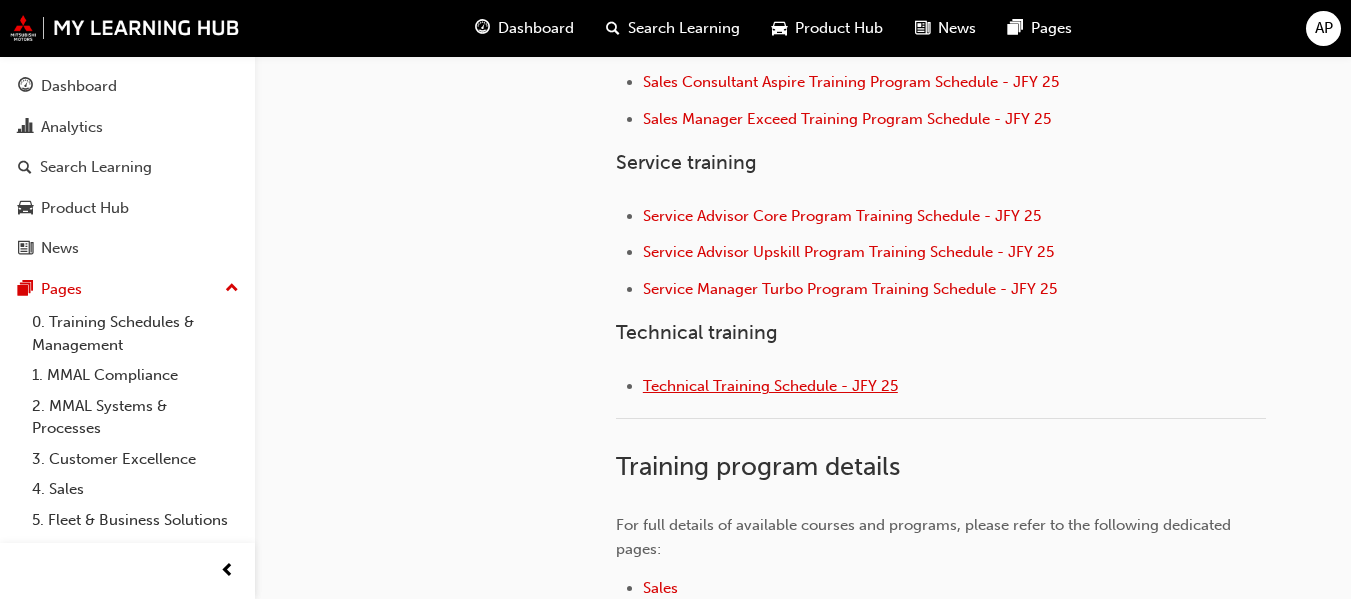click on "Technical Training Schedule - JFY 25" at bounding box center [770, 386] 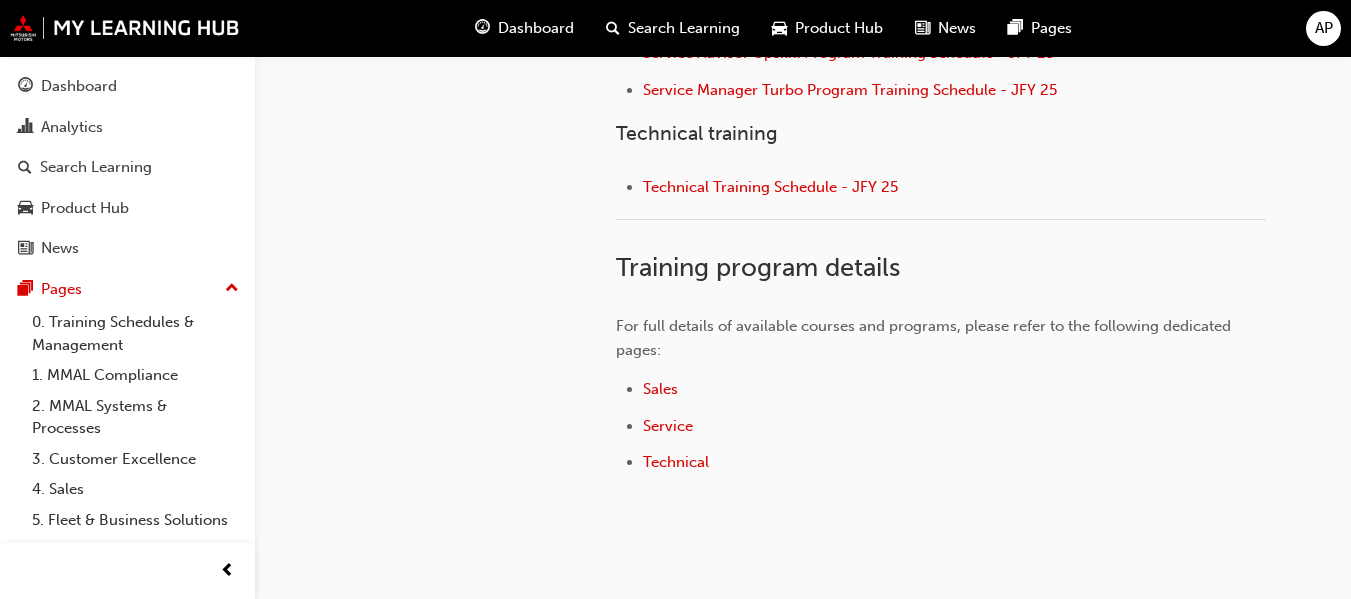 scroll, scrollTop: 1200, scrollLeft: 0, axis: vertical 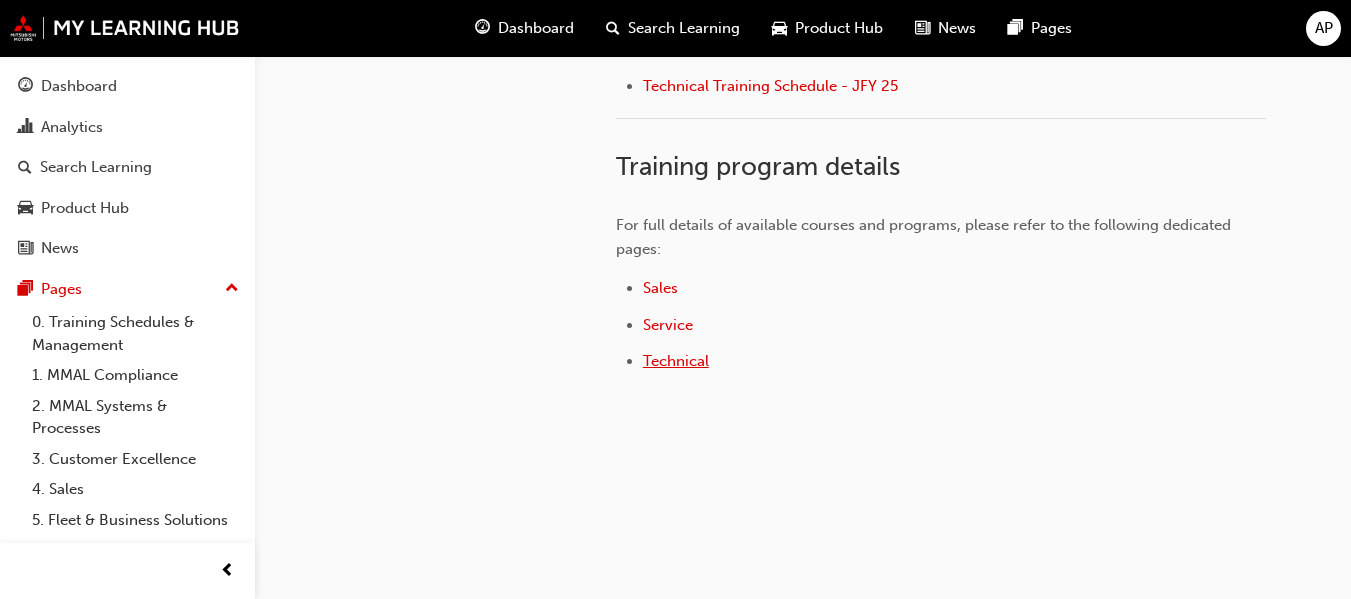 click on "Technical" at bounding box center [676, 361] 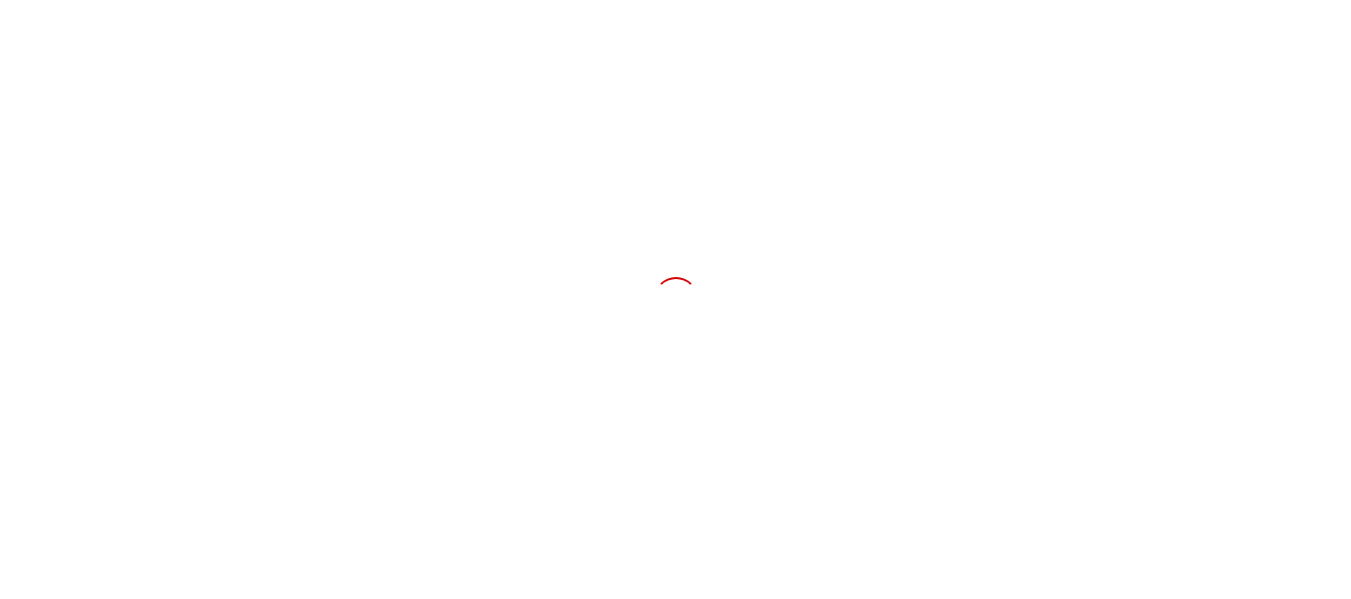 scroll, scrollTop: 0, scrollLeft: 0, axis: both 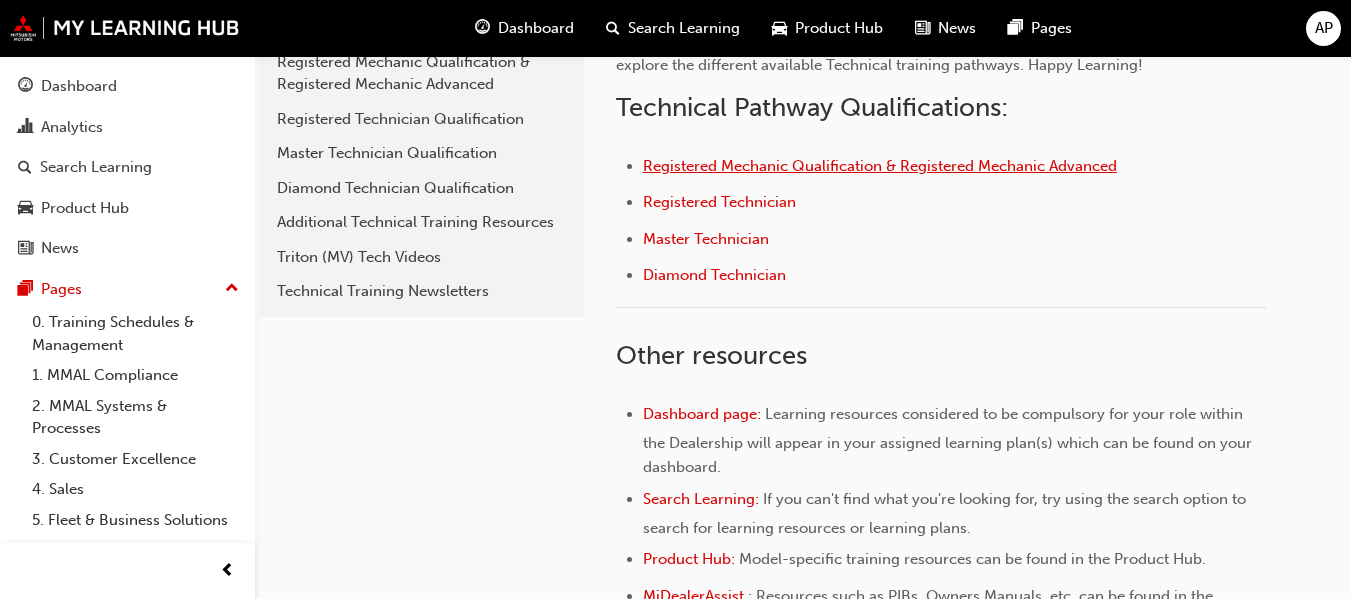 click on "Registered Mechanic Qualification & Registered Mechanic Advanced" at bounding box center [880, 166] 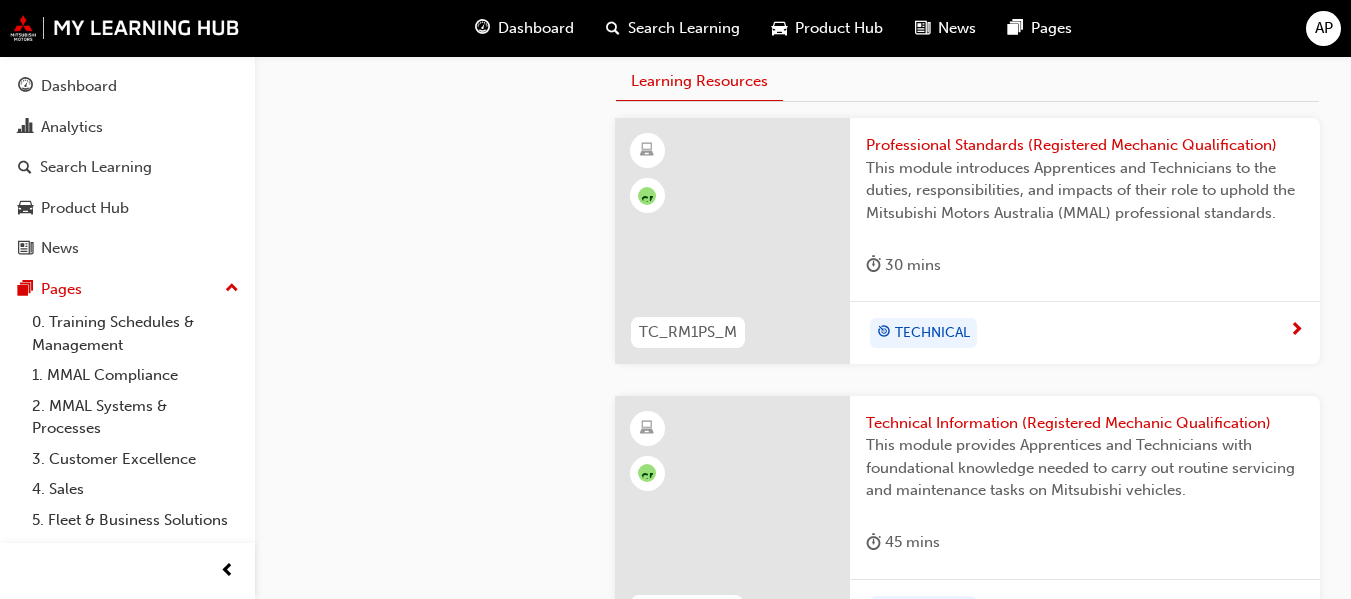 scroll, scrollTop: 1519, scrollLeft: 0, axis: vertical 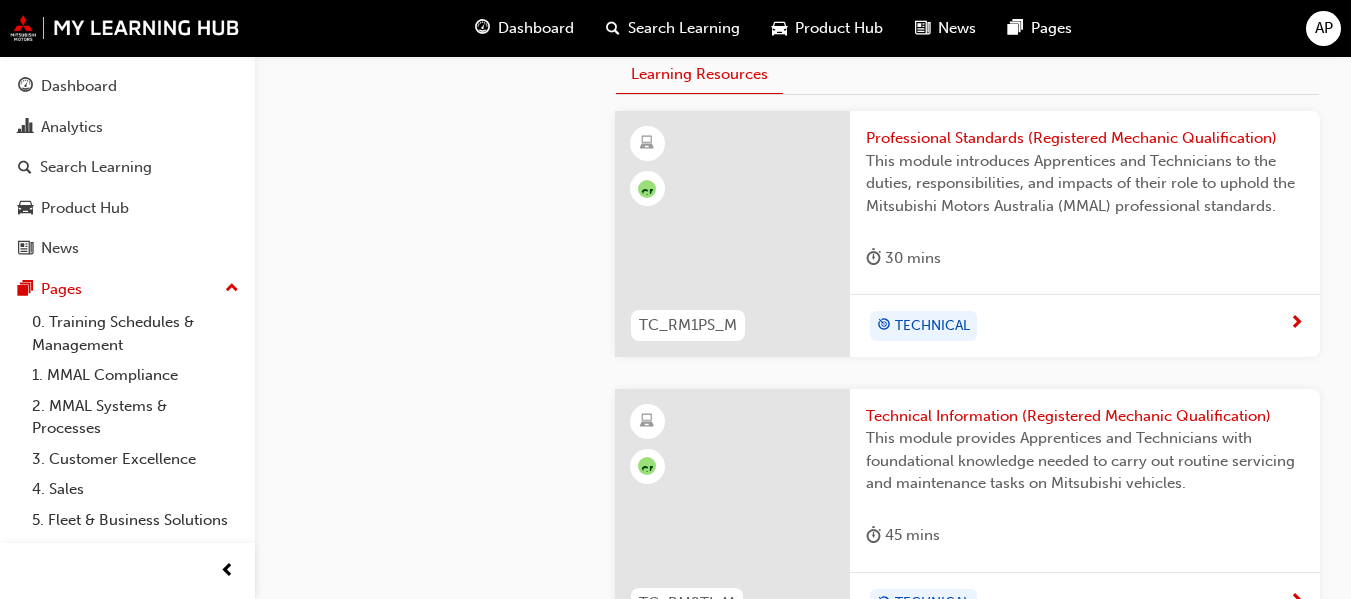click on "TECHNICAL" at bounding box center (1077, 326) 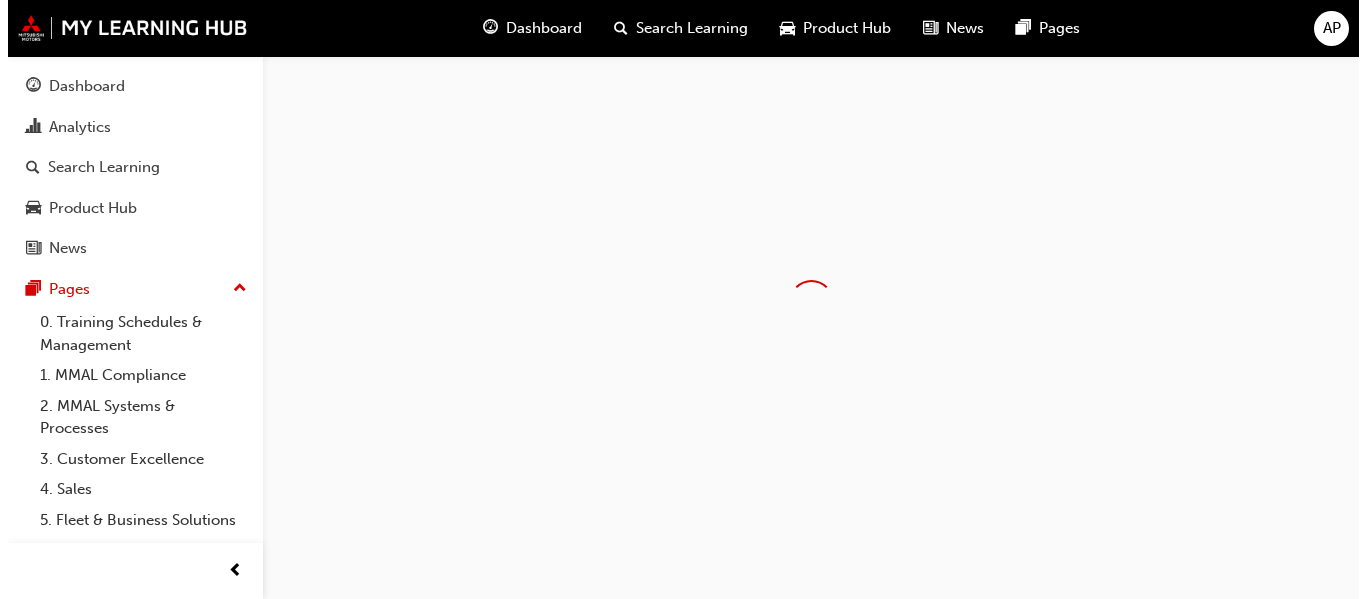 scroll, scrollTop: 0, scrollLeft: 0, axis: both 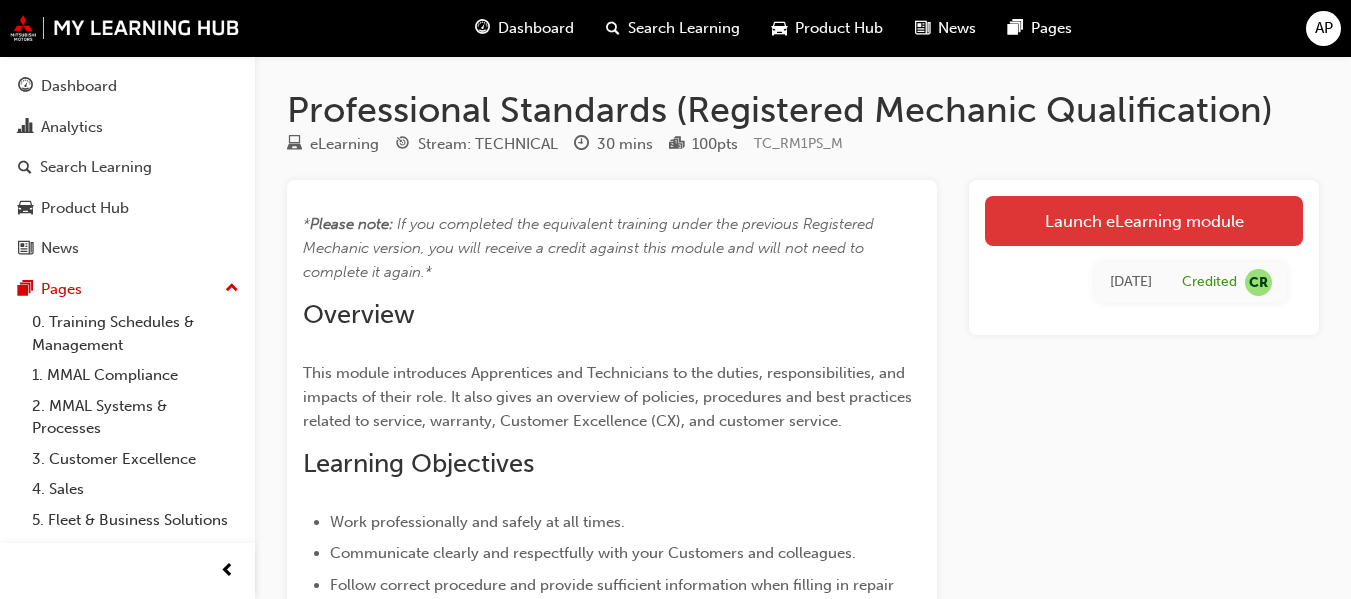 click on "Launch eLearning module" at bounding box center (1144, 221) 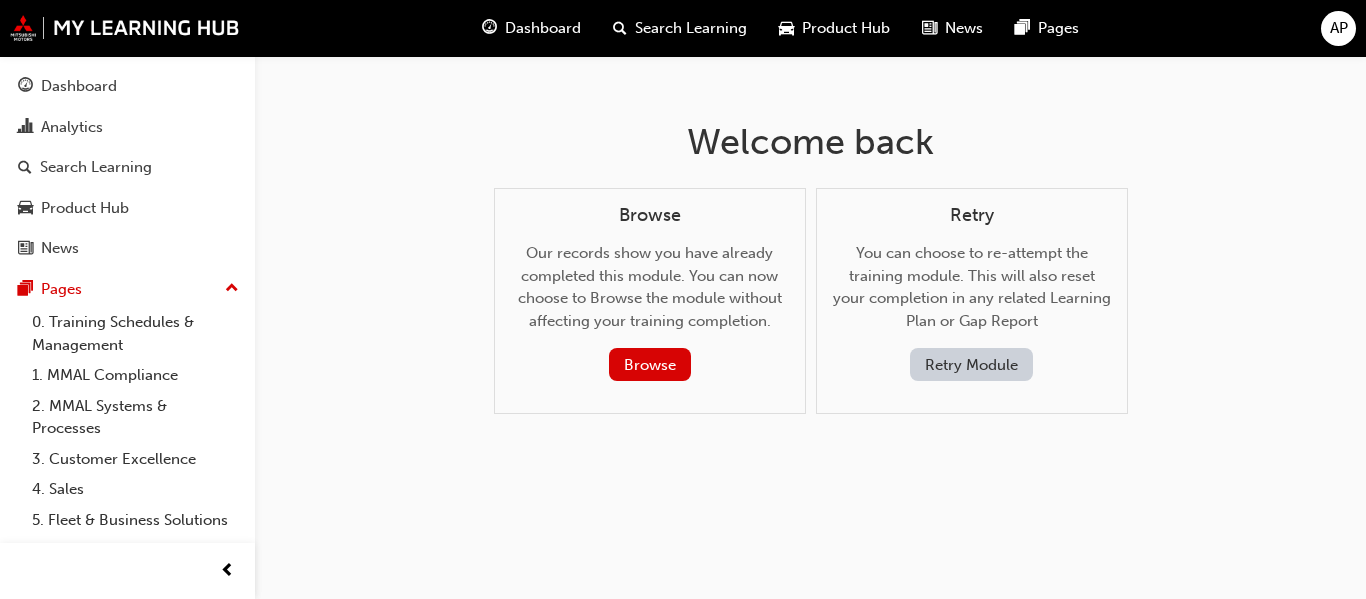 click on "Retry Module" at bounding box center (971, 364) 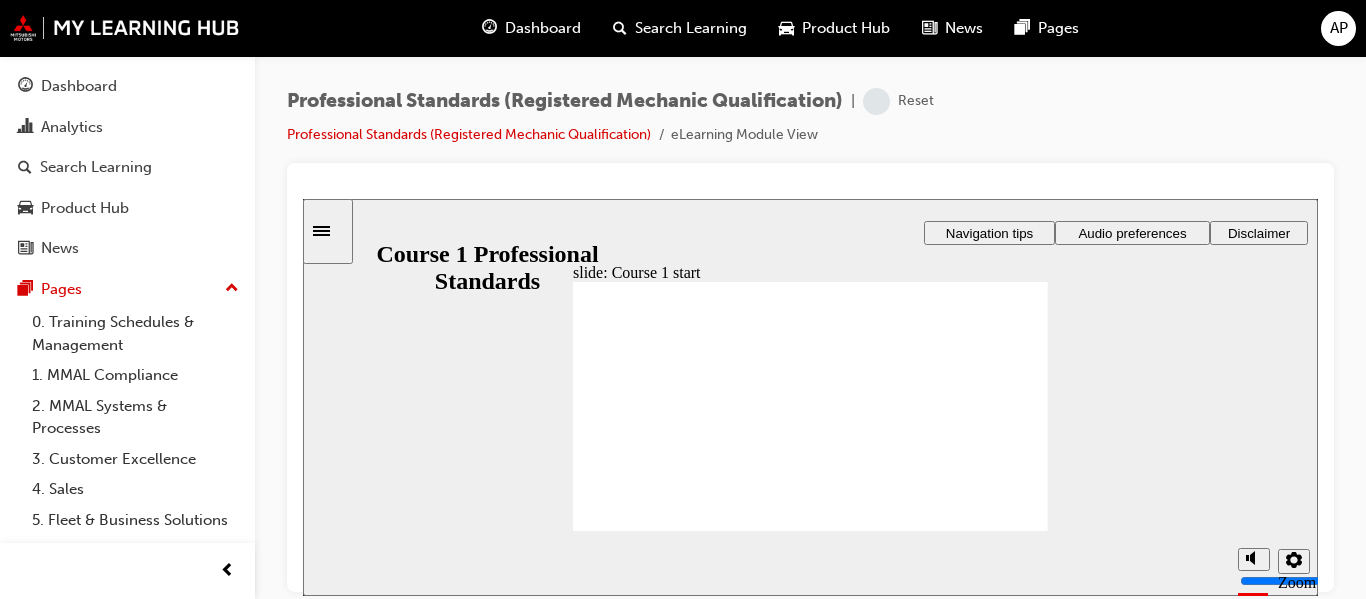 scroll, scrollTop: 0, scrollLeft: 0, axis: both 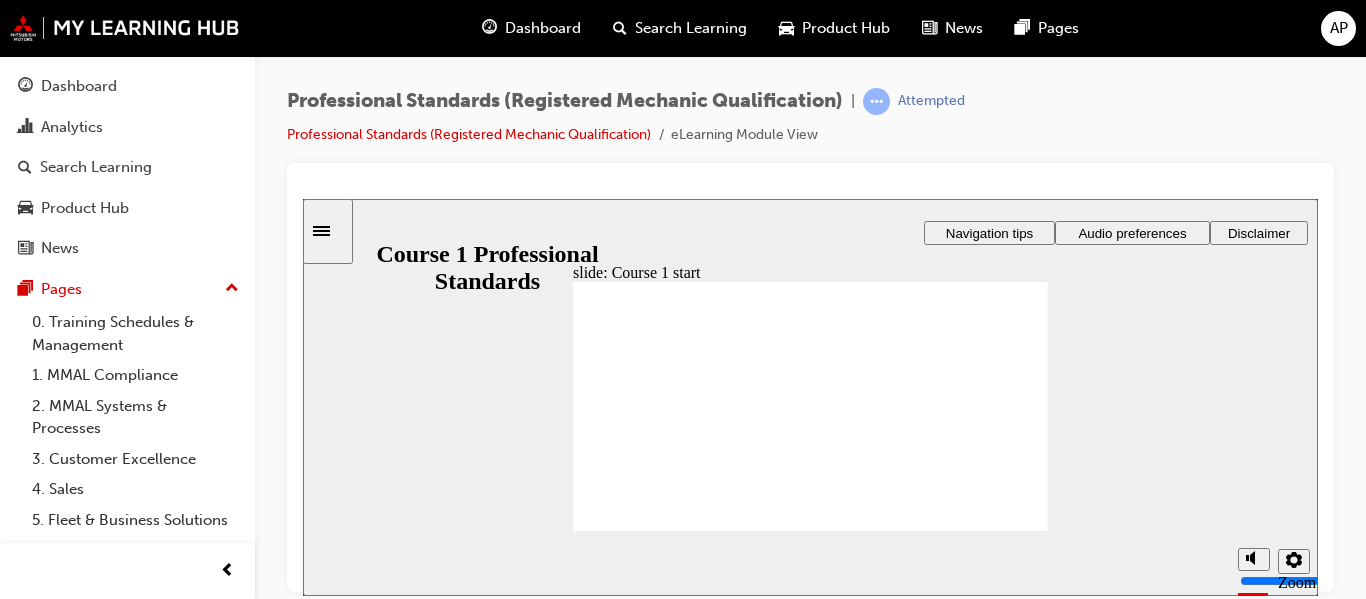 click 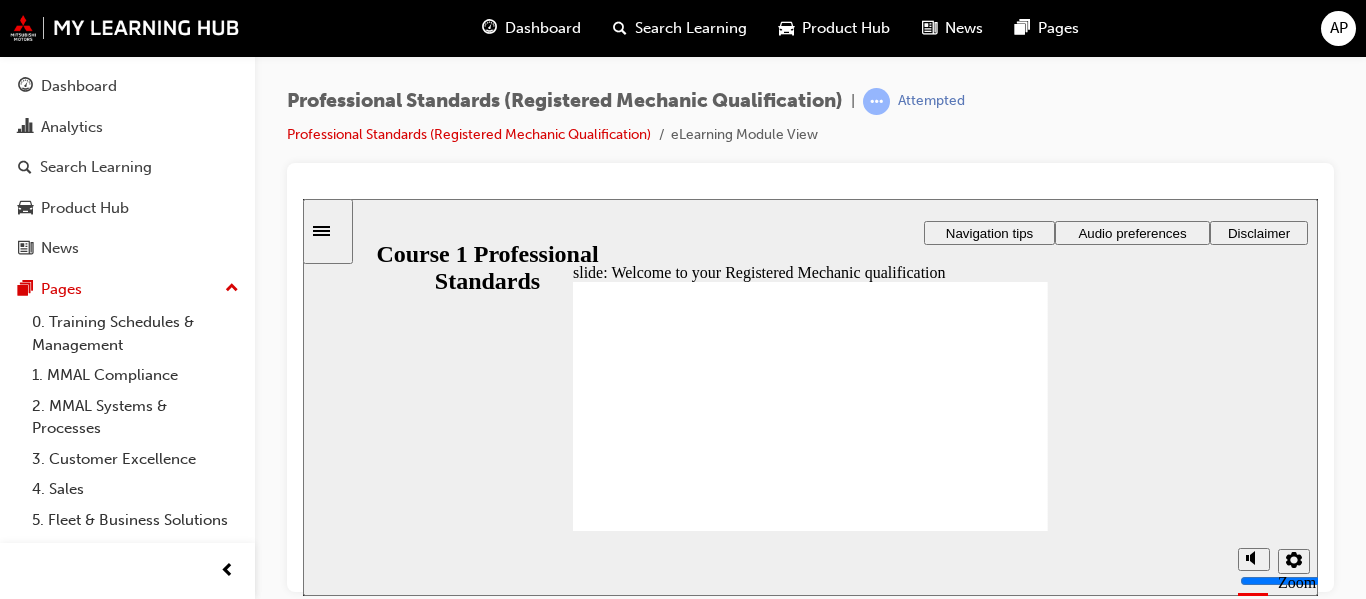 click on "Audio preferences" at bounding box center [1132, 232] 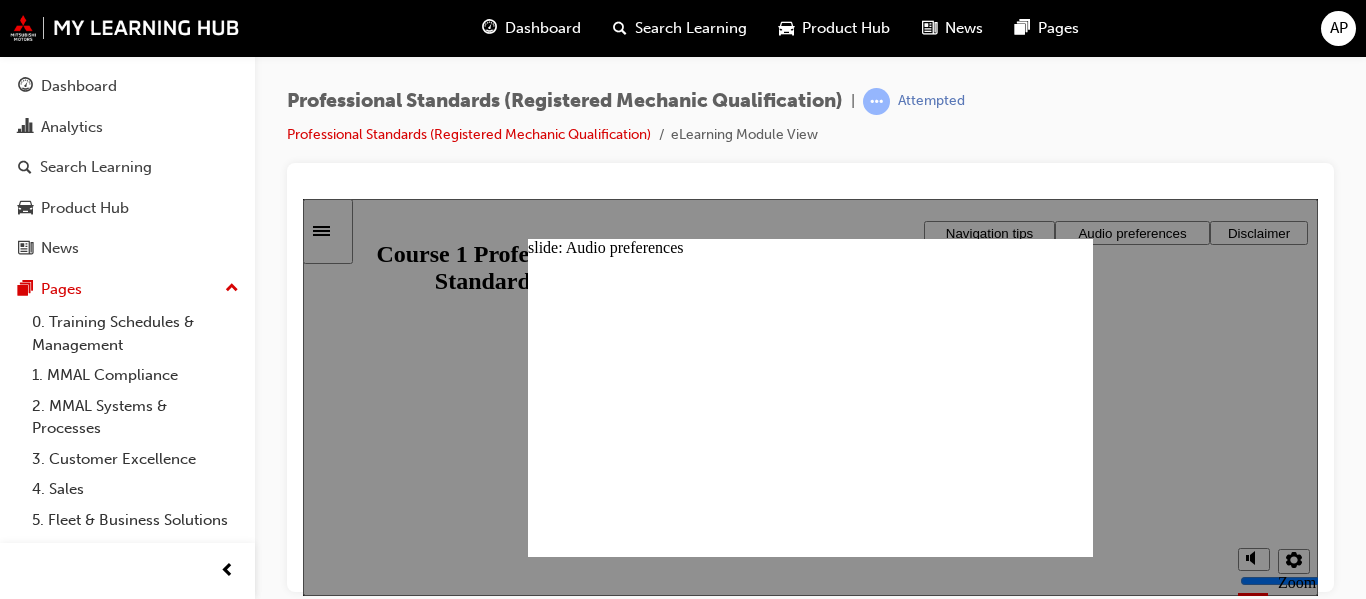 click 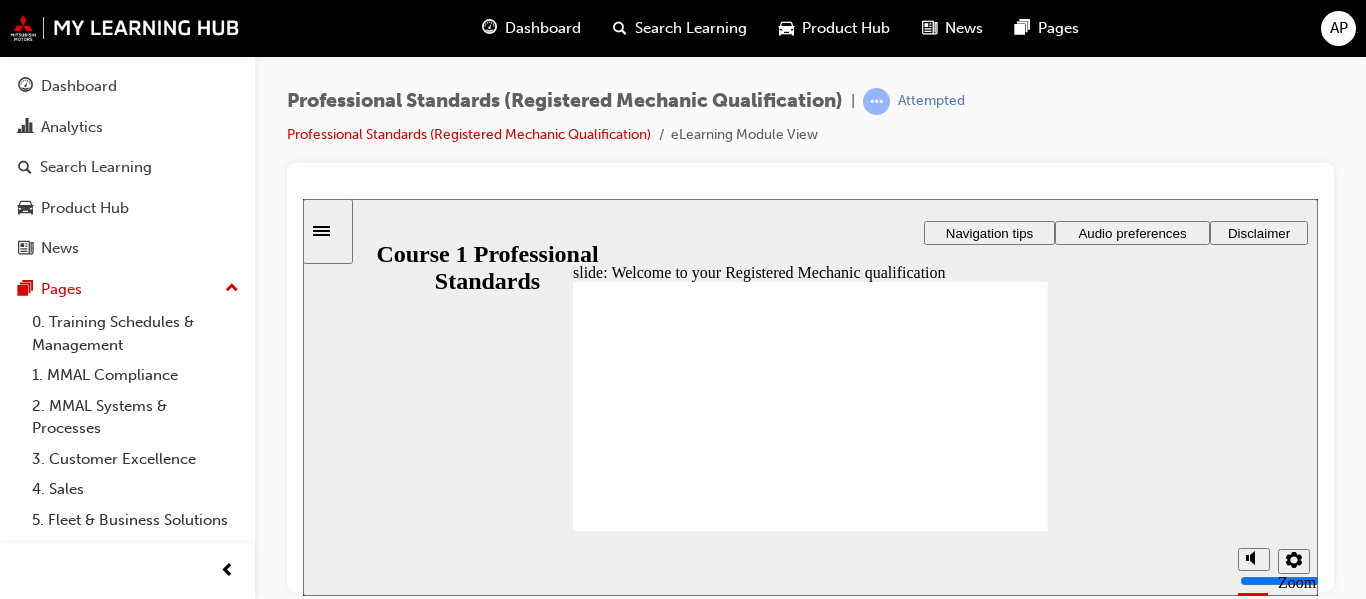 click 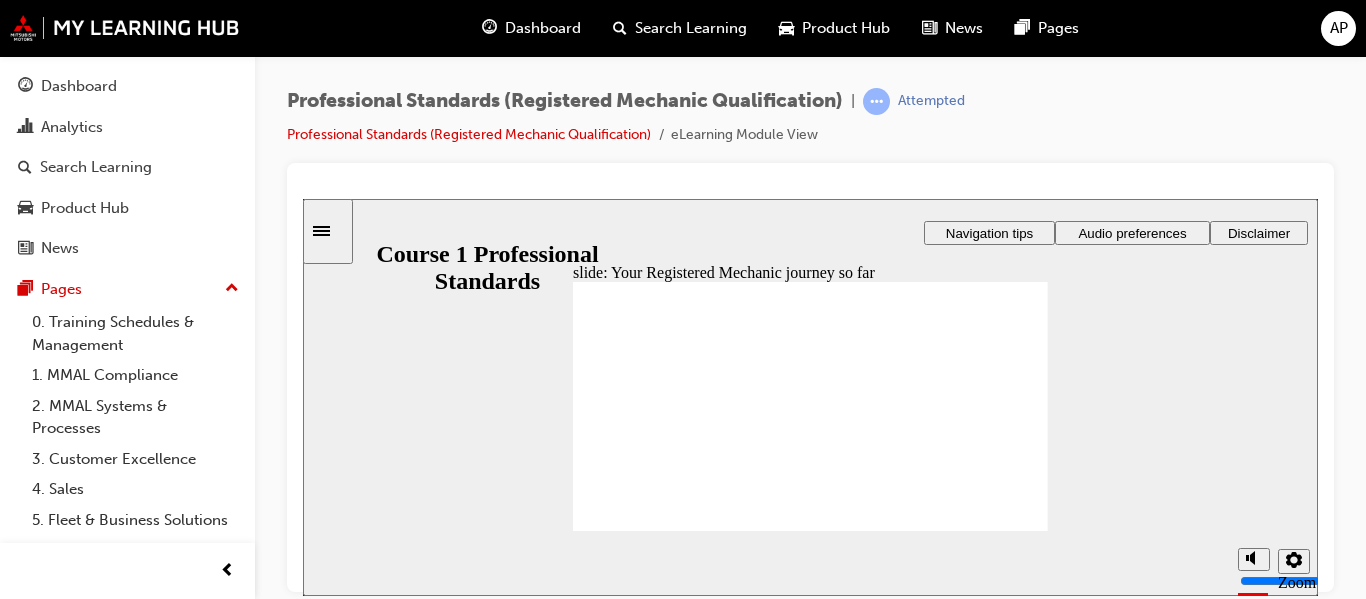 click 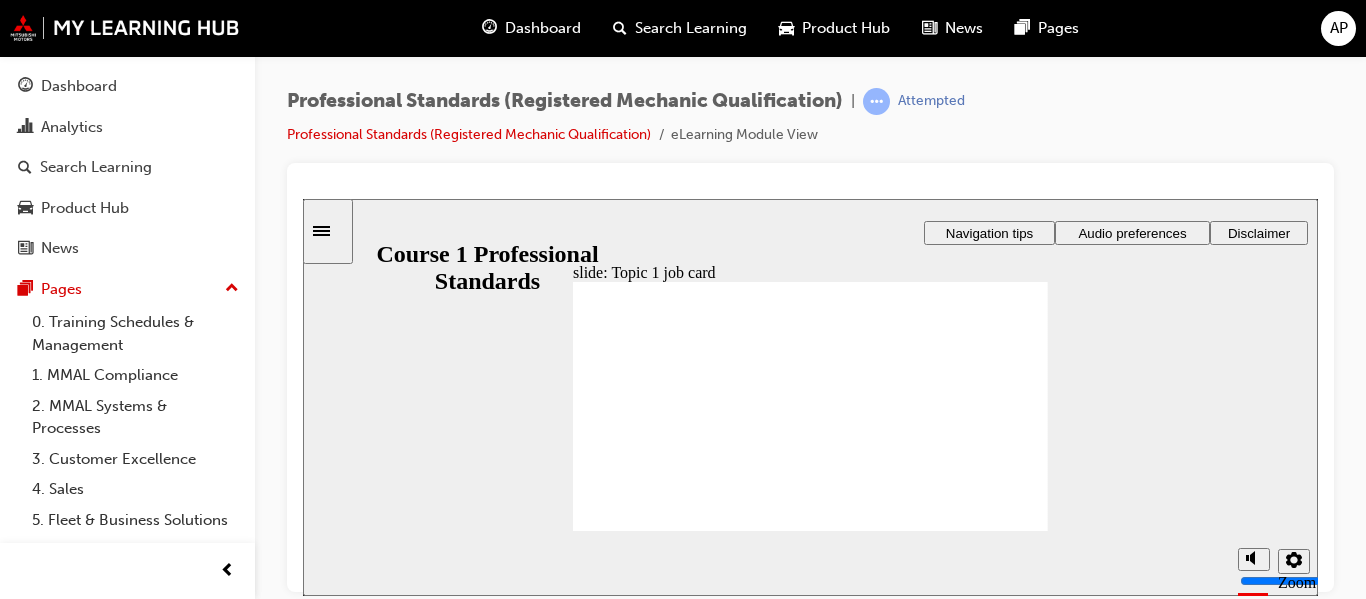 click 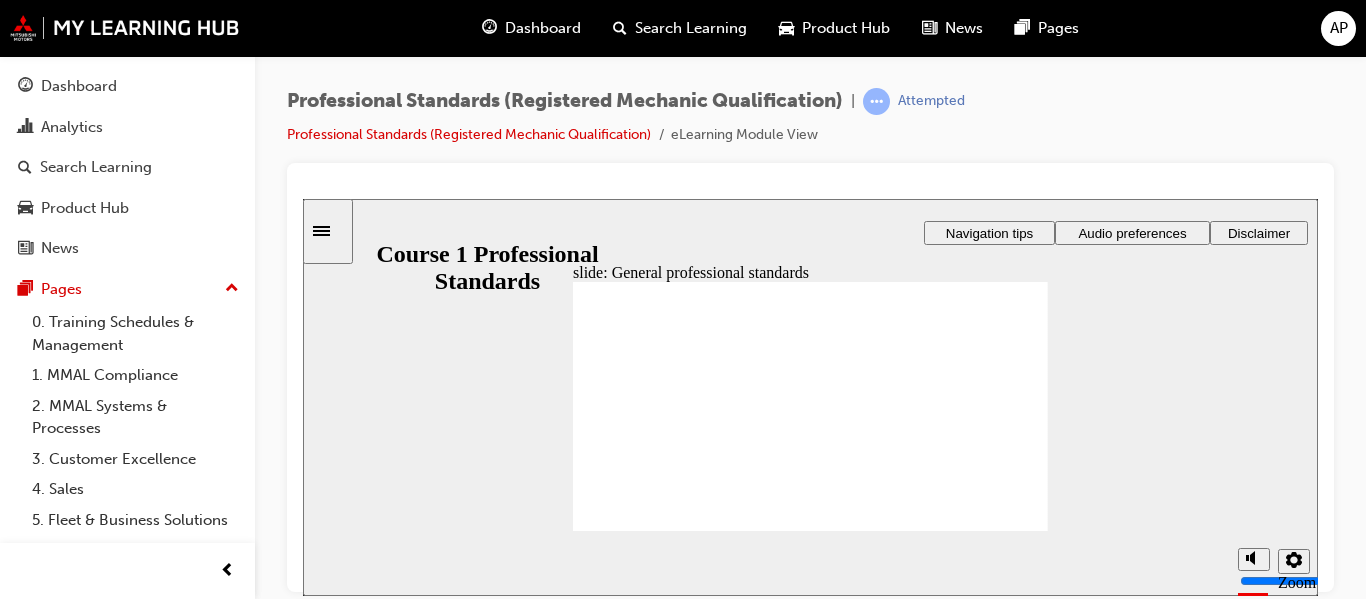 click 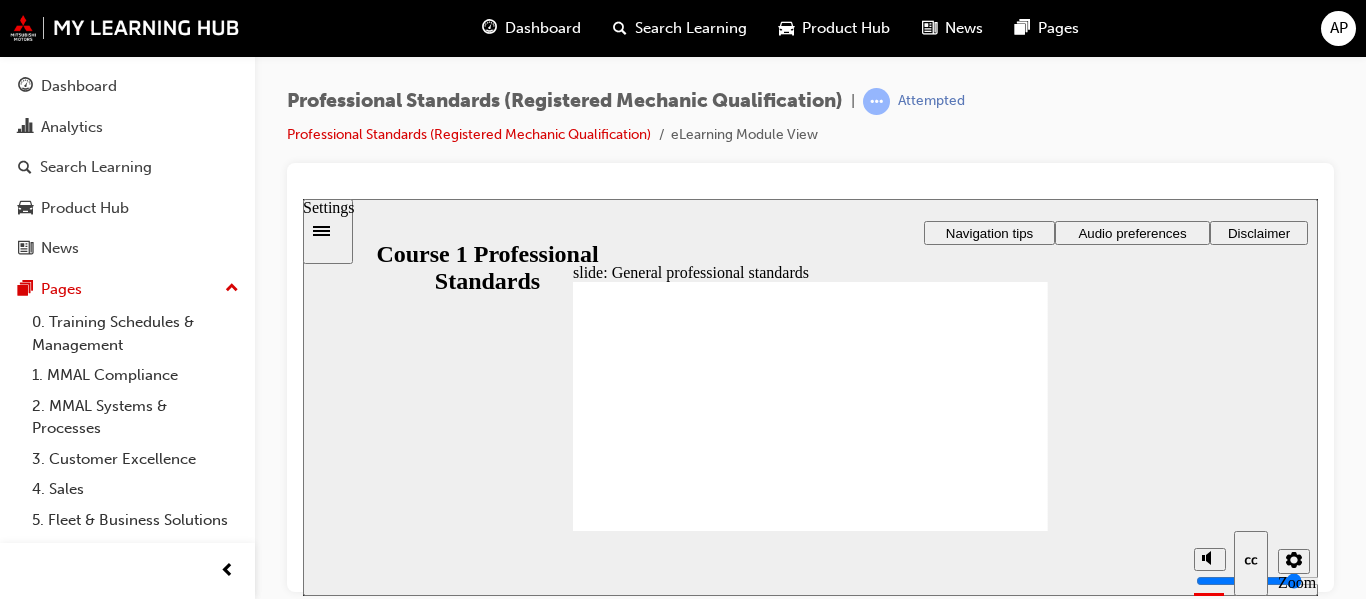 click 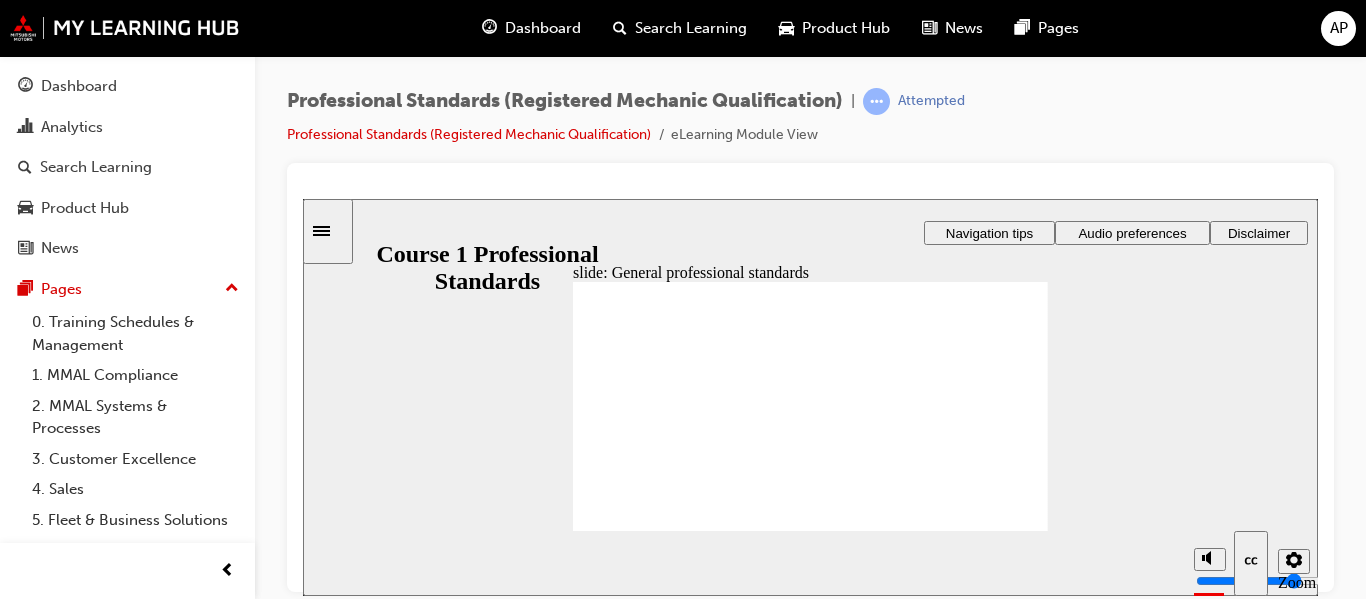click 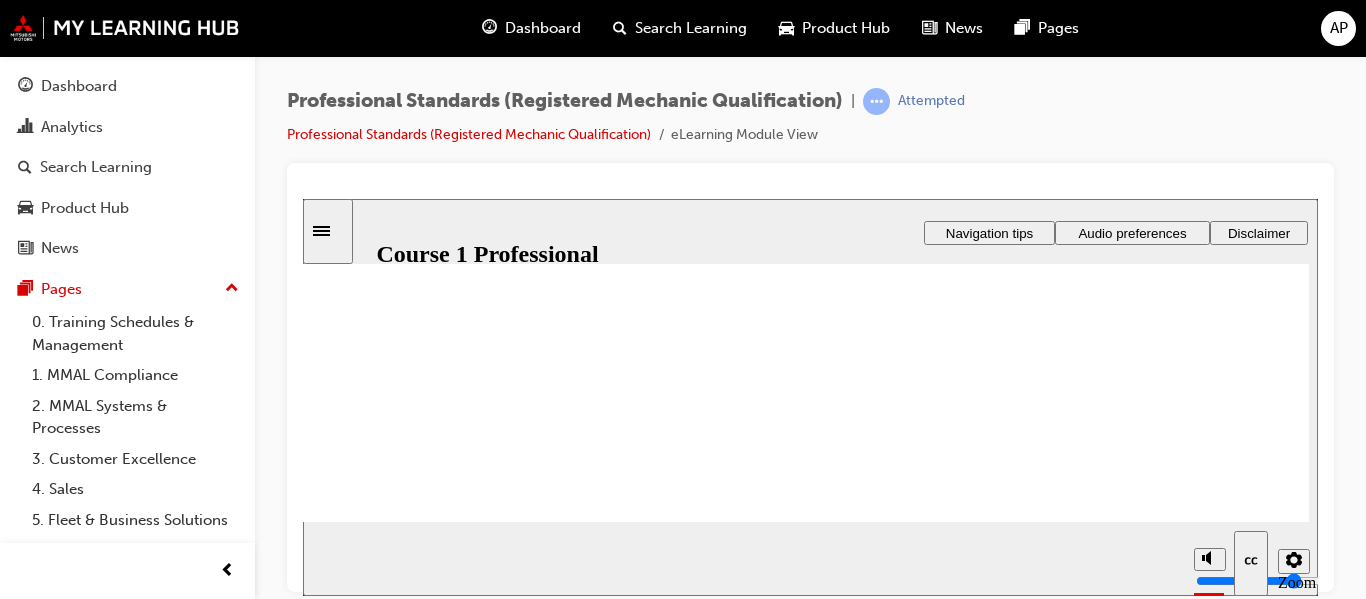scroll, scrollTop: 200, scrollLeft: 0, axis: vertical 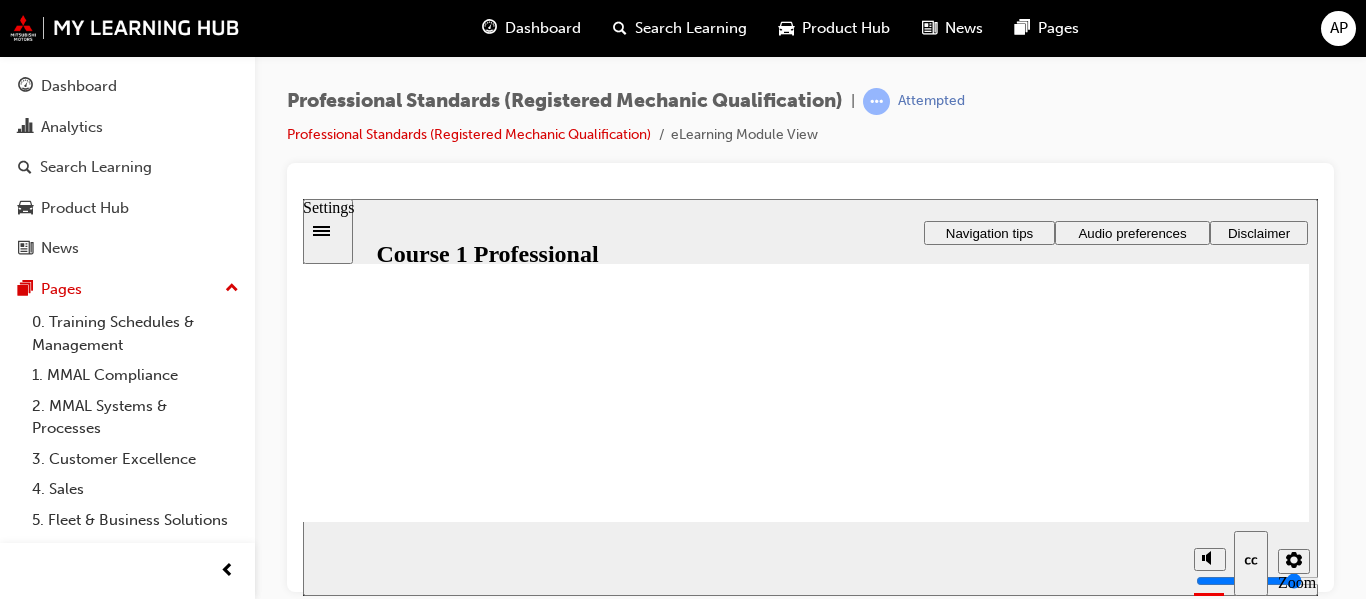 click 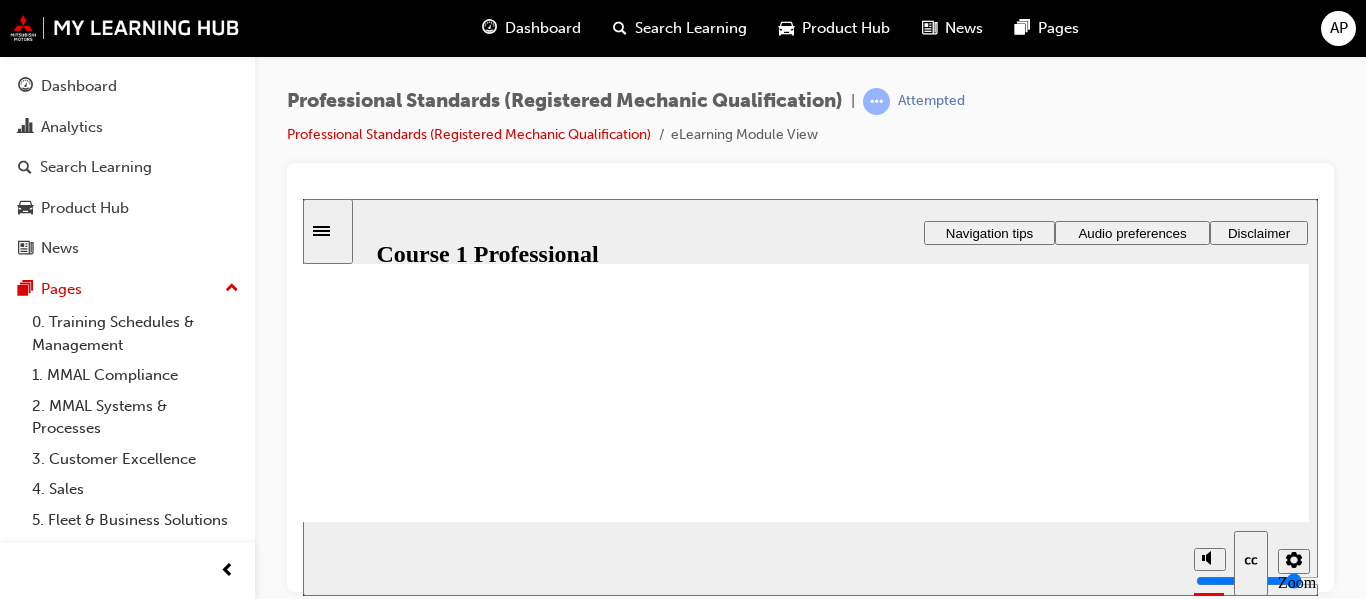 click 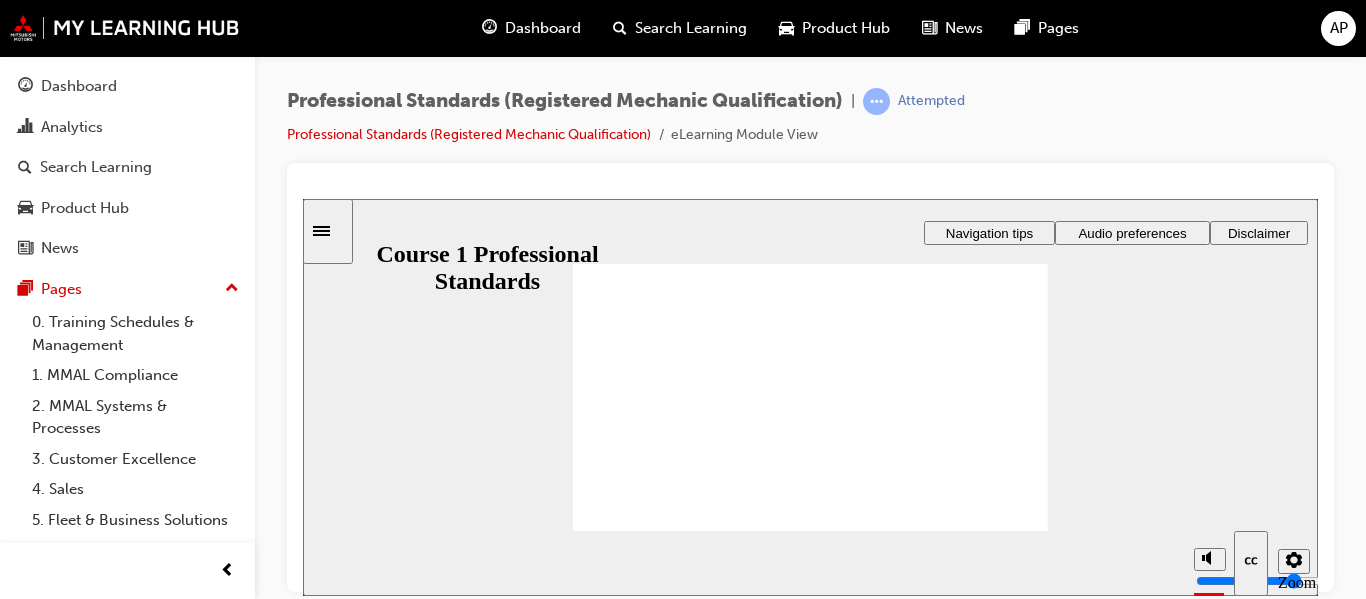 scroll, scrollTop: 0, scrollLeft: 0, axis: both 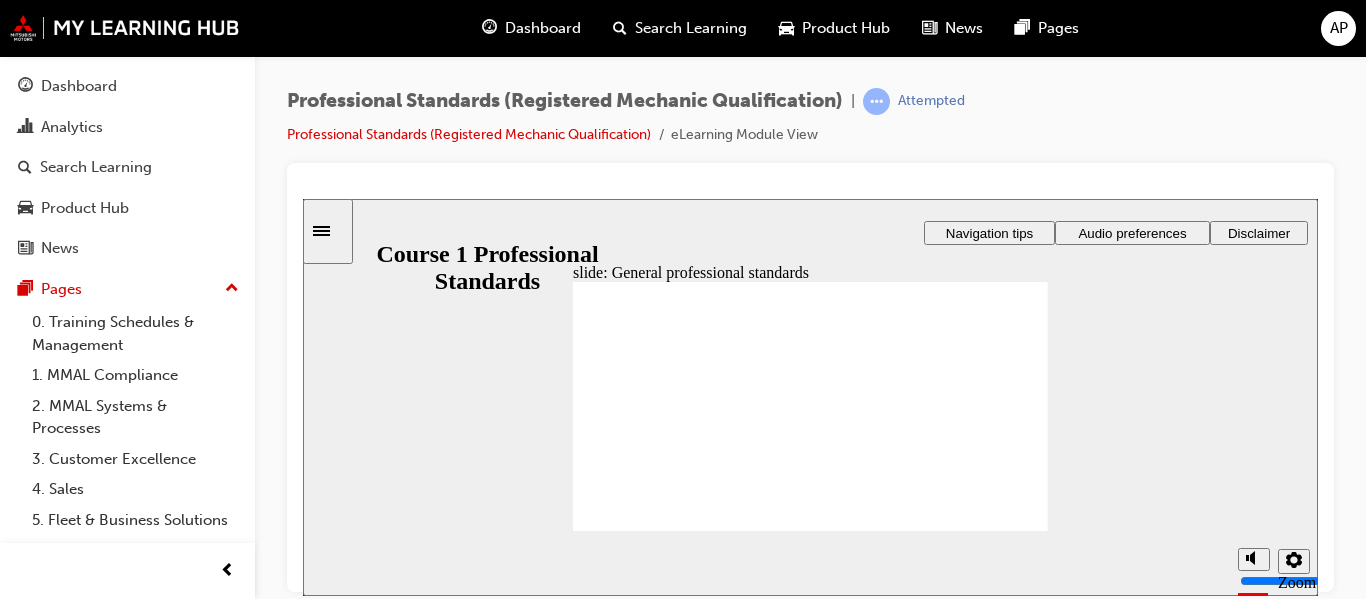 click 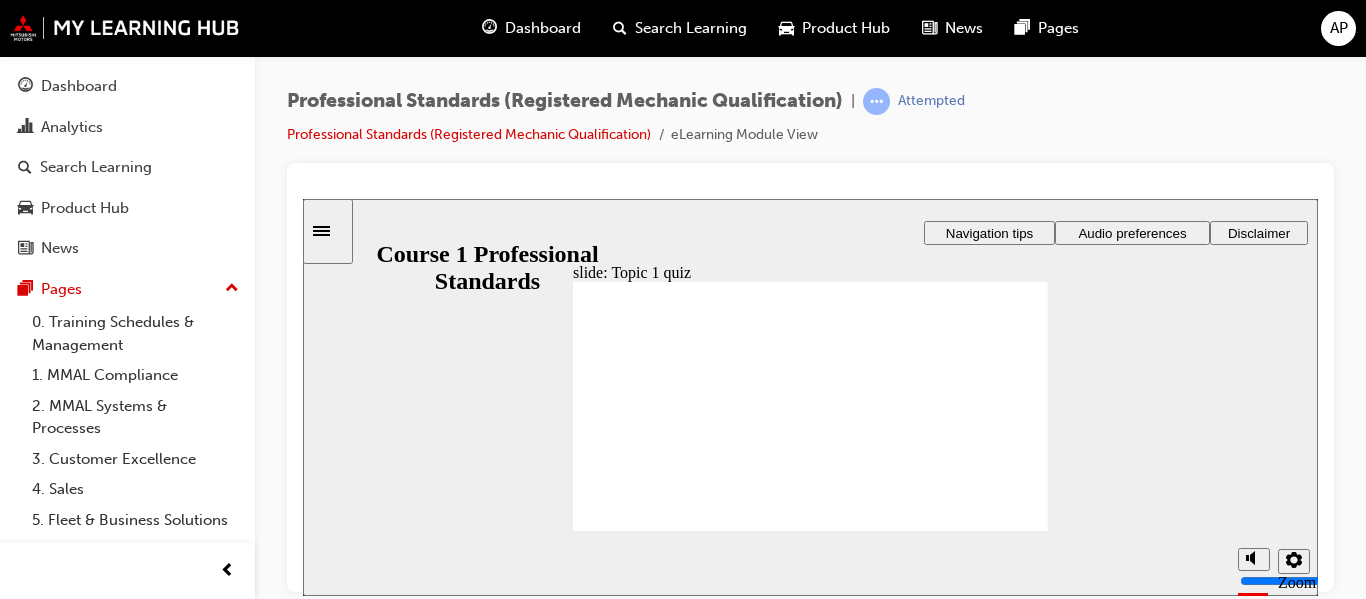click 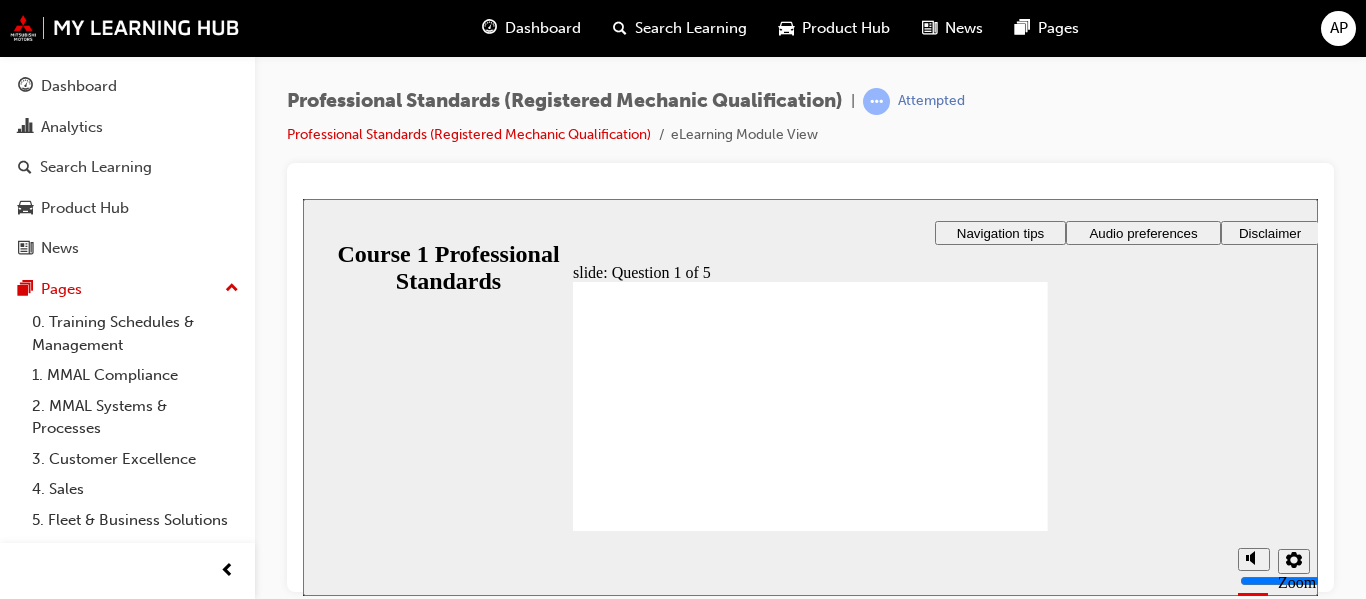radio on "true" 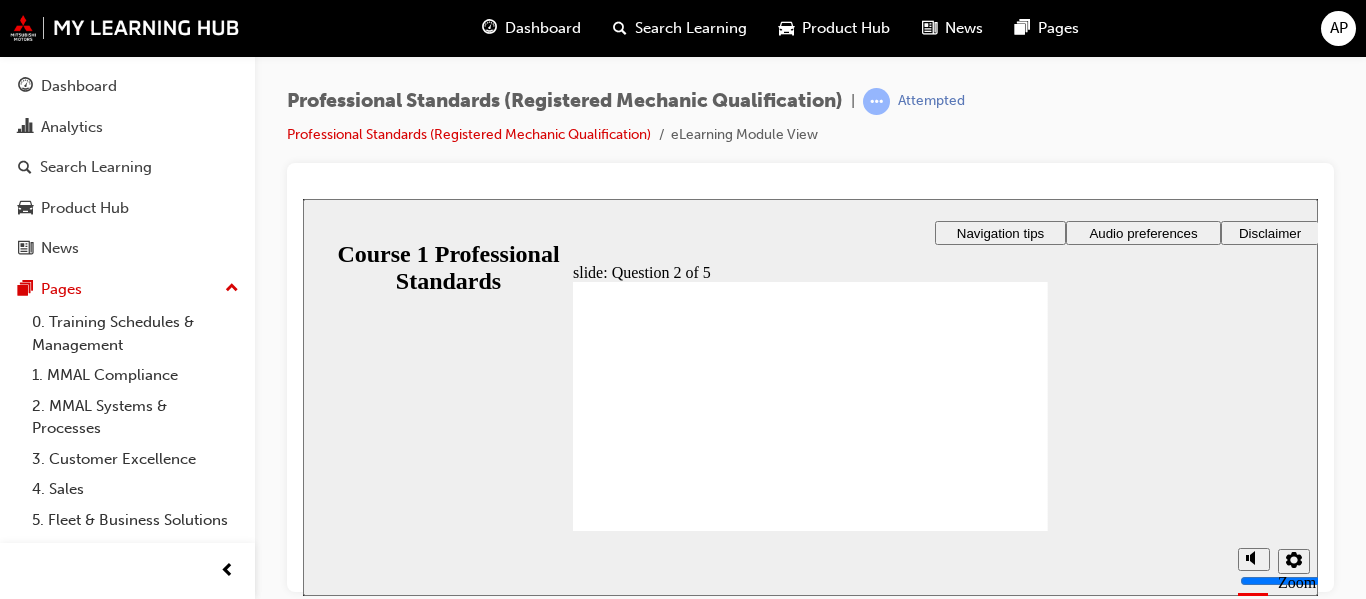 radio on "true" 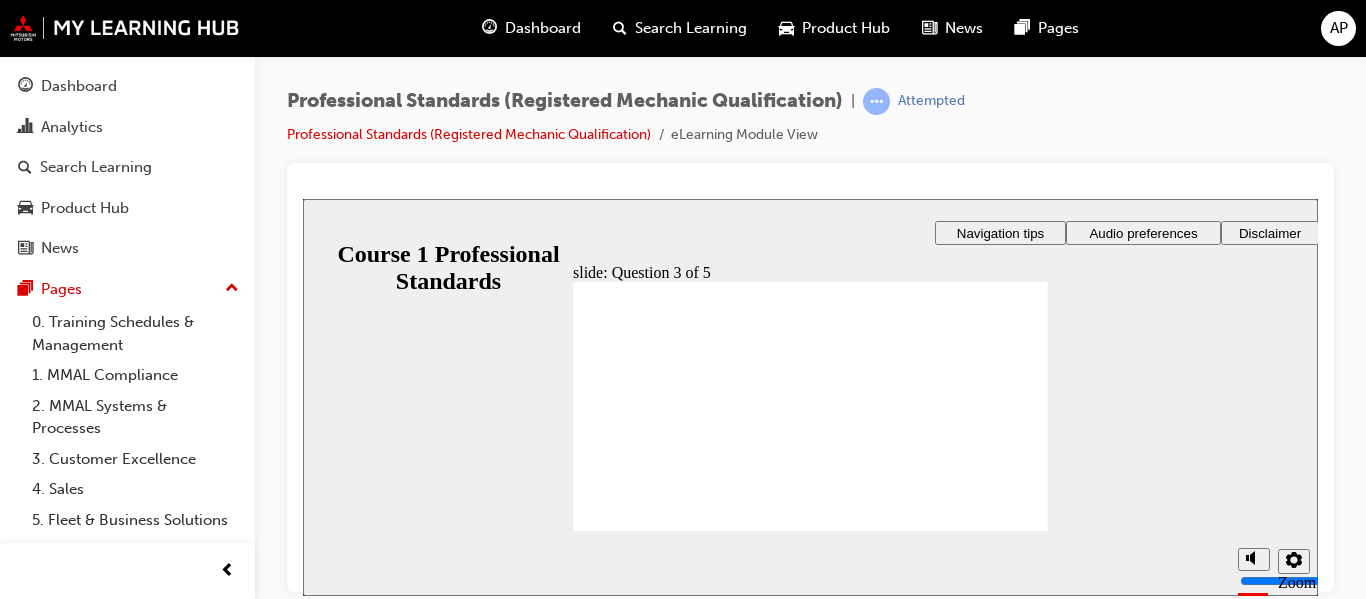 radio on "true" 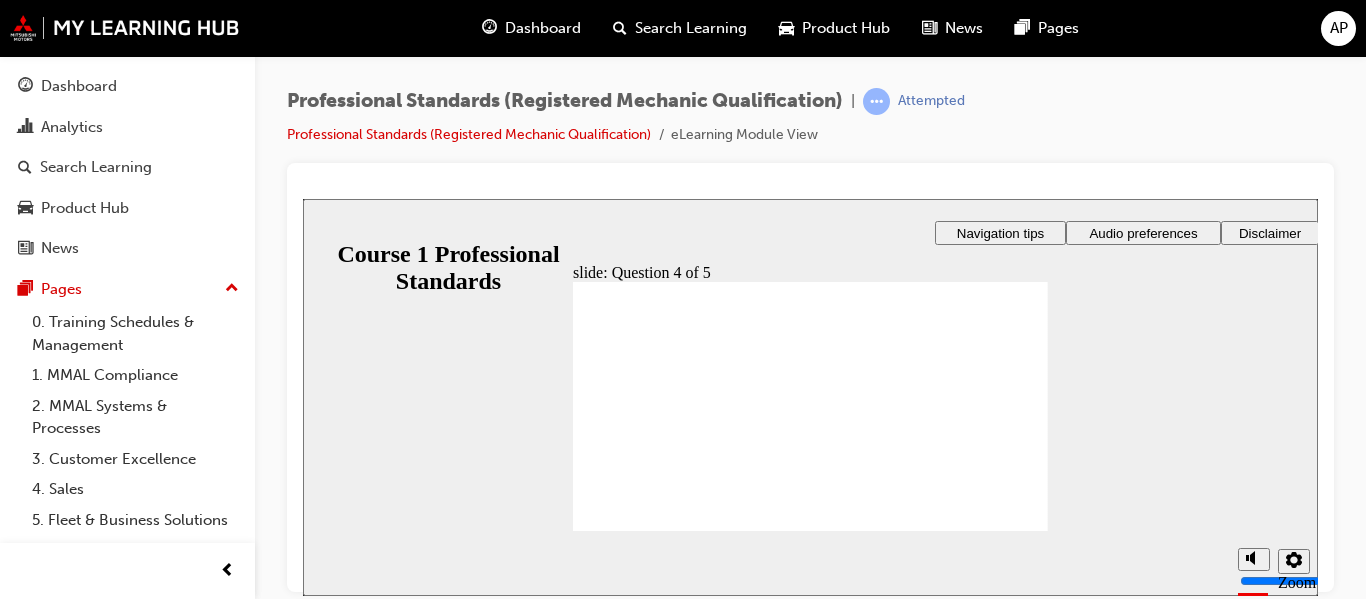 radio on "true" 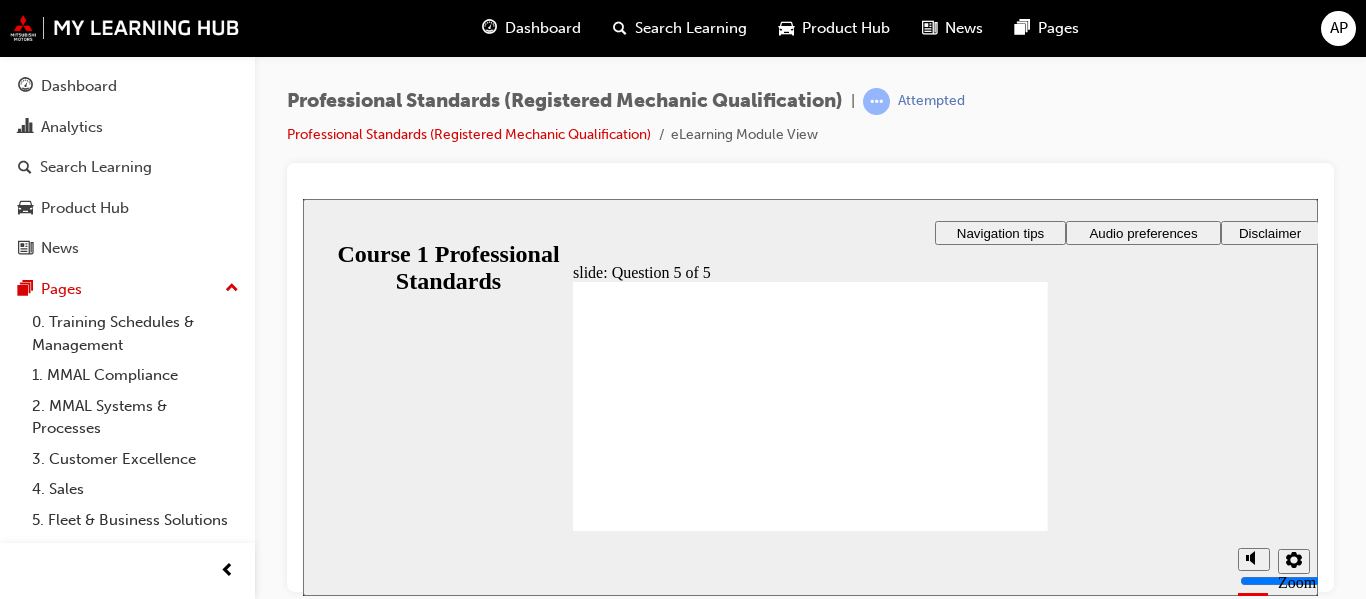 checkbox on "true" 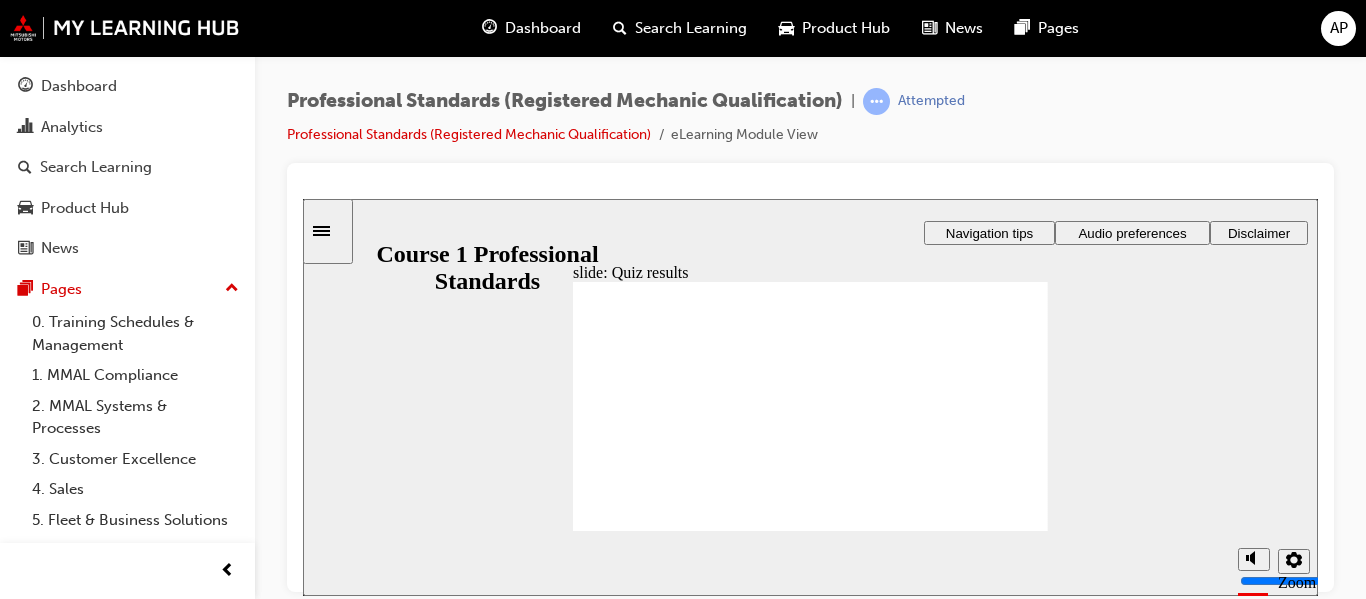 click 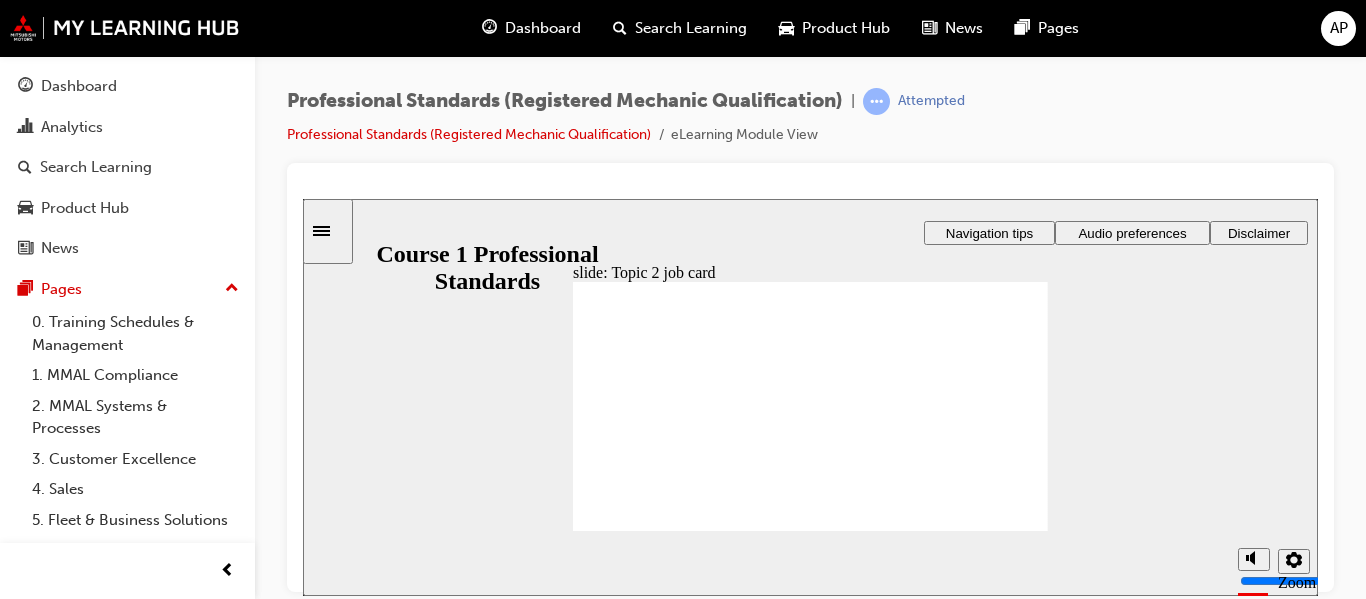 click 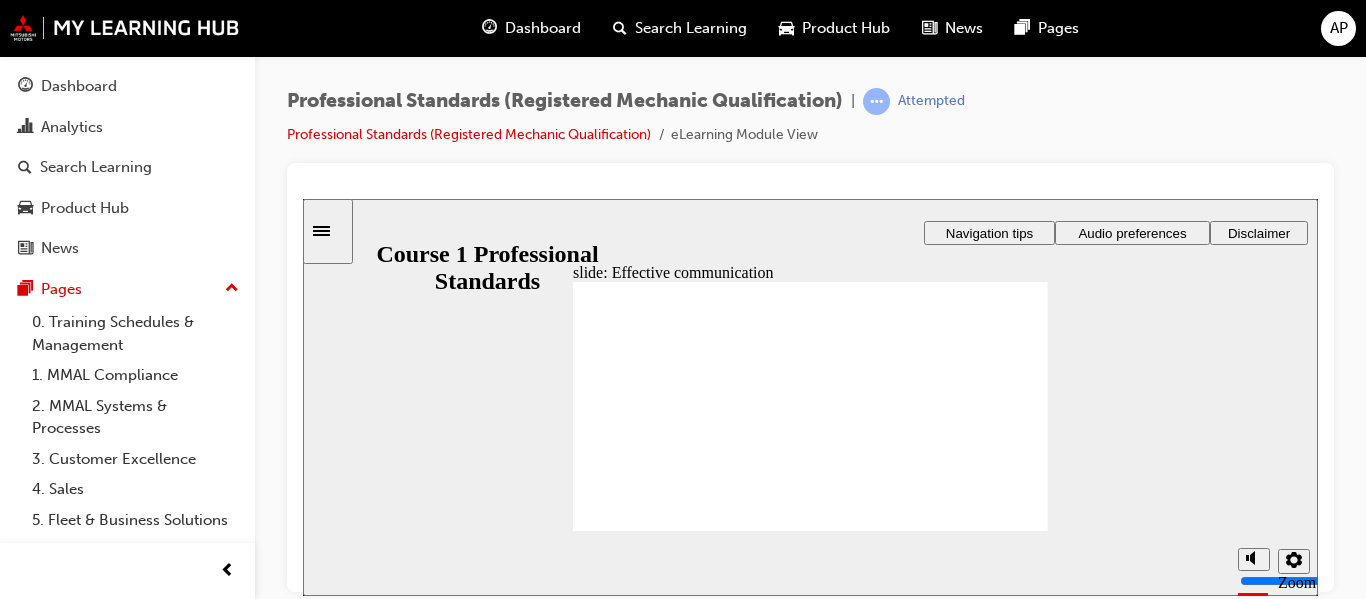 click 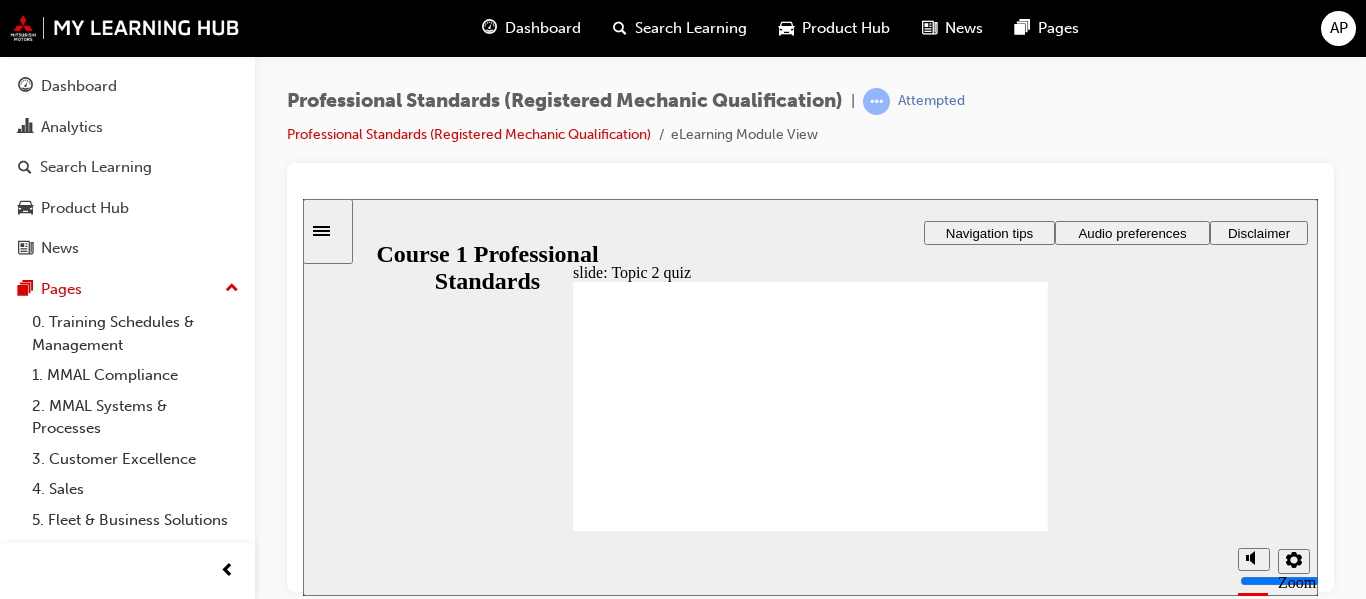 click 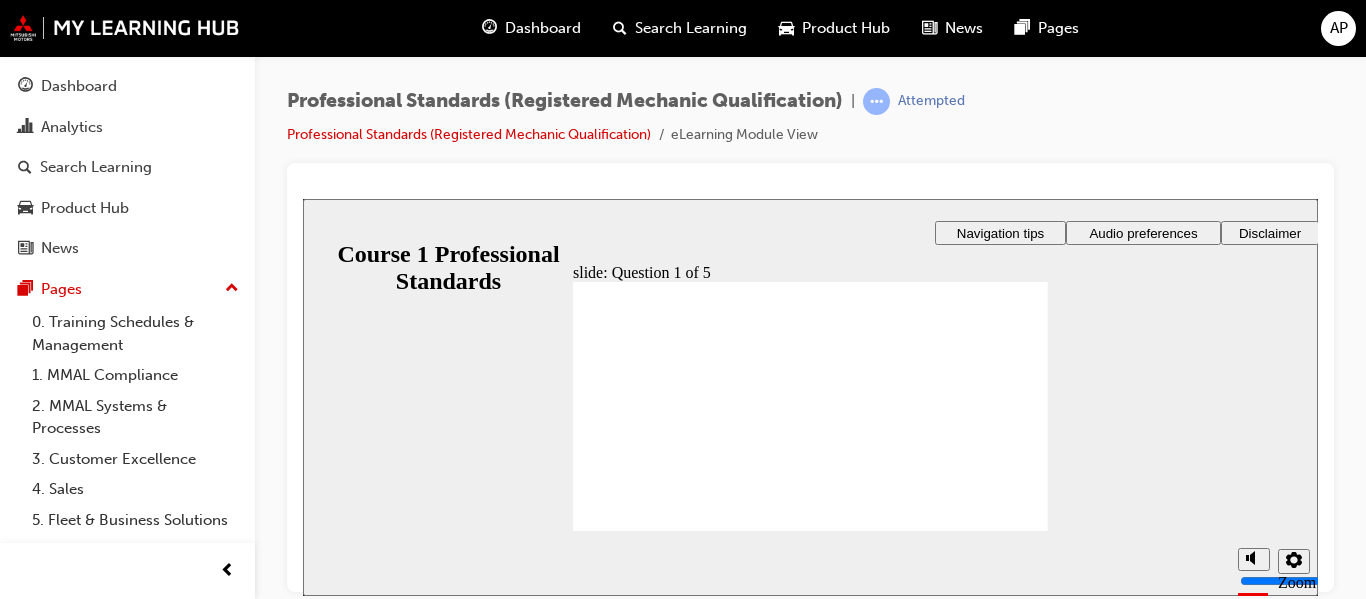 radio on "true" 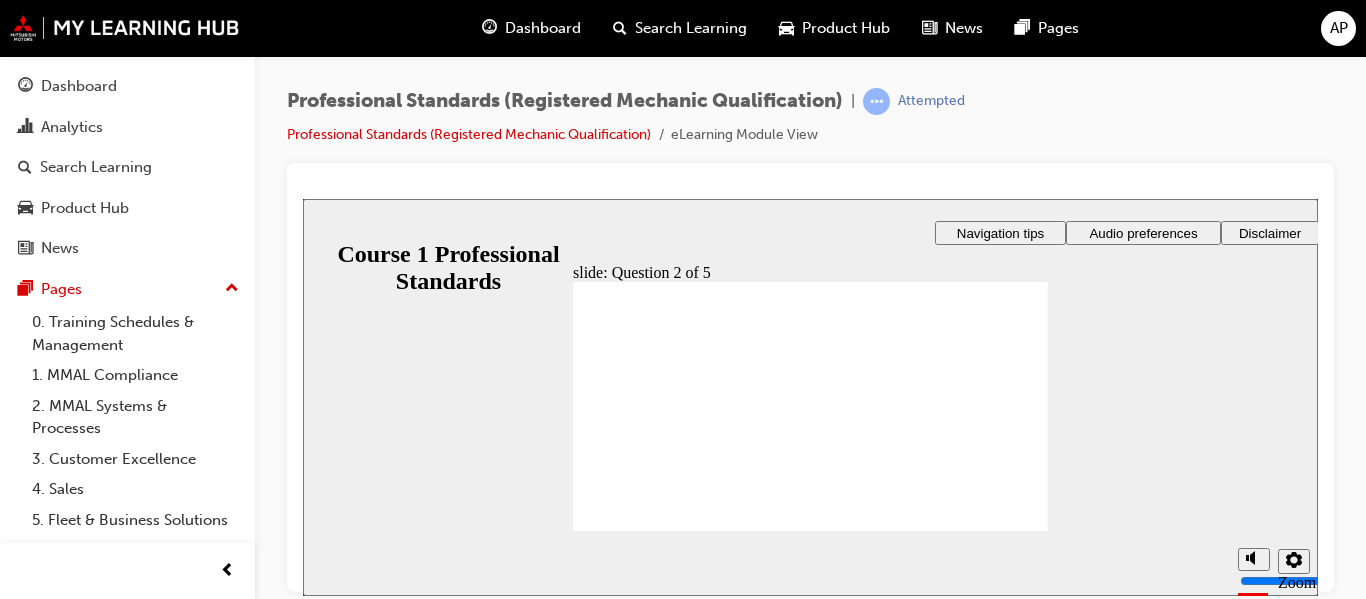 radio on "true" 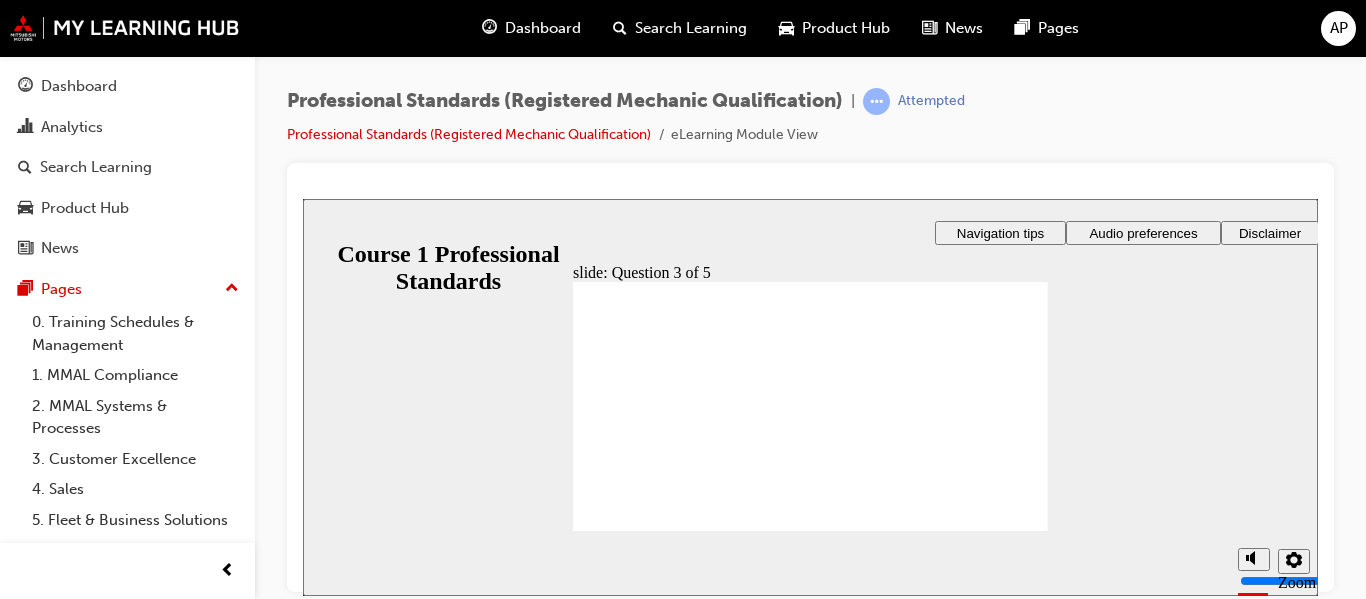 checkbox on "true" 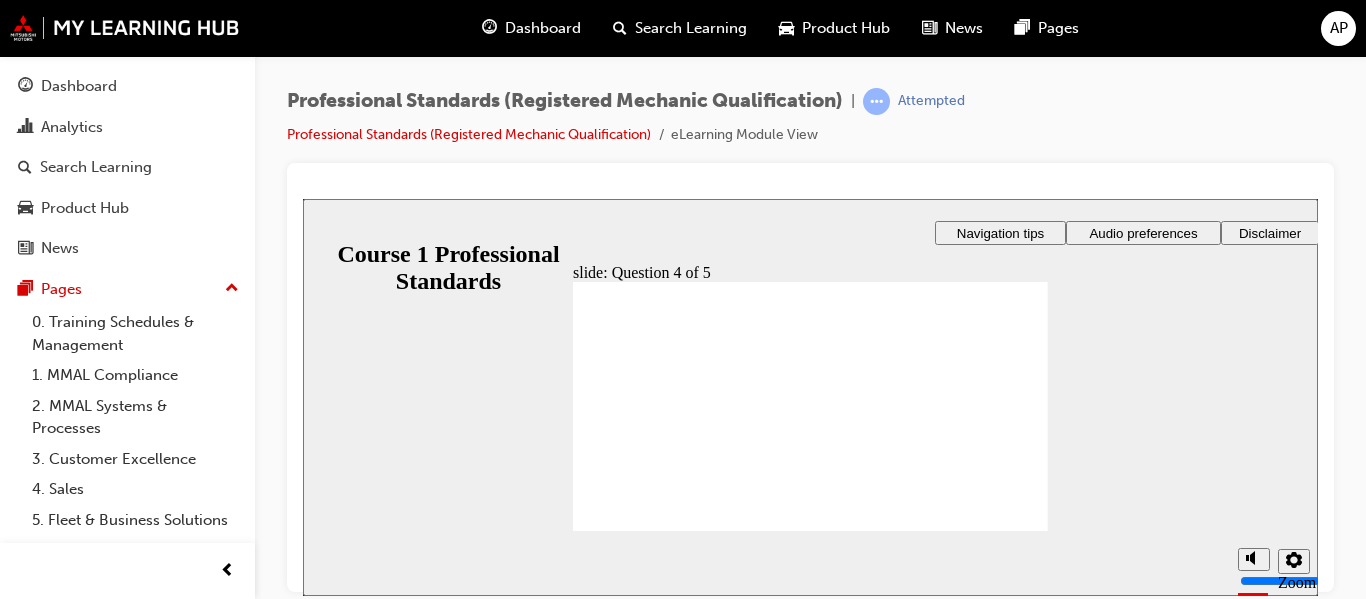 radio on "true" 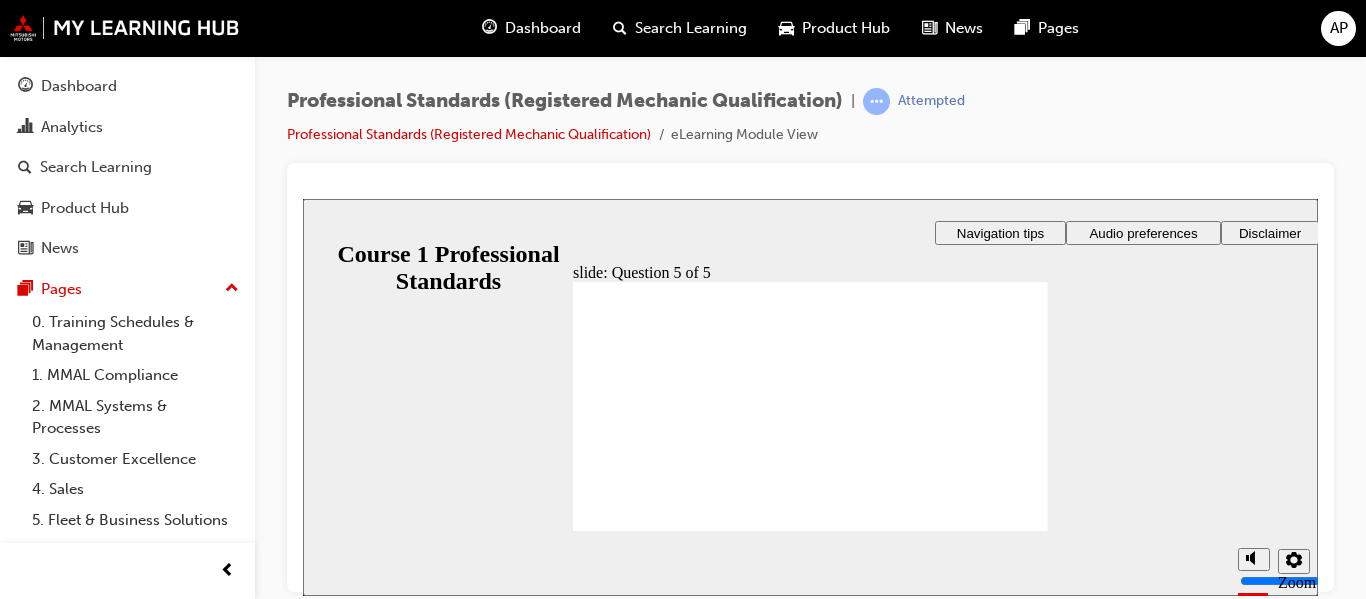 radio on "false" 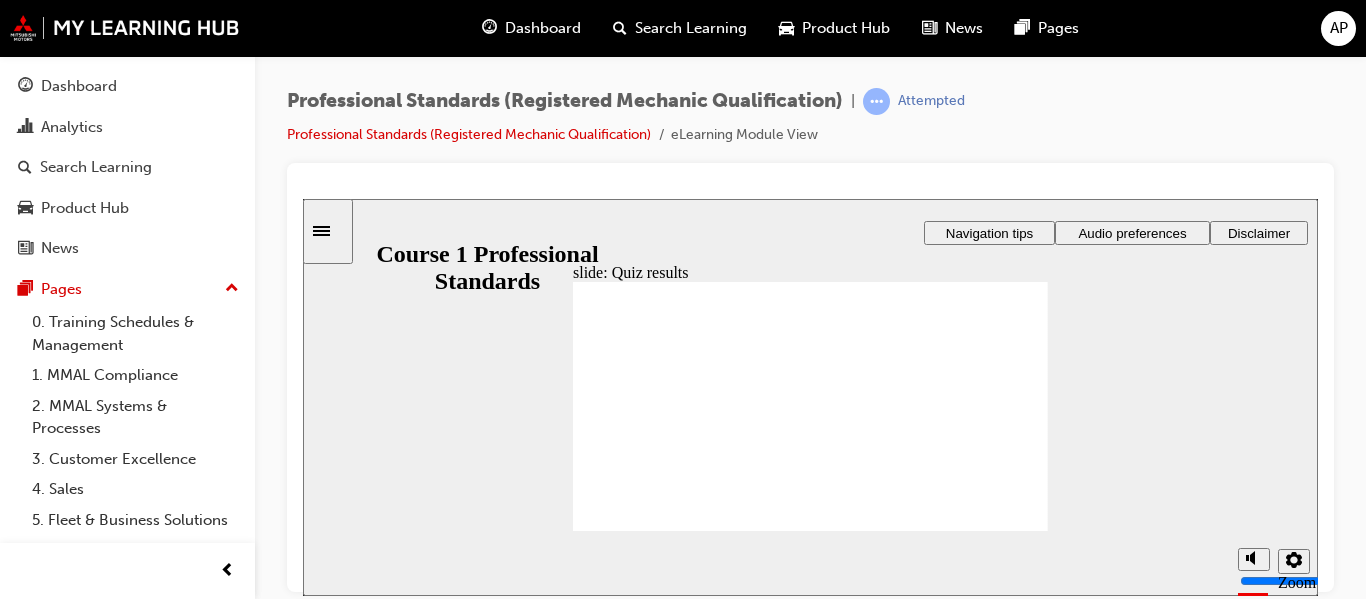 click 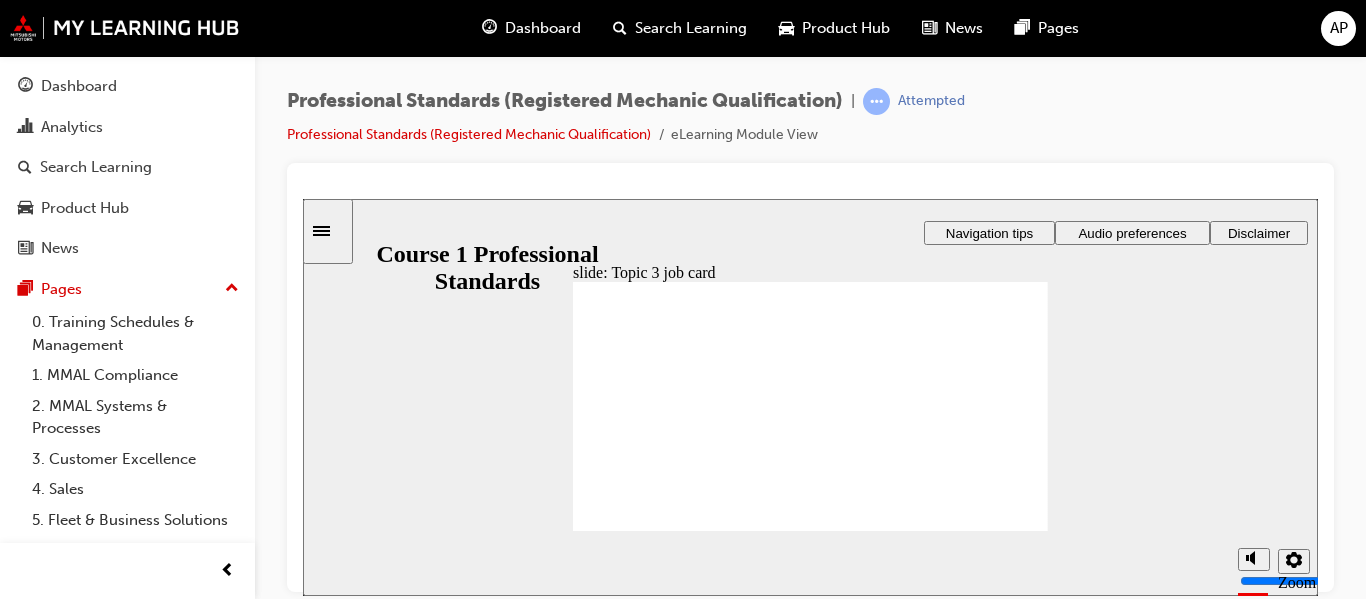 click 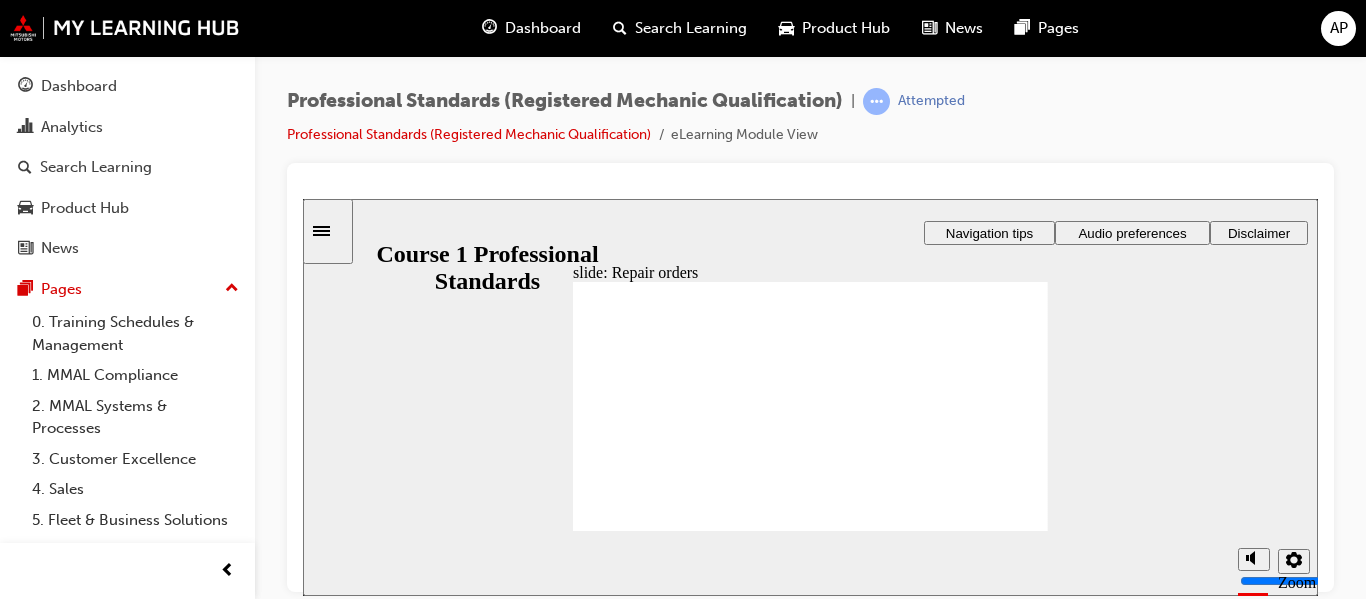 click 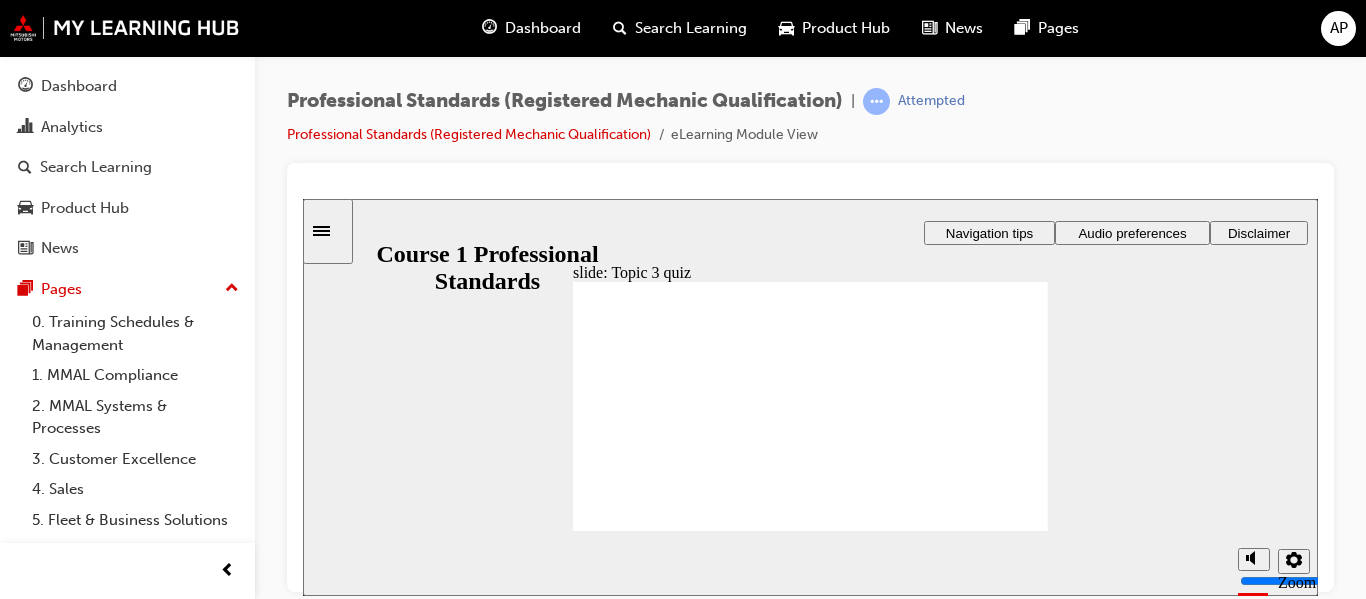 click 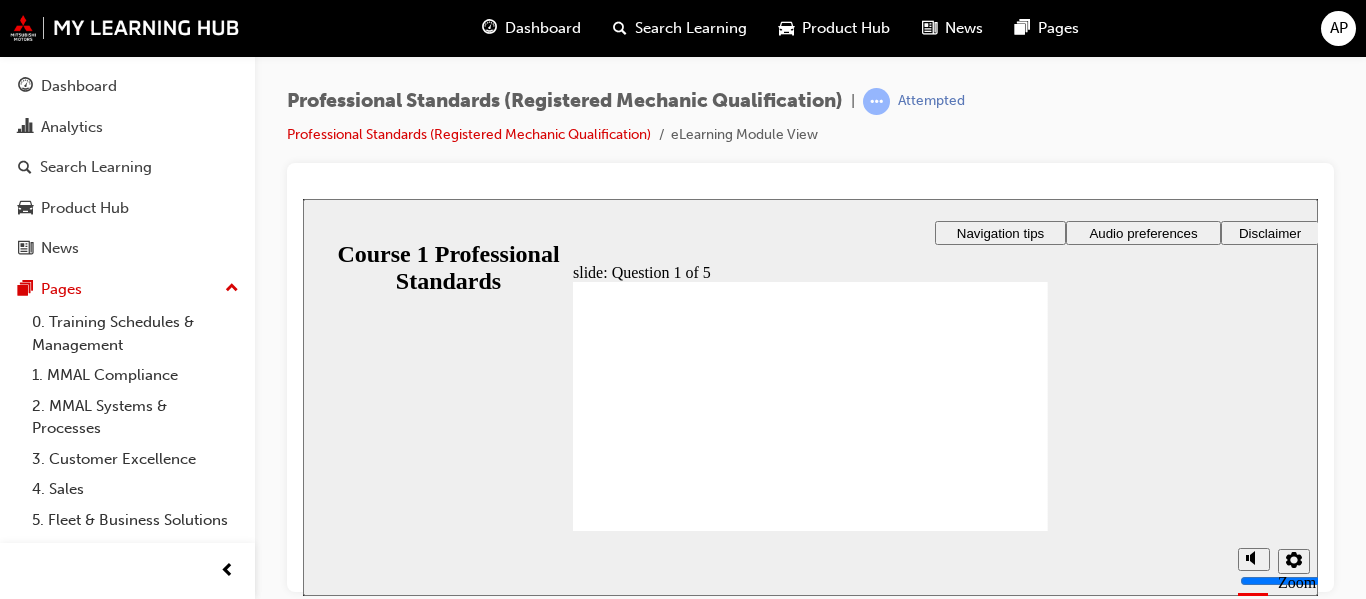 checkbox on "true" 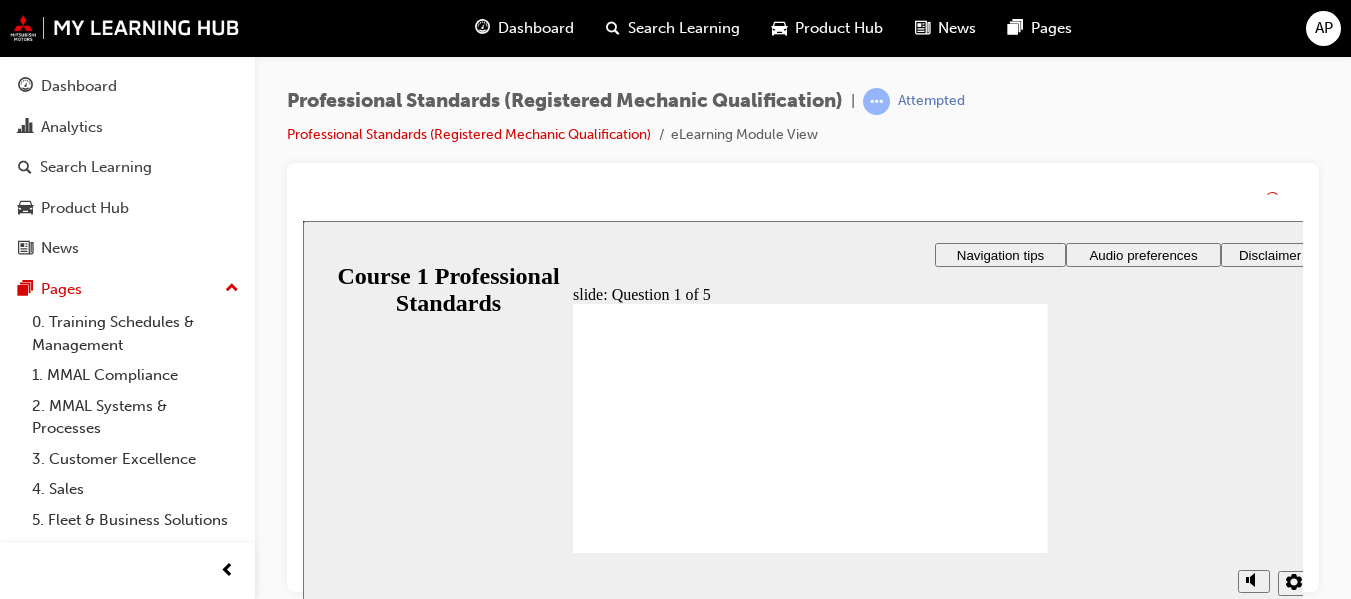 click 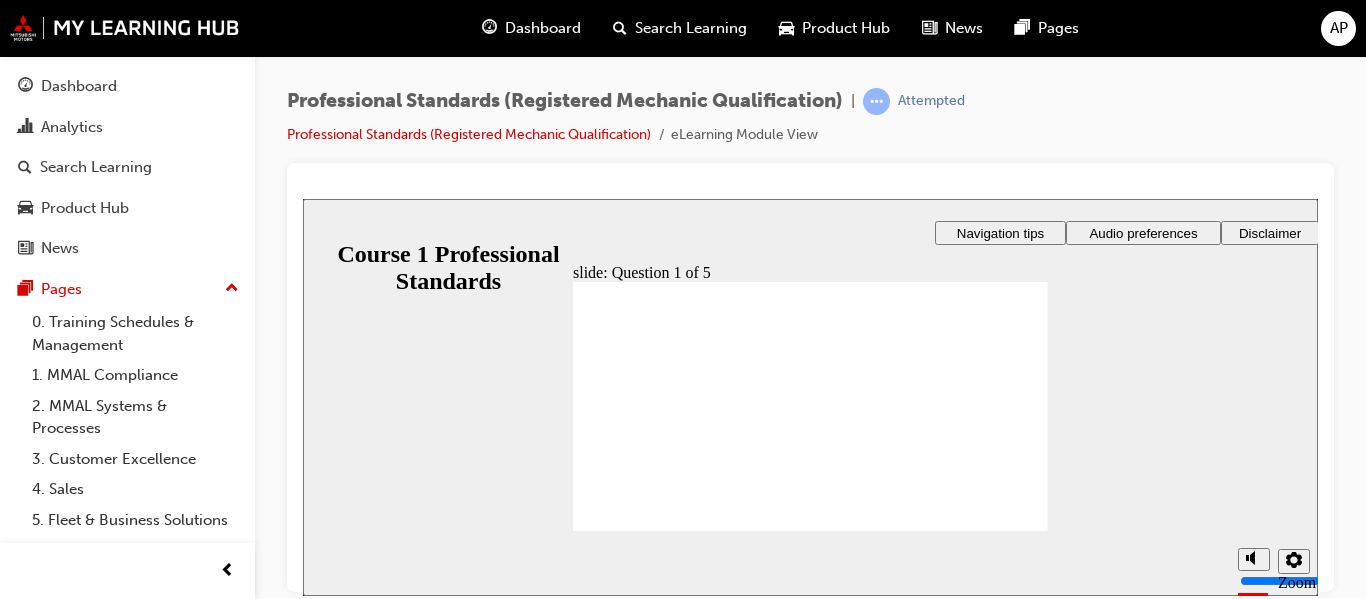 click 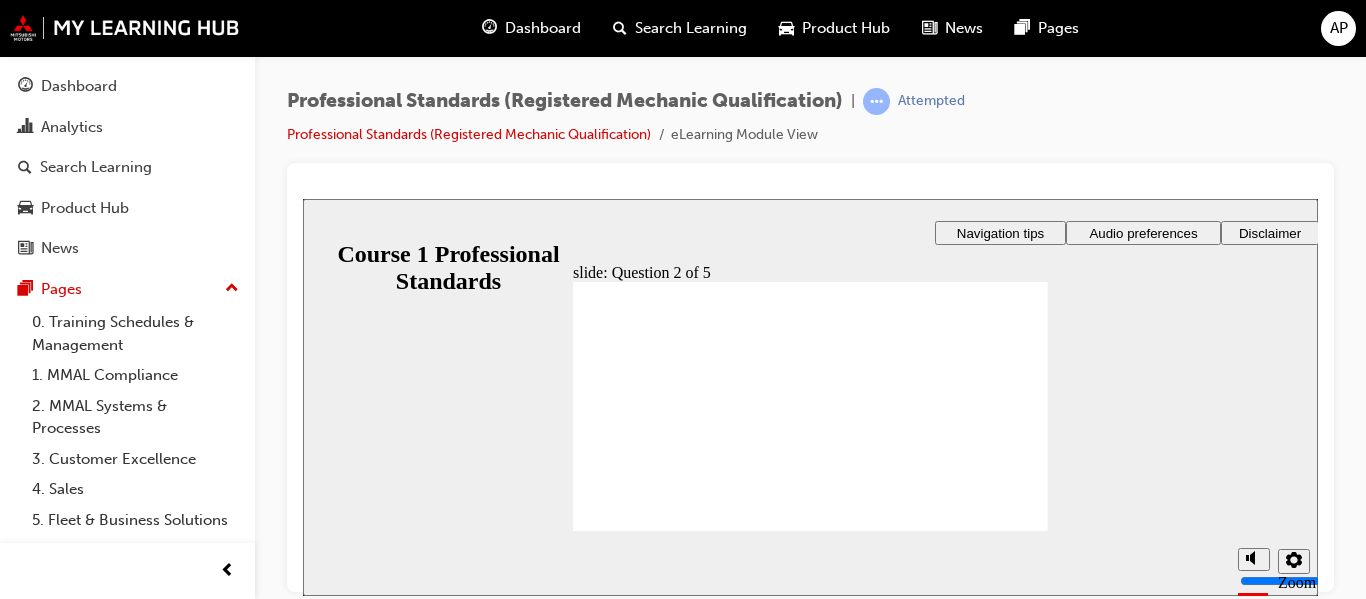 radio on "true" 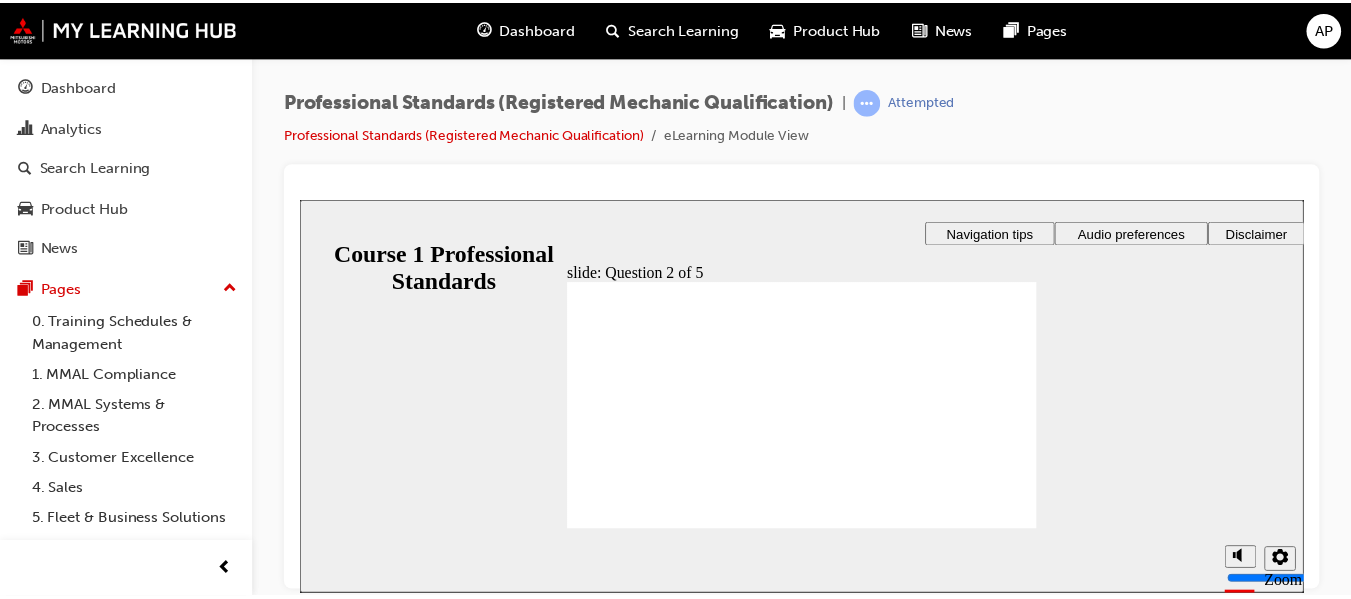 drag, startPoint x: 840, startPoint y: 473, endPoint x: 822, endPoint y: 444, distance: 34.132095 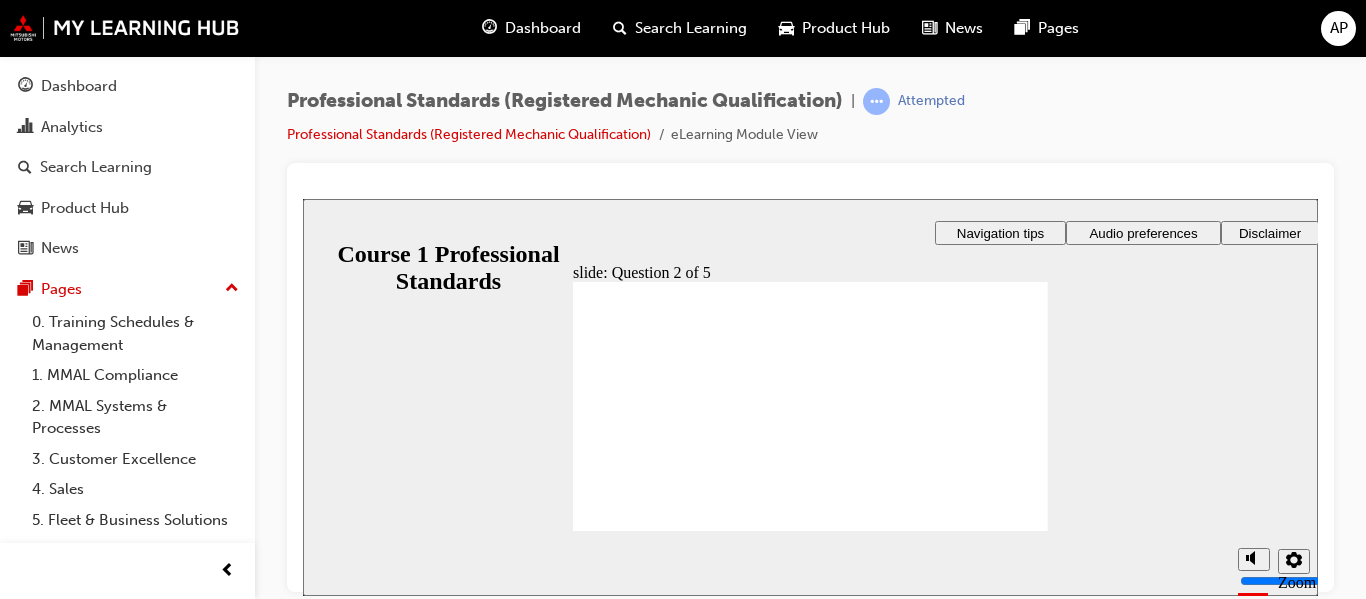 click 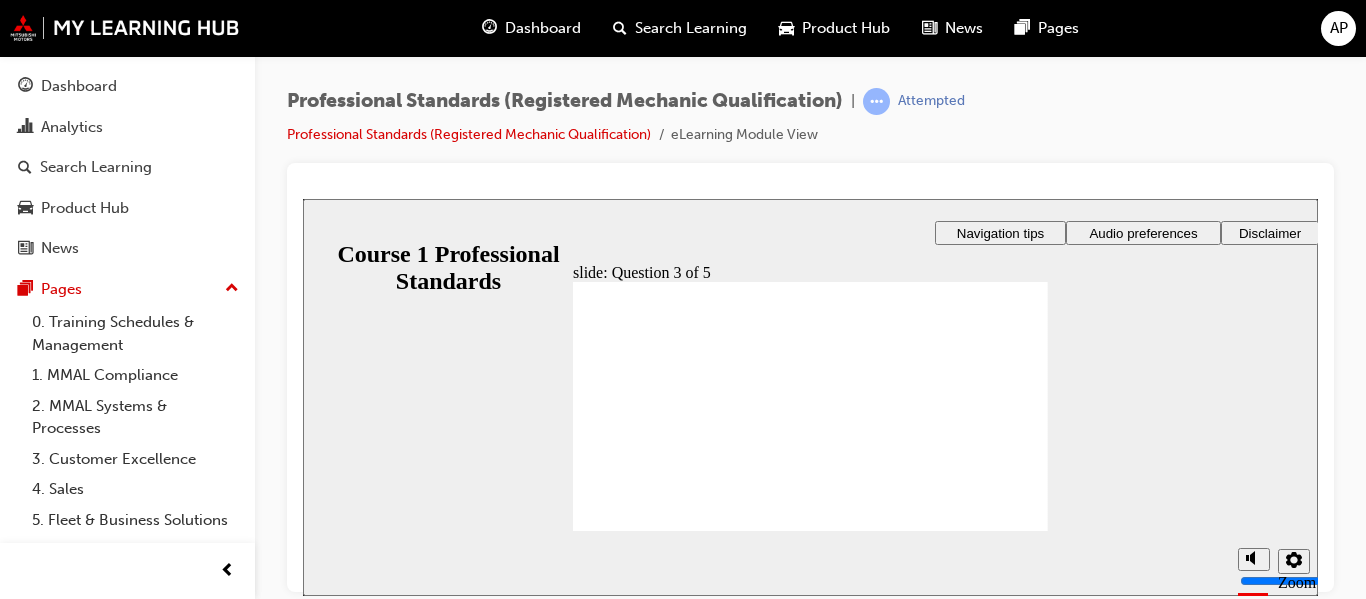 click on "Audio preferences" at bounding box center (1143, 232) 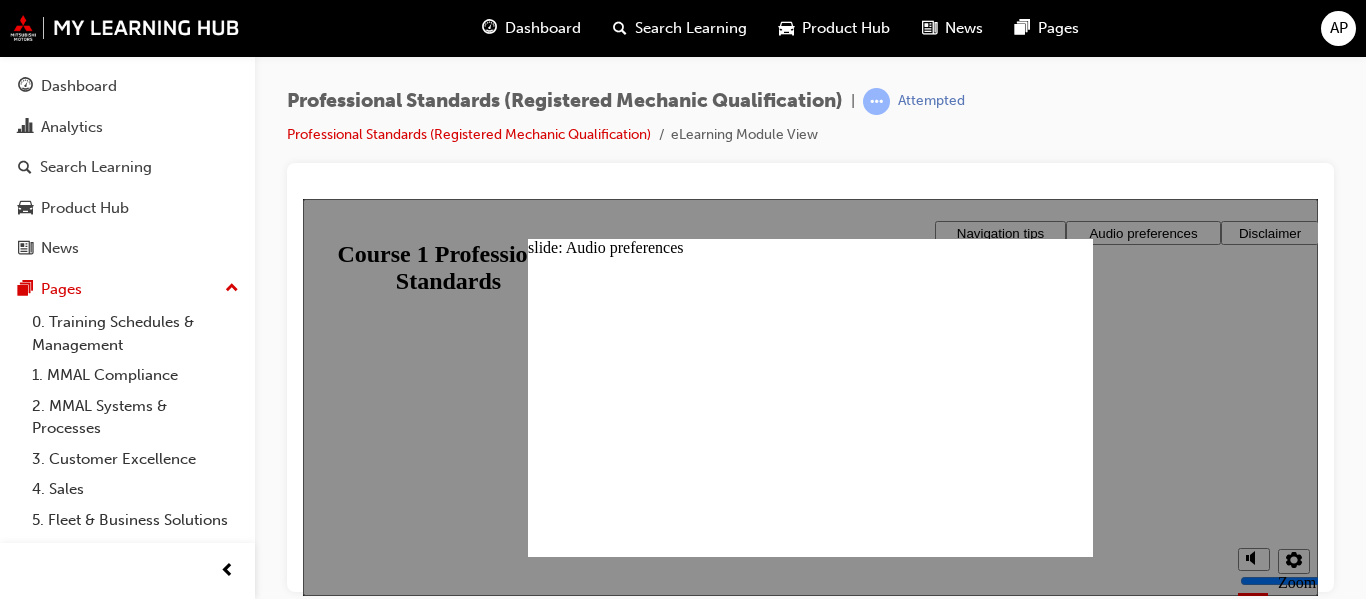 click 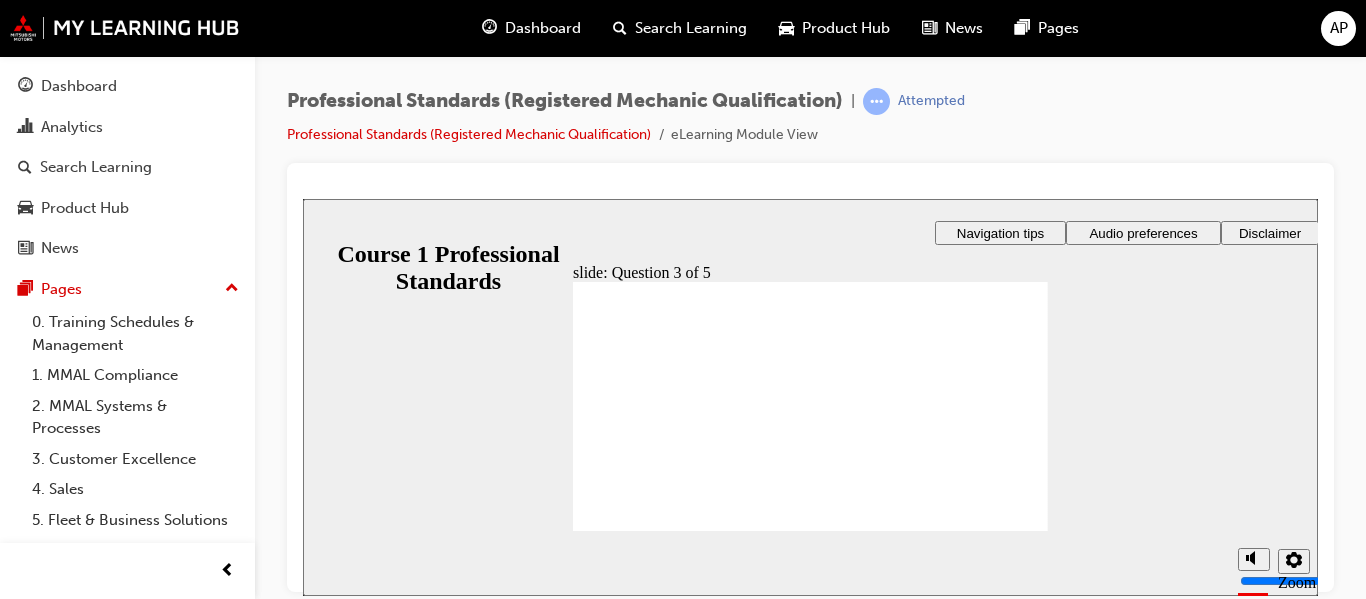 radio on "true" 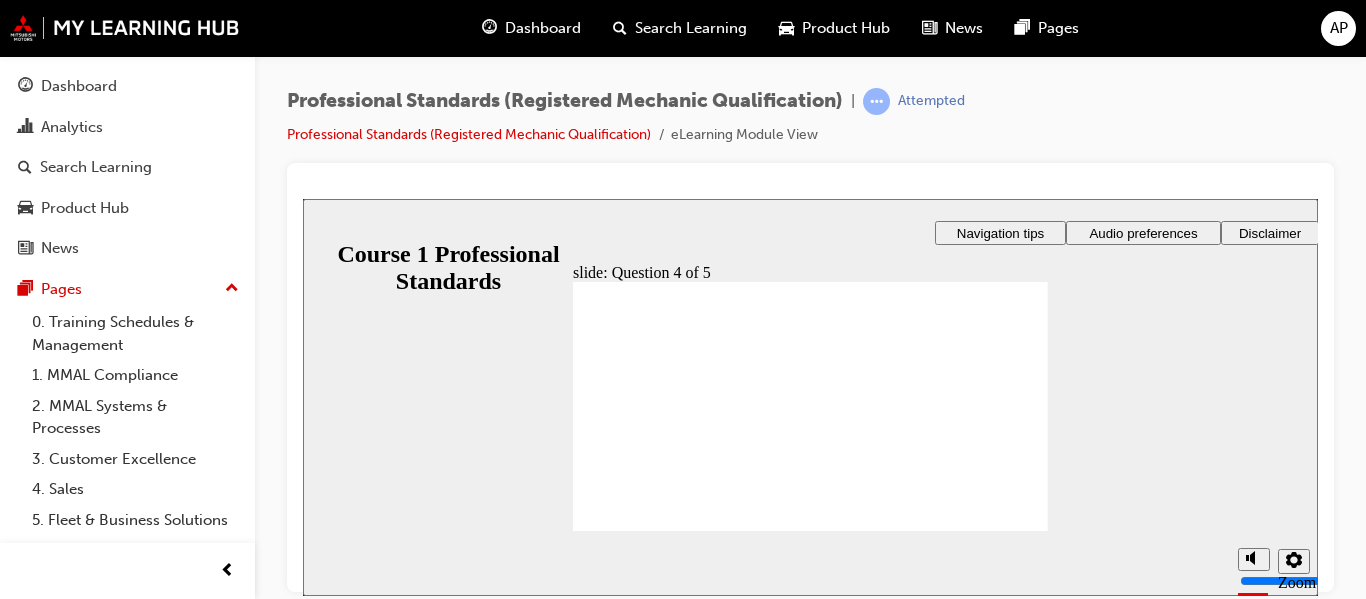radio on "true" 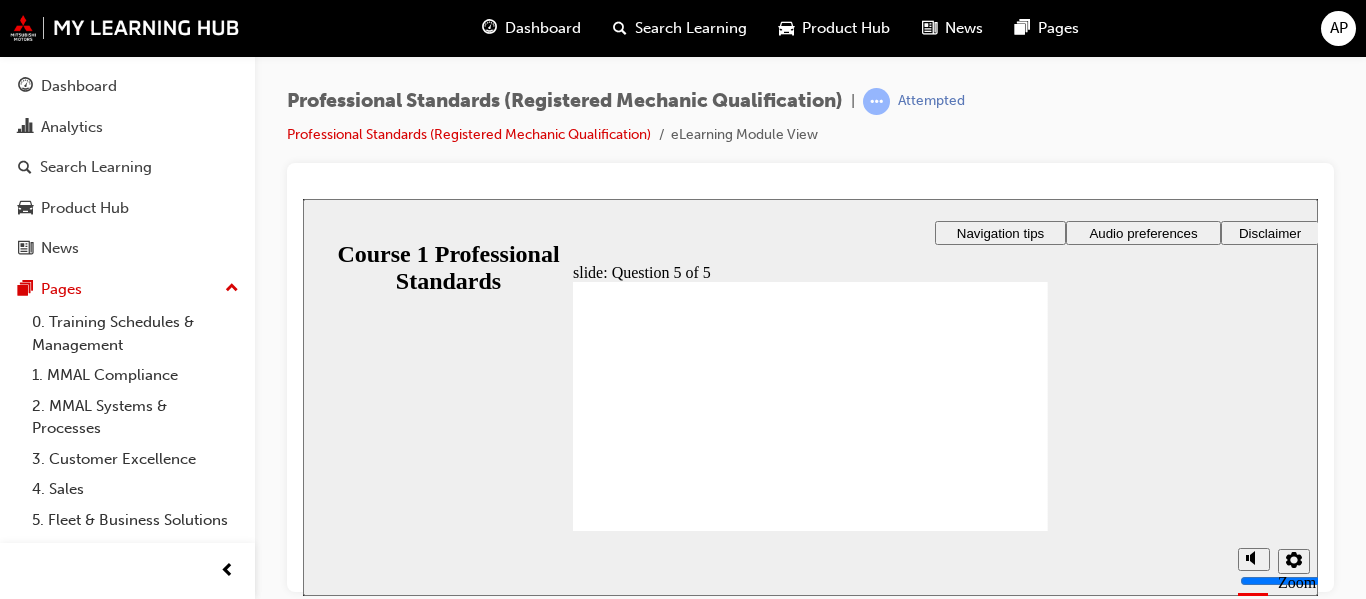 checkbox on "true" 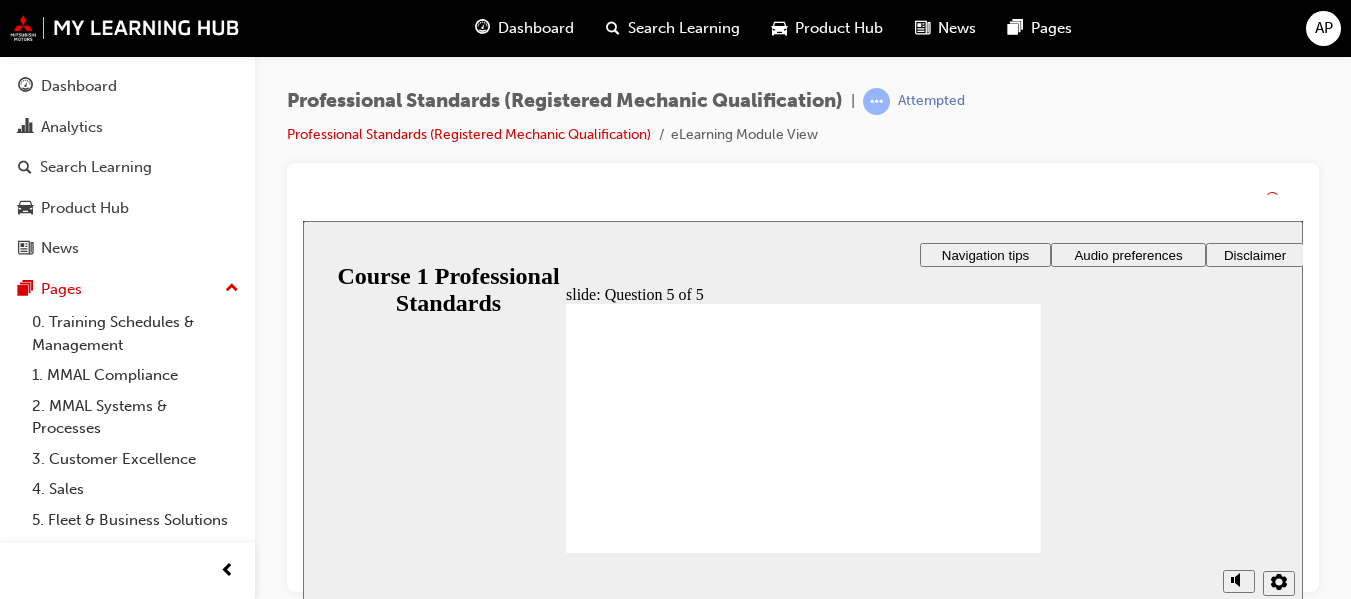 click 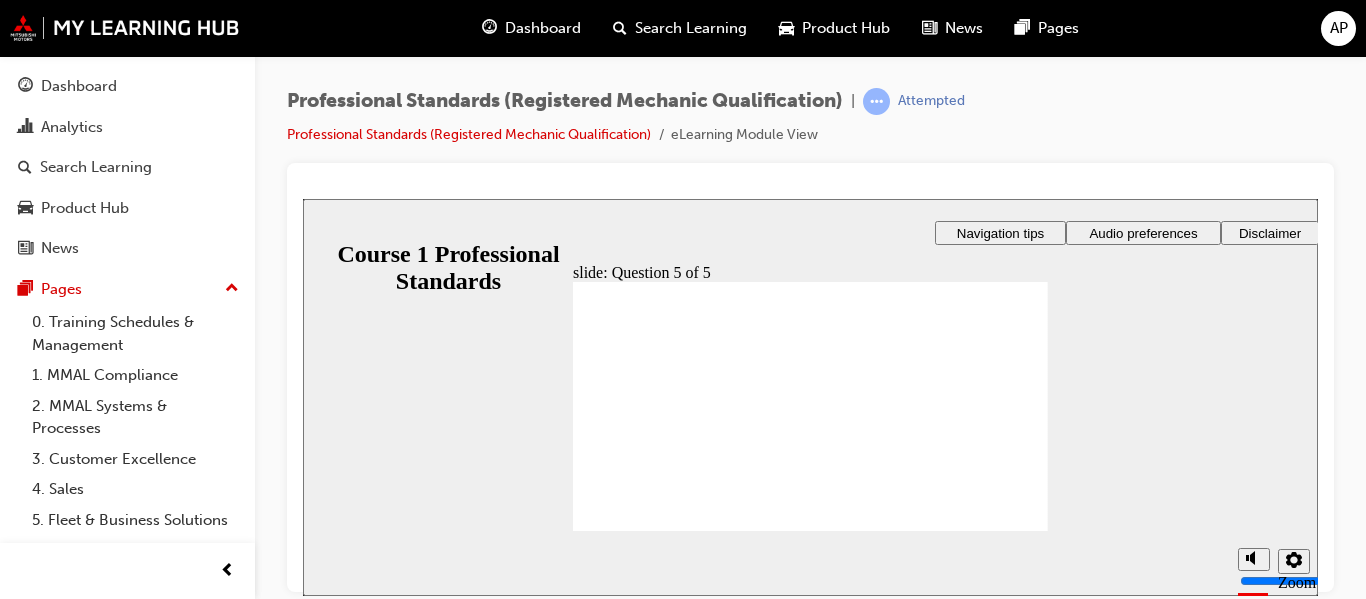 click 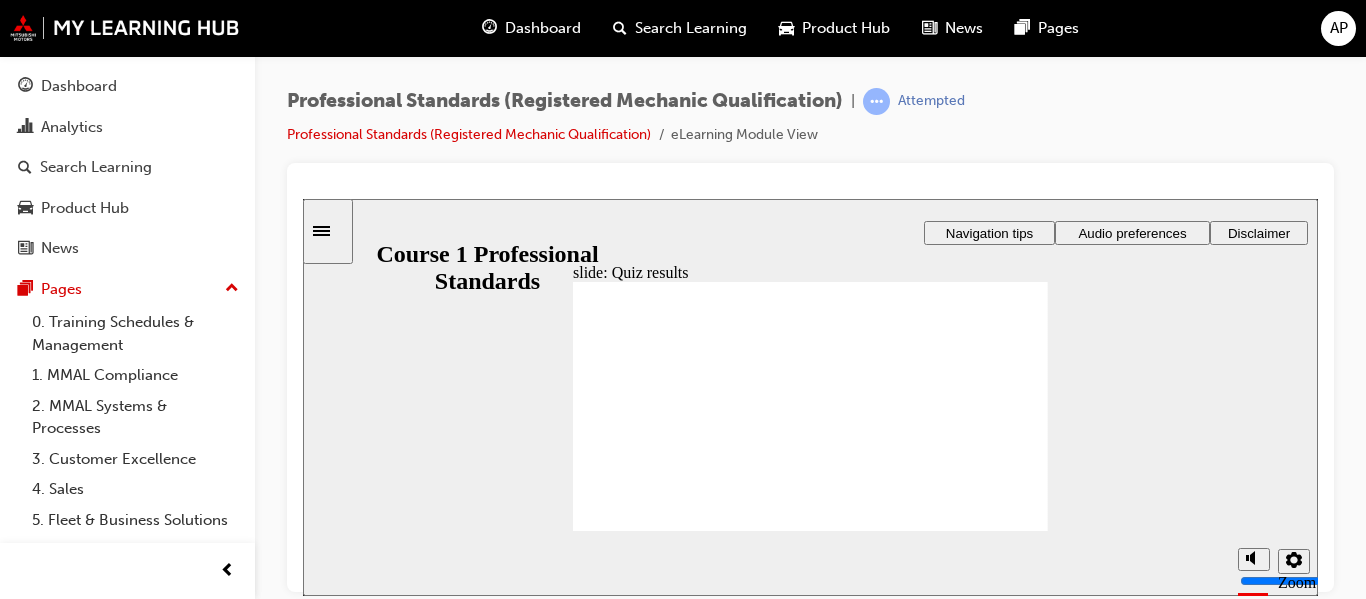 click 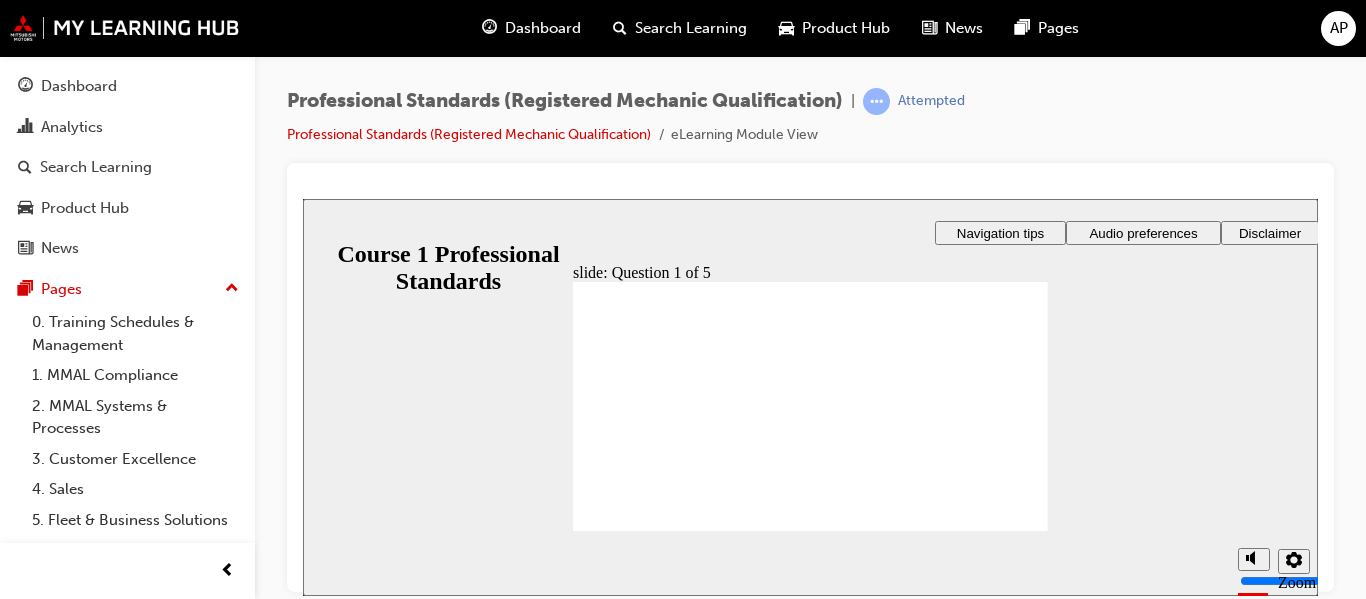 checkbox on "true" 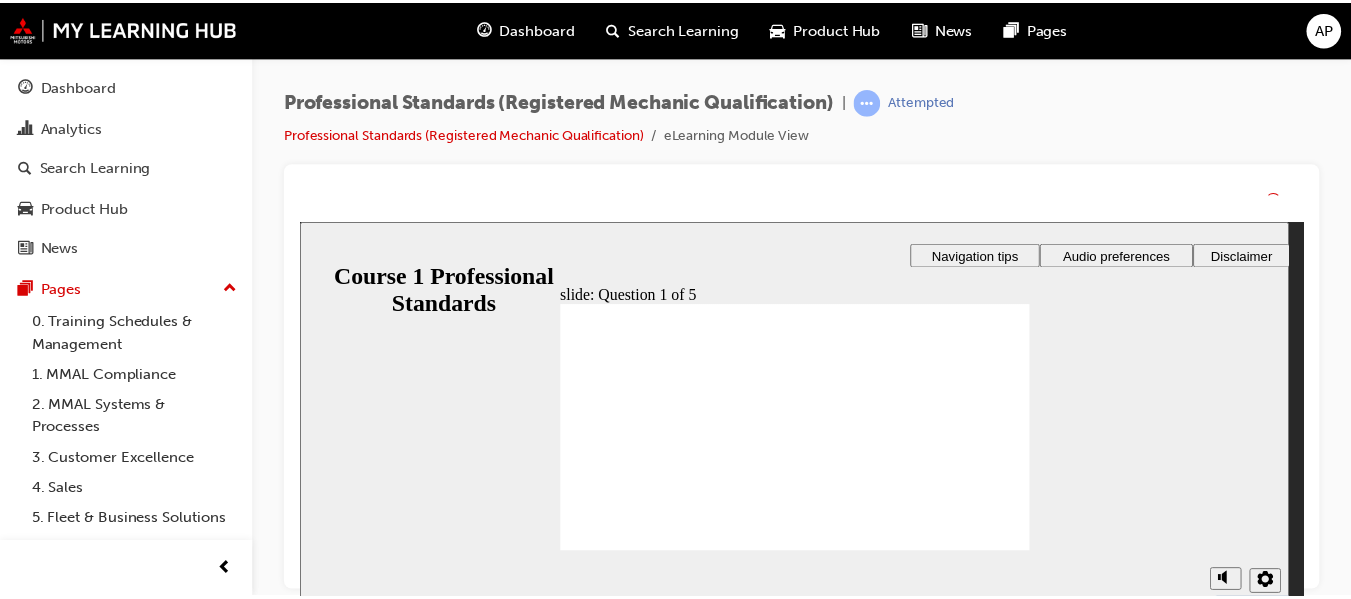 drag, startPoint x: 795, startPoint y: 486, endPoint x: 796, endPoint y: 464, distance: 22.022715 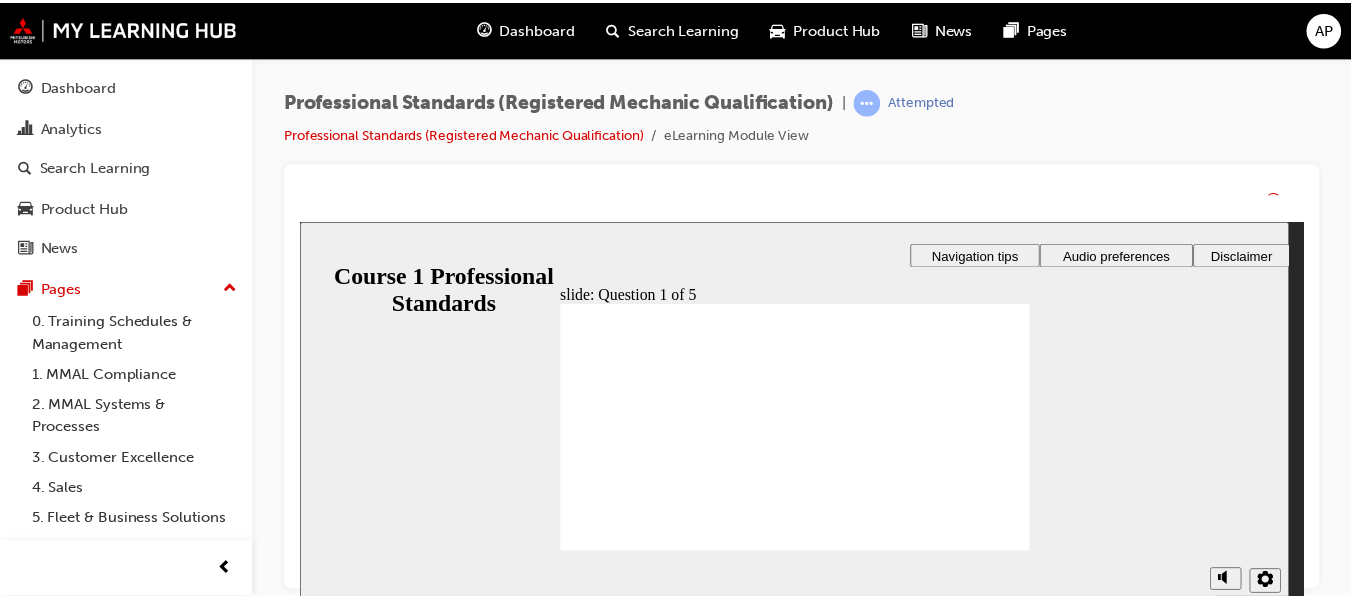 click 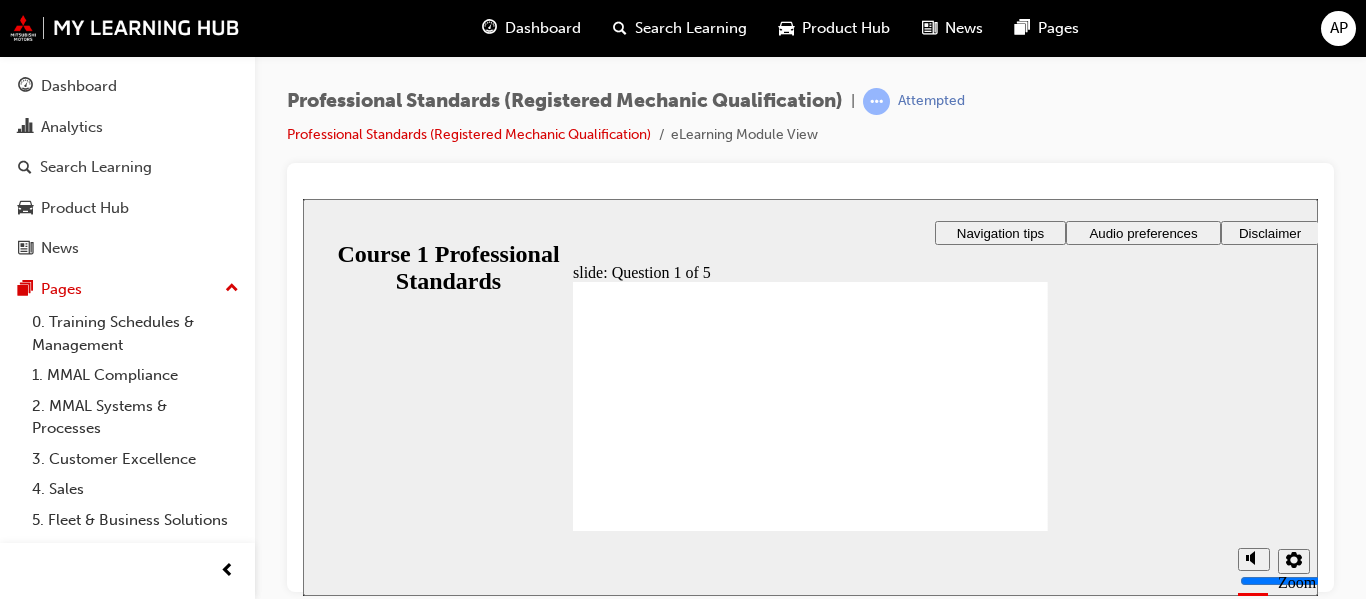 click 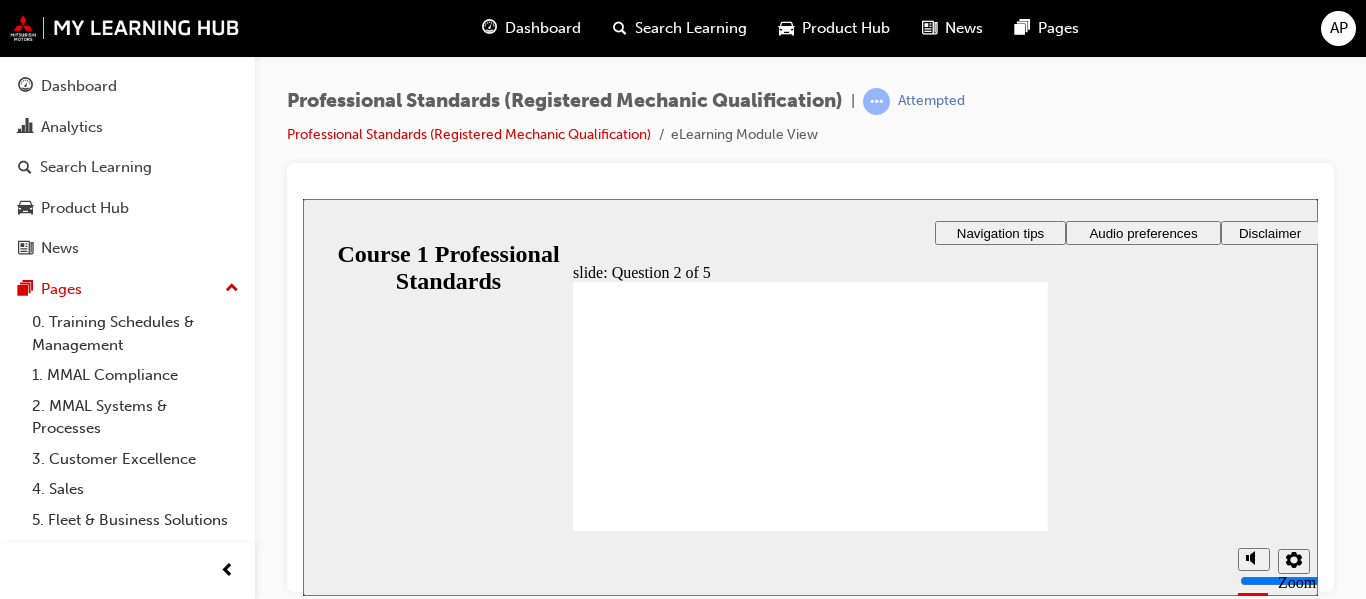 radio on "true" 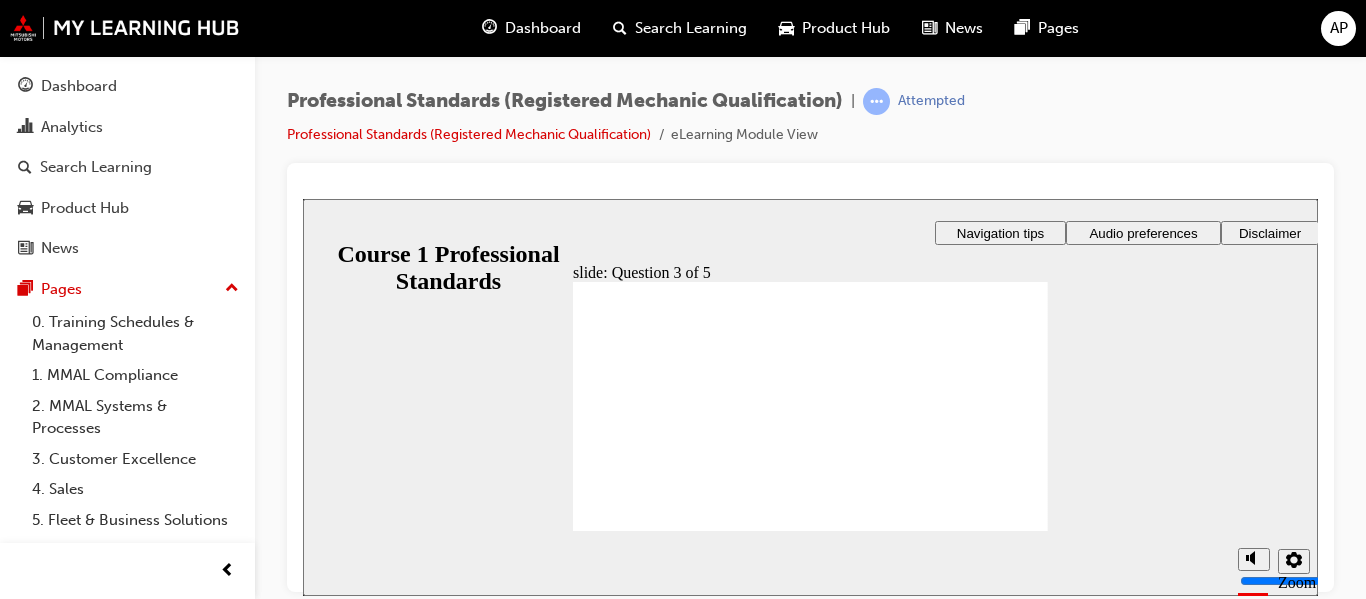 radio on "true" 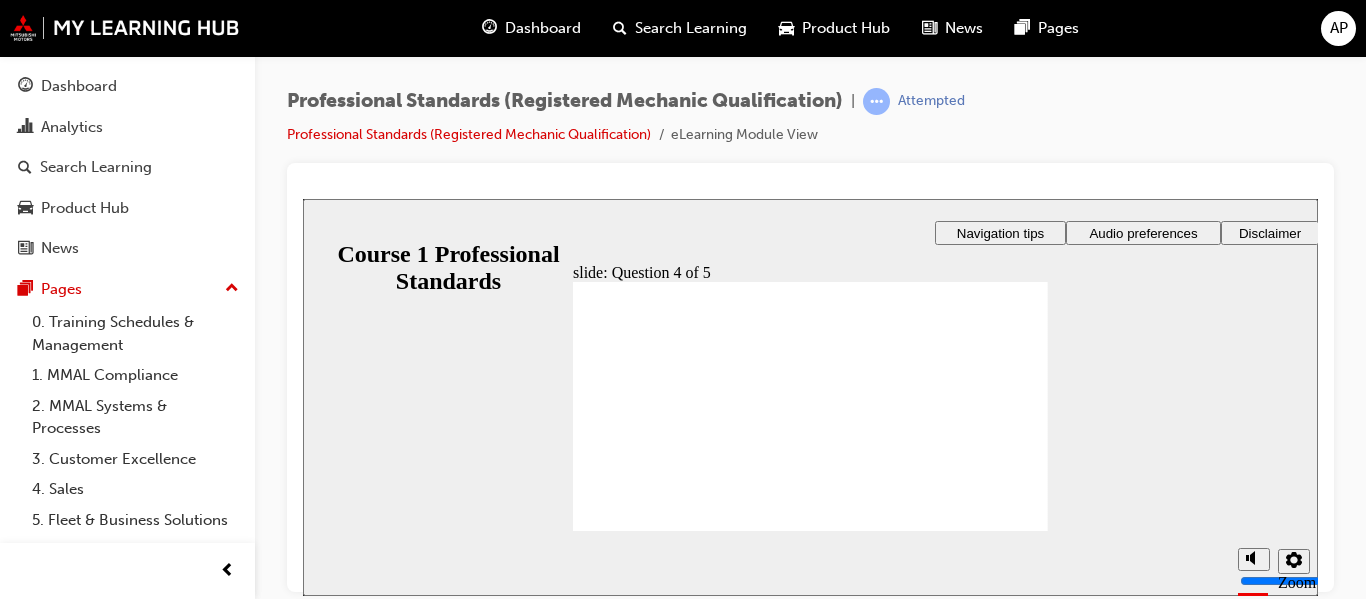 radio on "true" 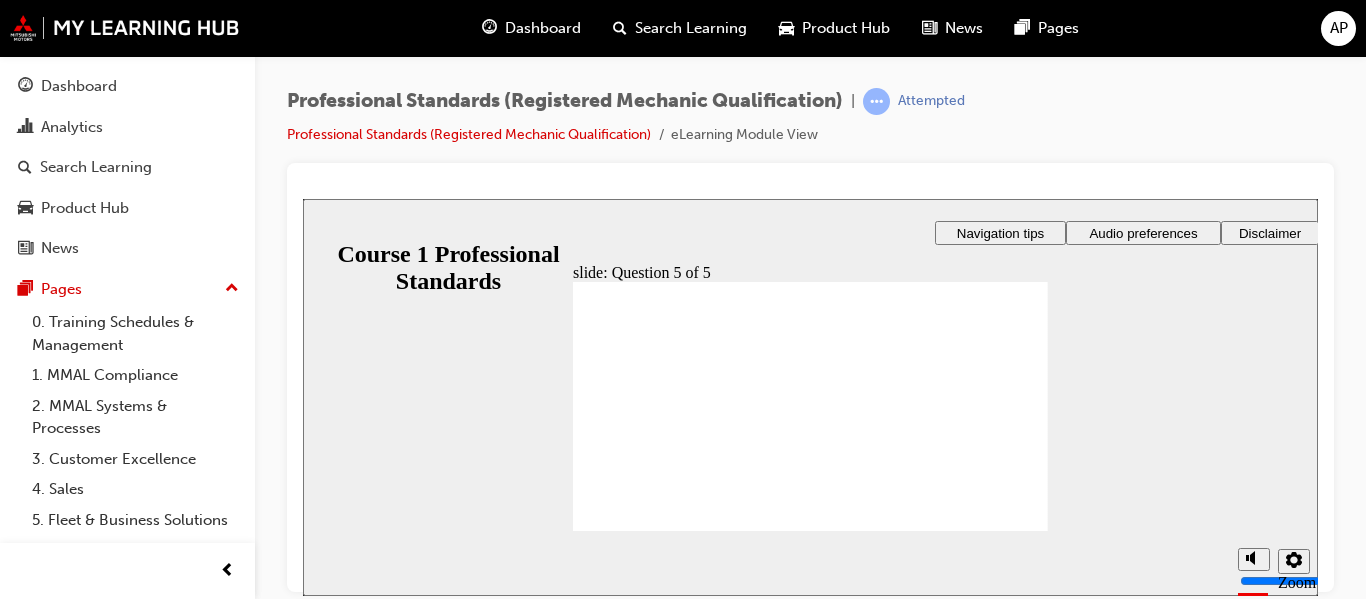 checkbox on "true" 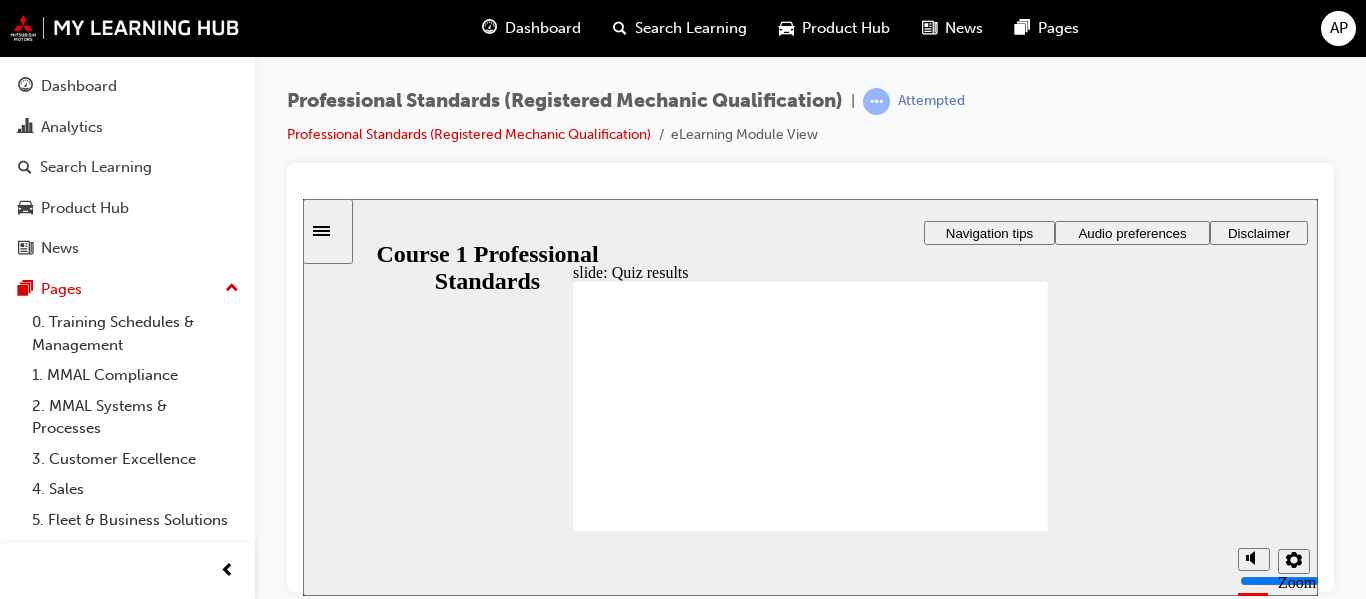 click 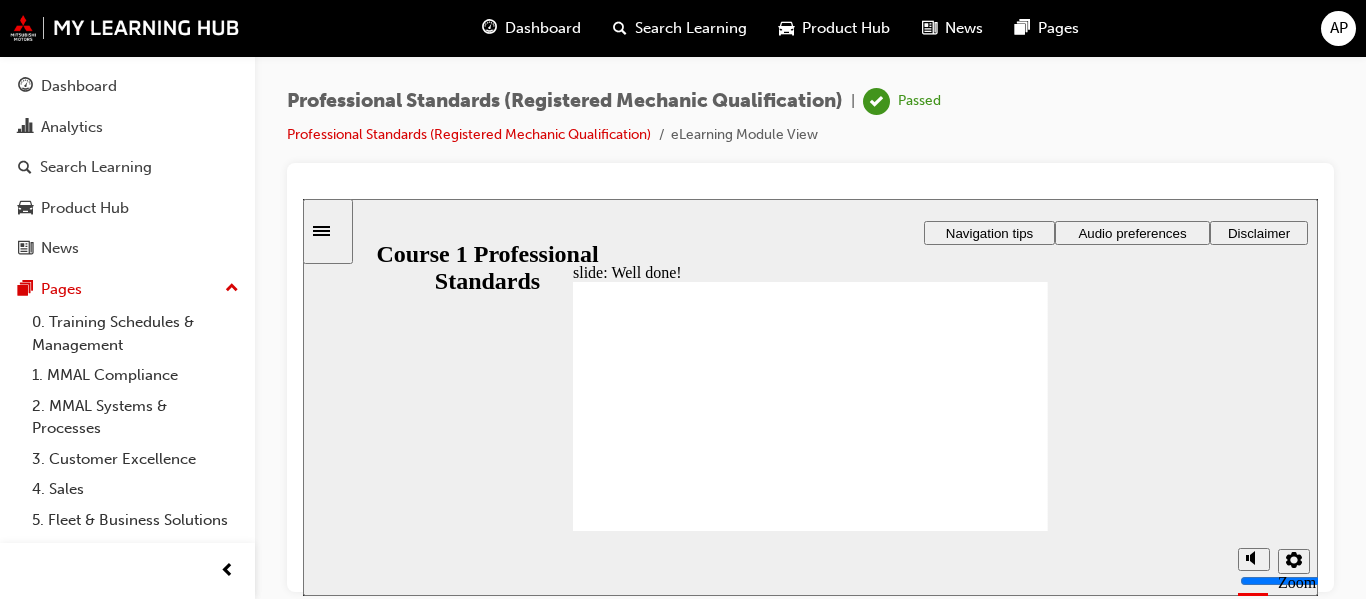 click at bounding box center (636, 2653) 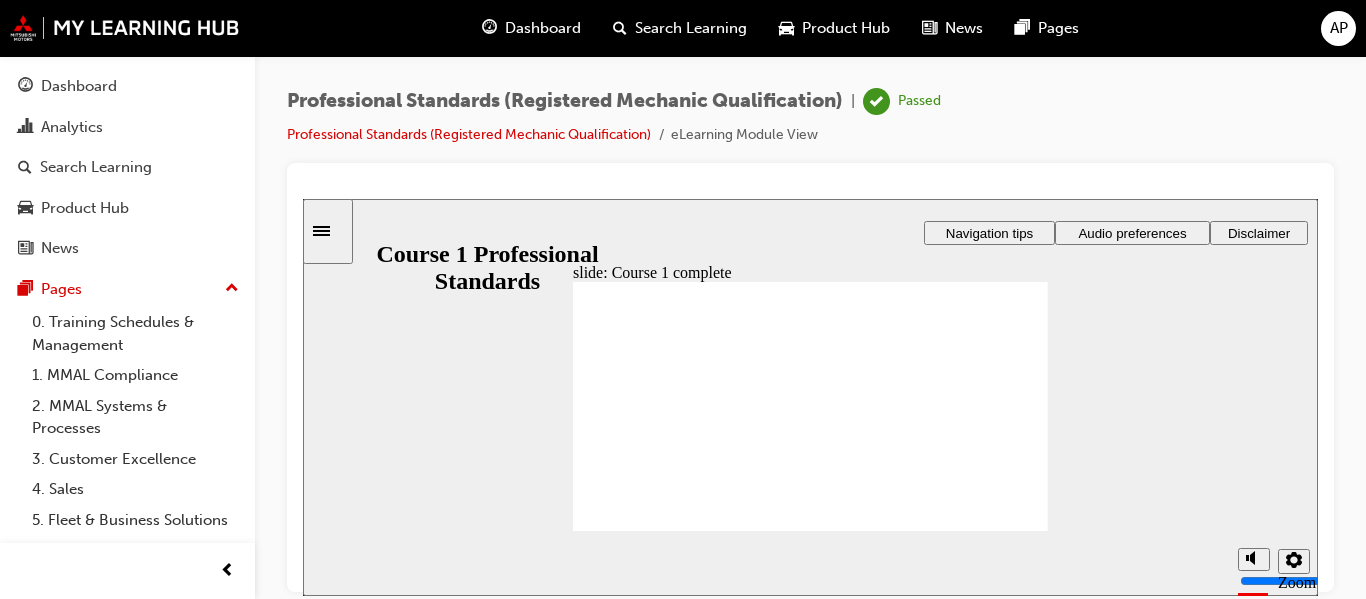 click 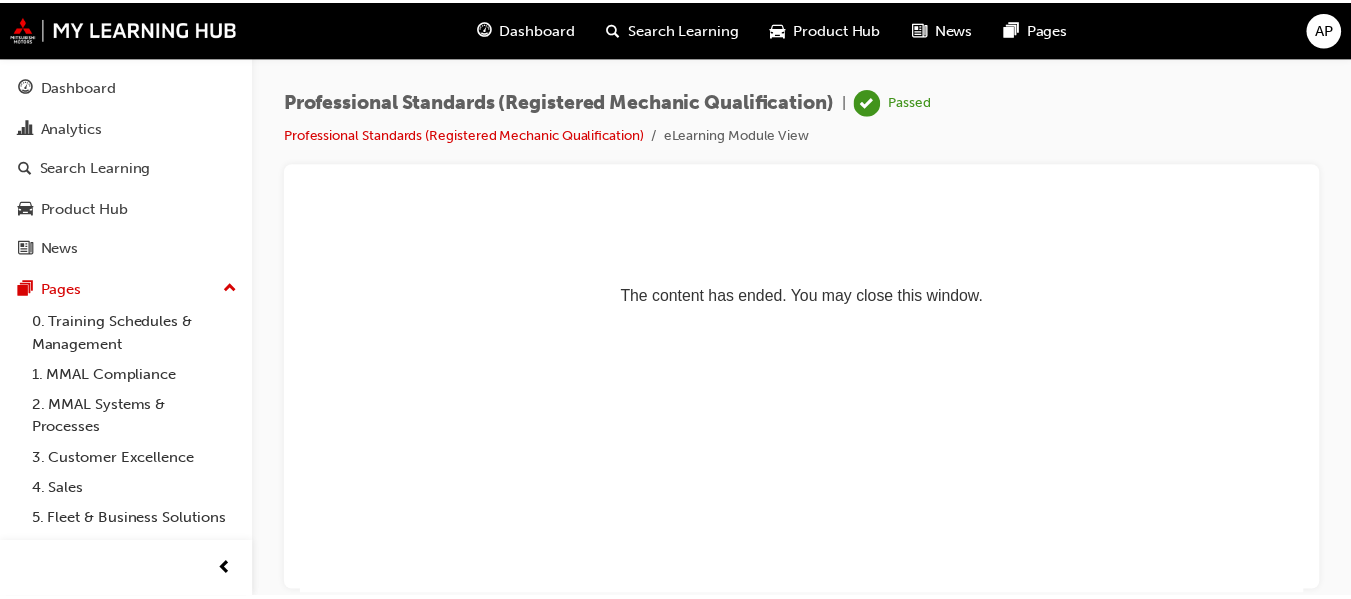 scroll, scrollTop: 0, scrollLeft: 0, axis: both 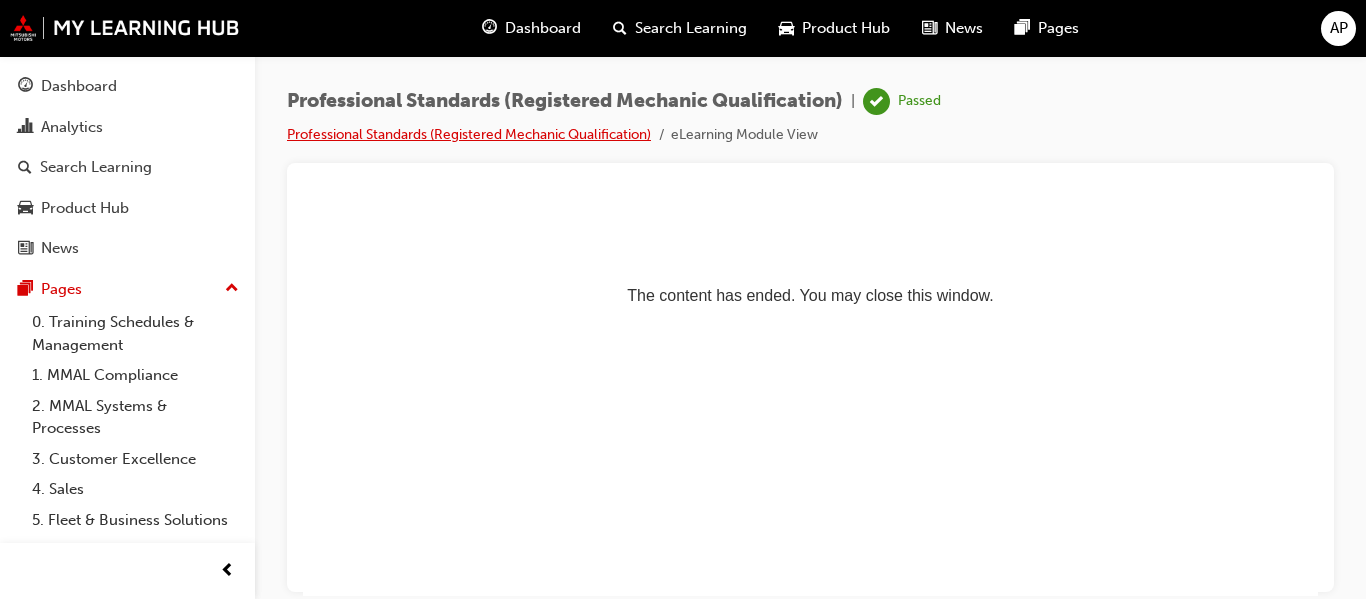 click on "Professional Standards (Registered Mechanic Qualification)" at bounding box center [469, 134] 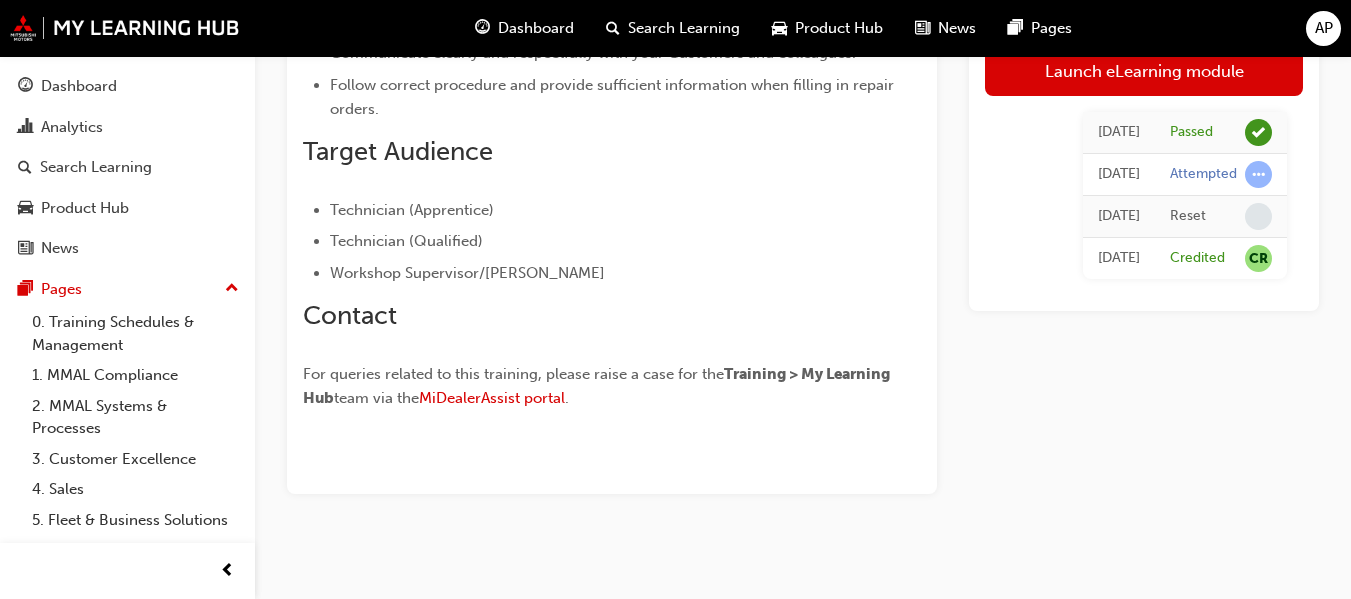 scroll, scrollTop: 0, scrollLeft: 0, axis: both 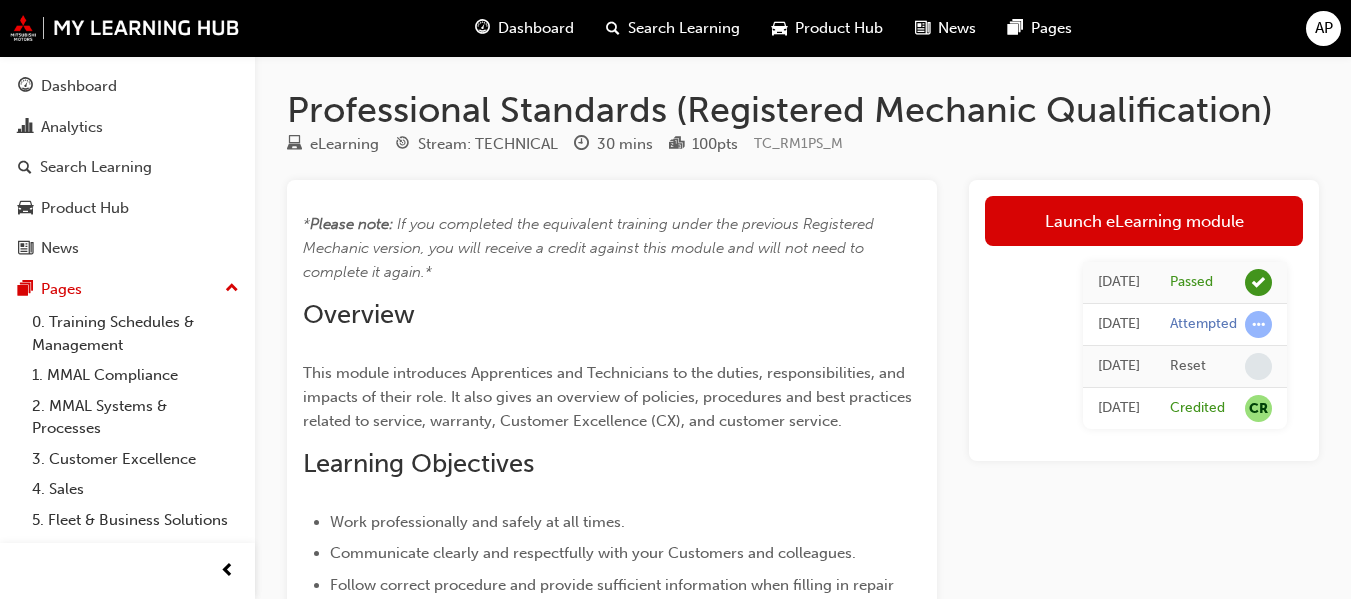 click on "Dashboard" at bounding box center (536, 28) 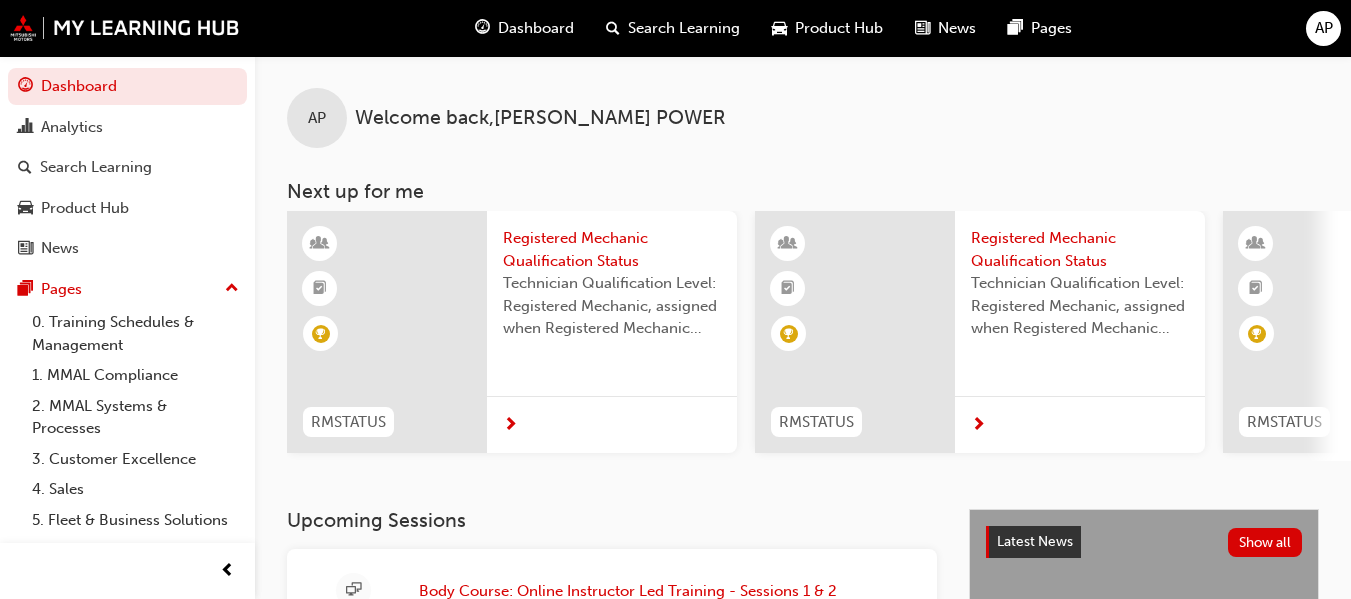 click on "Registered Mechanic Qualification Status" at bounding box center (612, 249) 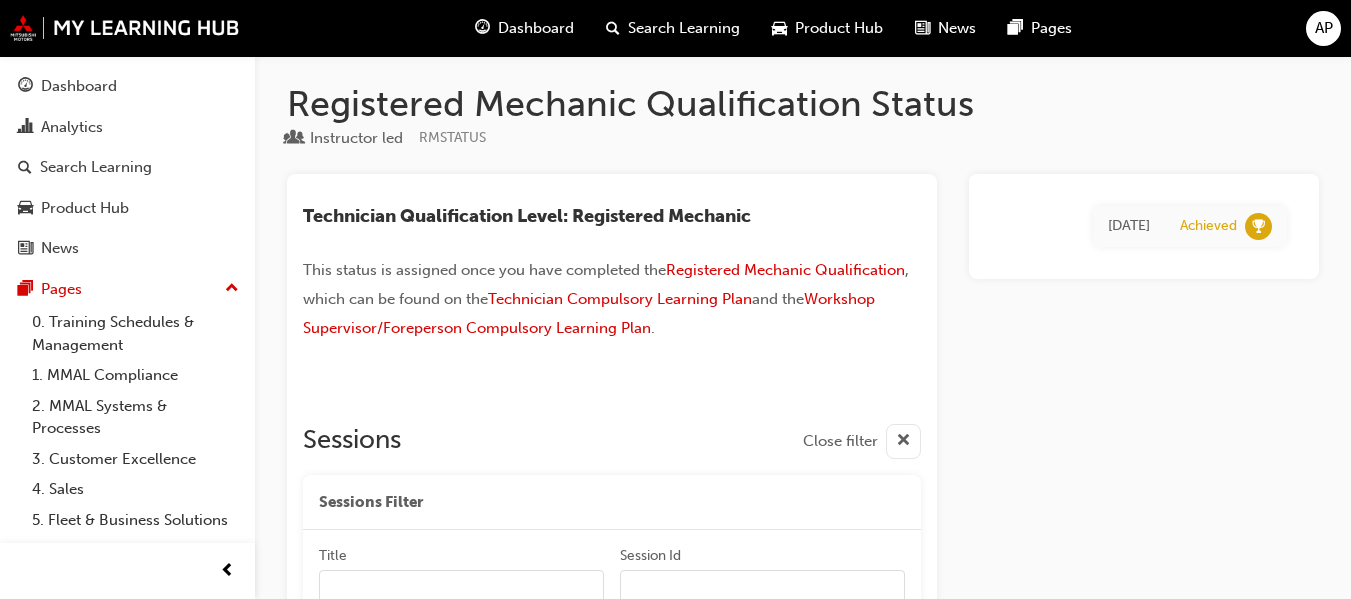 scroll, scrollTop: 0, scrollLeft: 0, axis: both 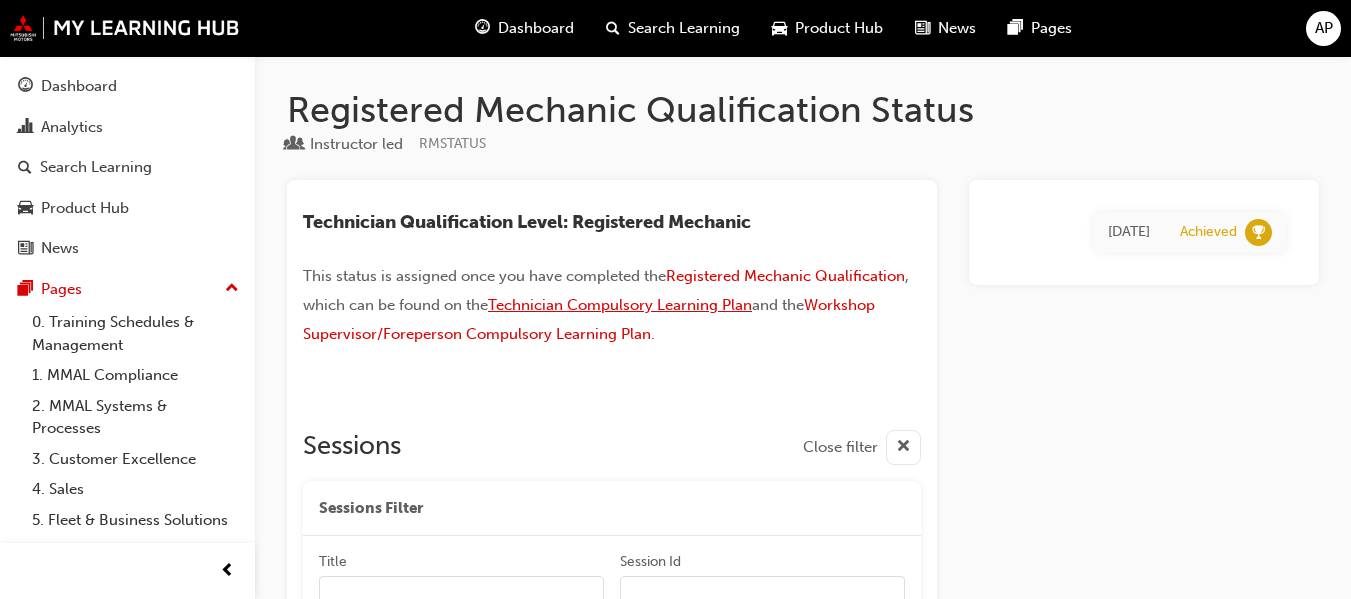 click on "Technician Compulsory Learning Plan" at bounding box center [620, 305] 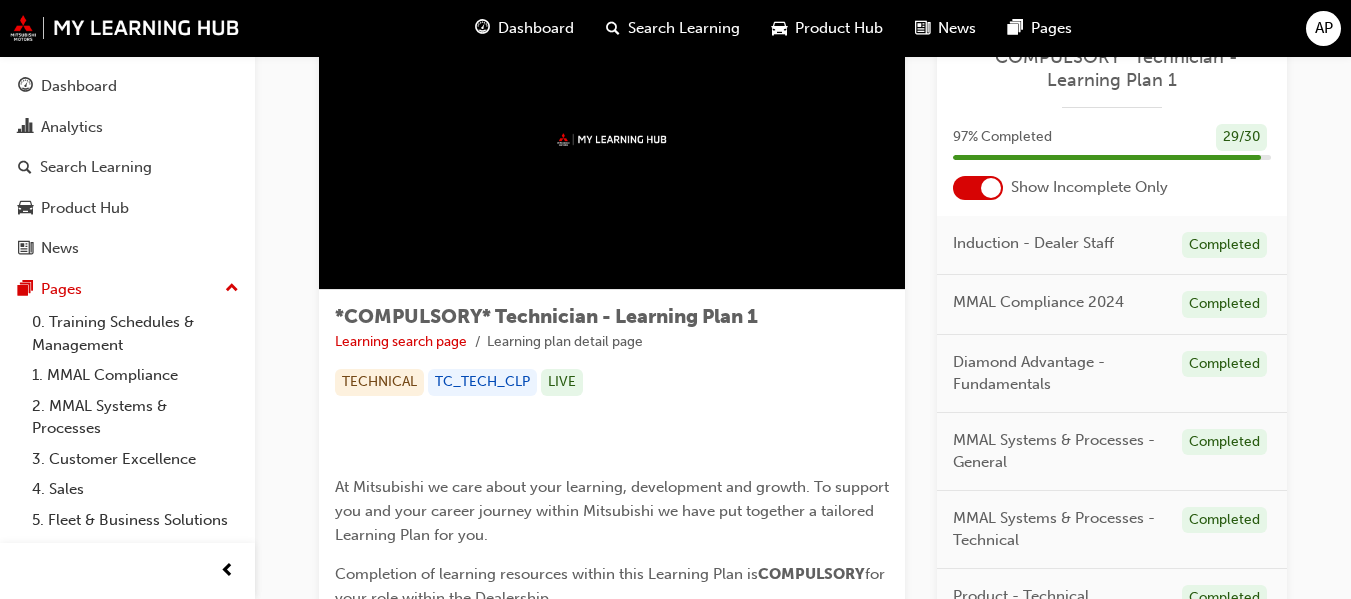 scroll, scrollTop: 200, scrollLeft: 0, axis: vertical 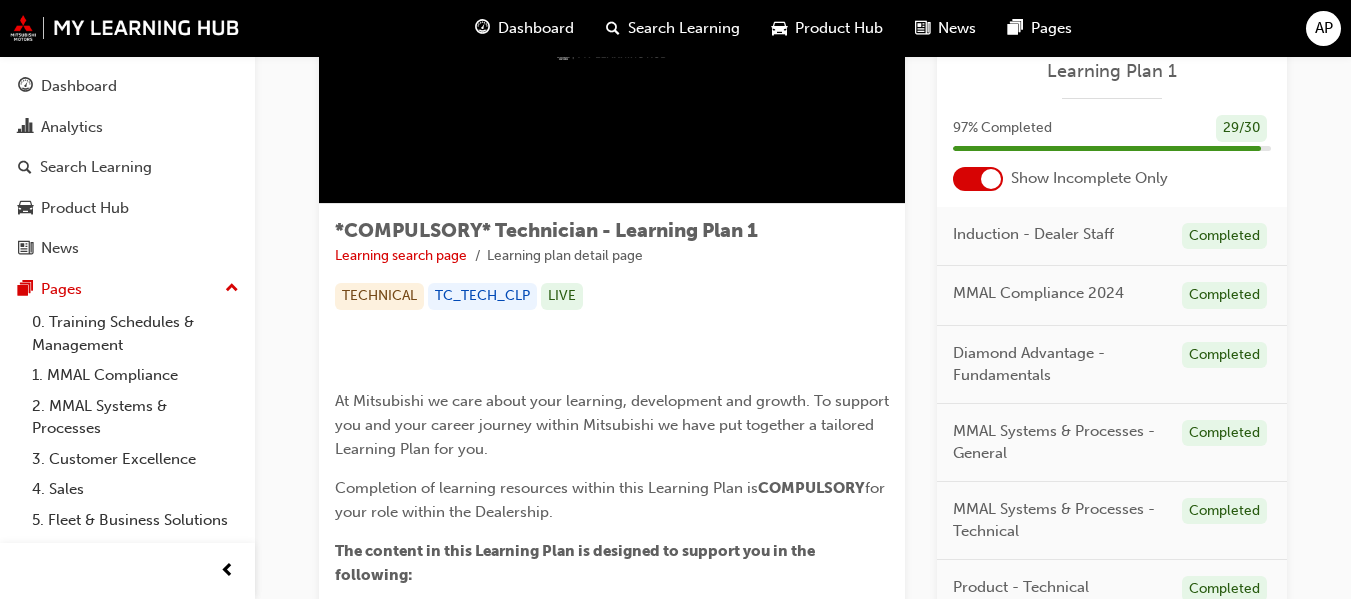 click at bounding box center (978, 179) 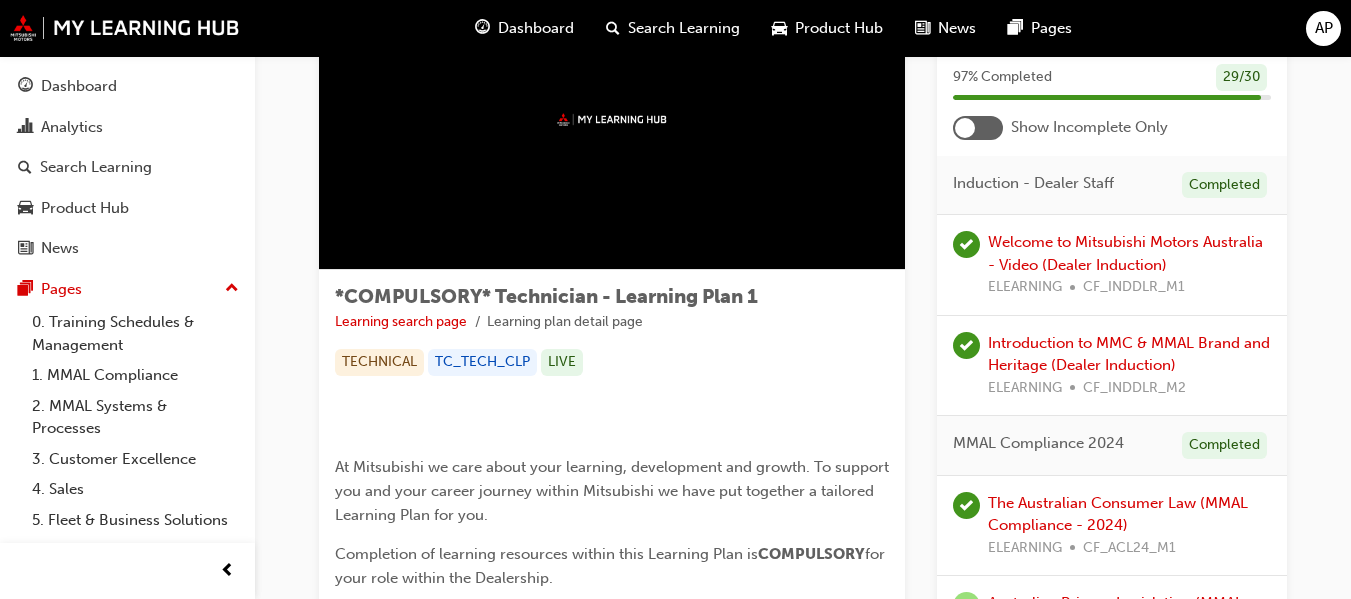 scroll, scrollTop: 100, scrollLeft: 0, axis: vertical 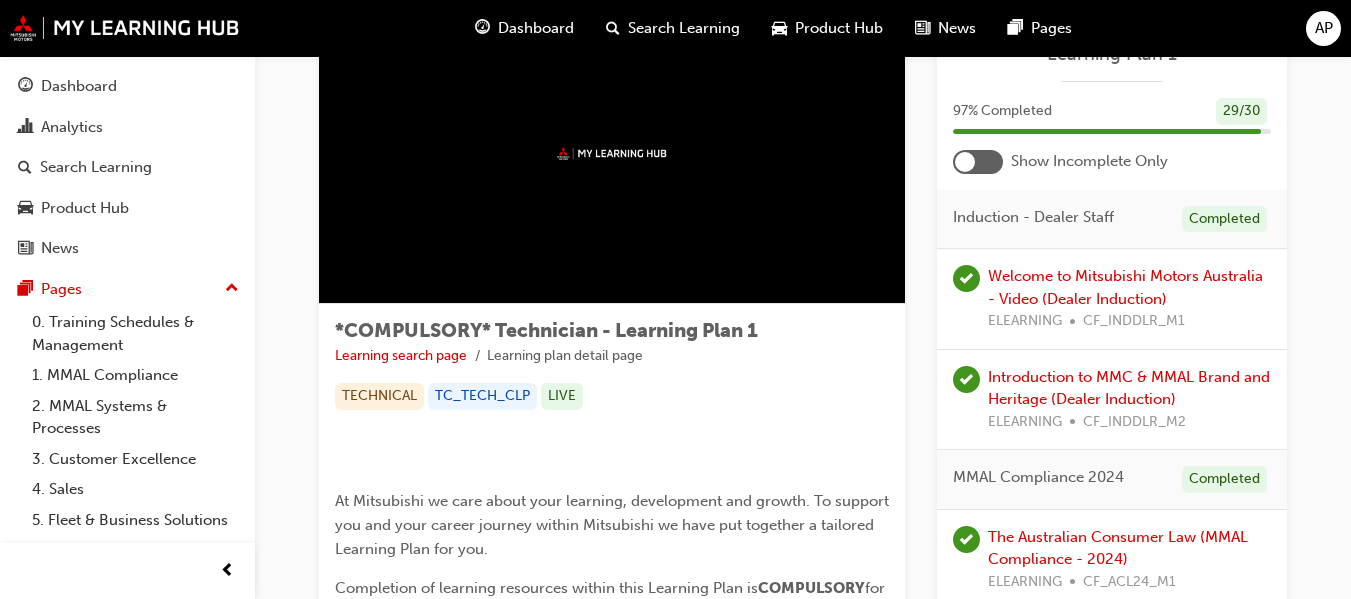 click at bounding box center (978, 162) 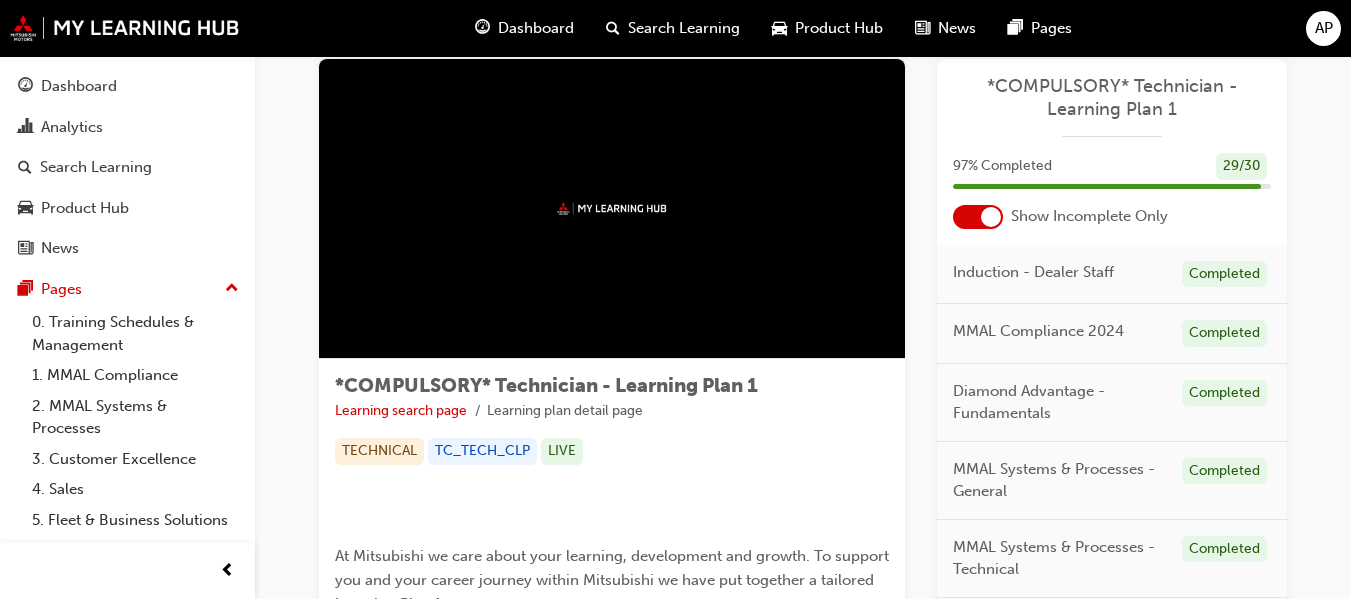 scroll, scrollTop: 0, scrollLeft: 0, axis: both 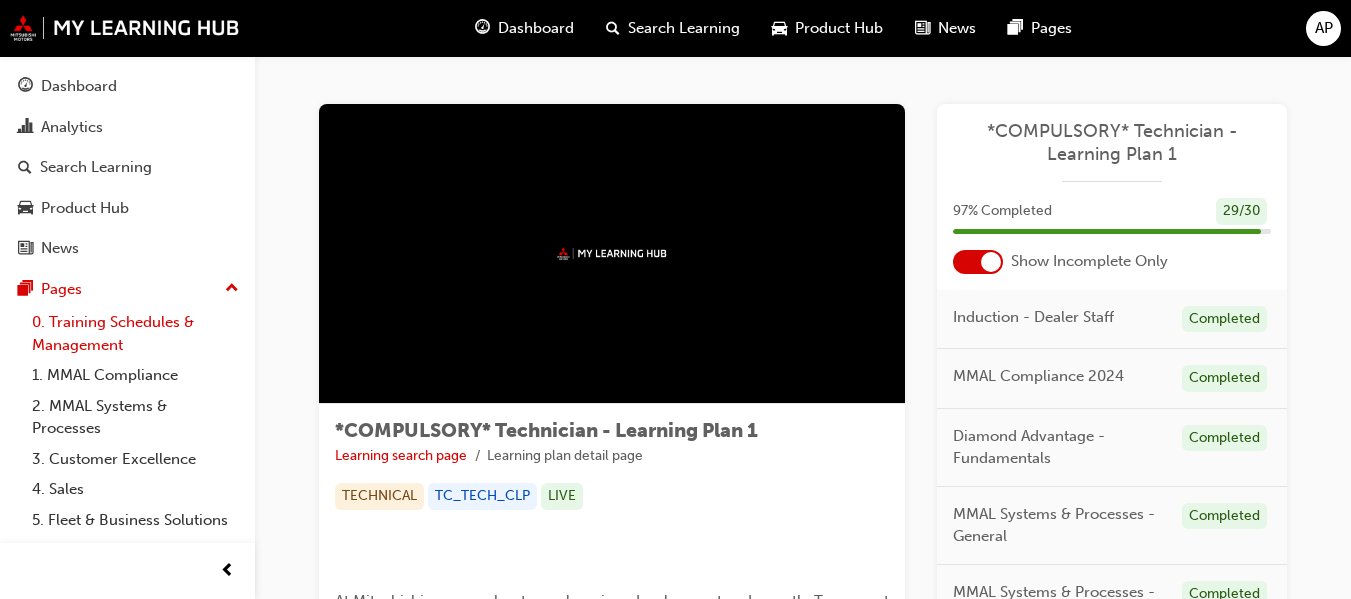 click on "0. Training Schedules & Management" at bounding box center (135, 333) 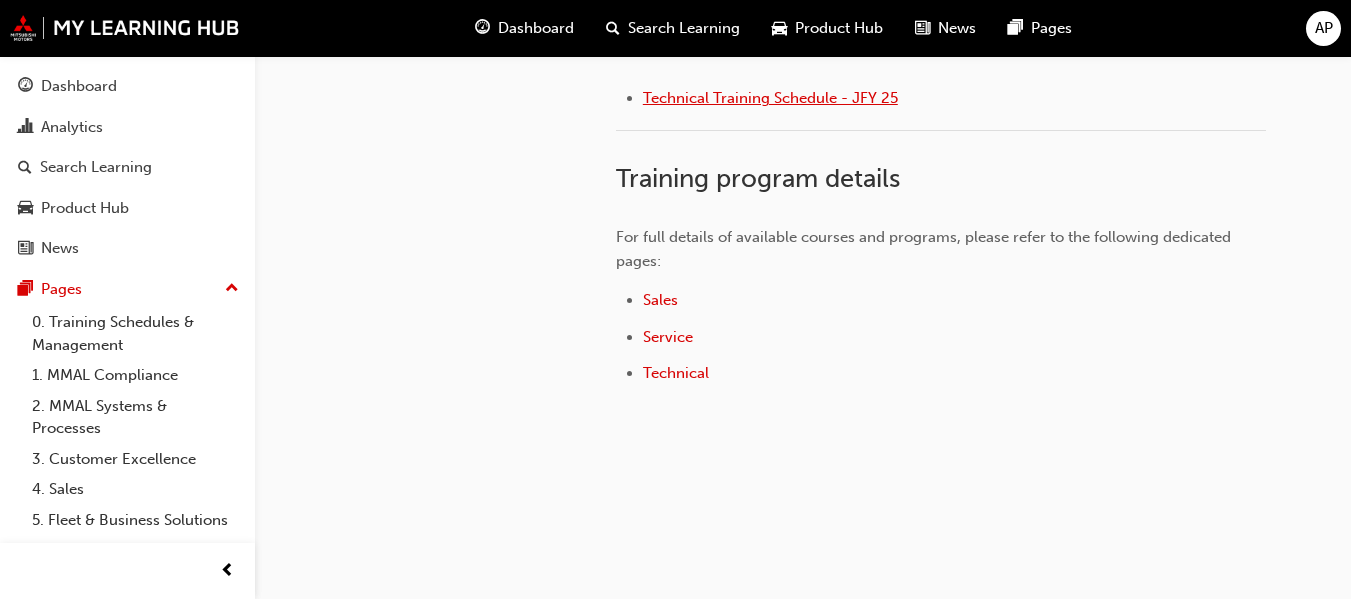 scroll, scrollTop: 1200, scrollLeft: 0, axis: vertical 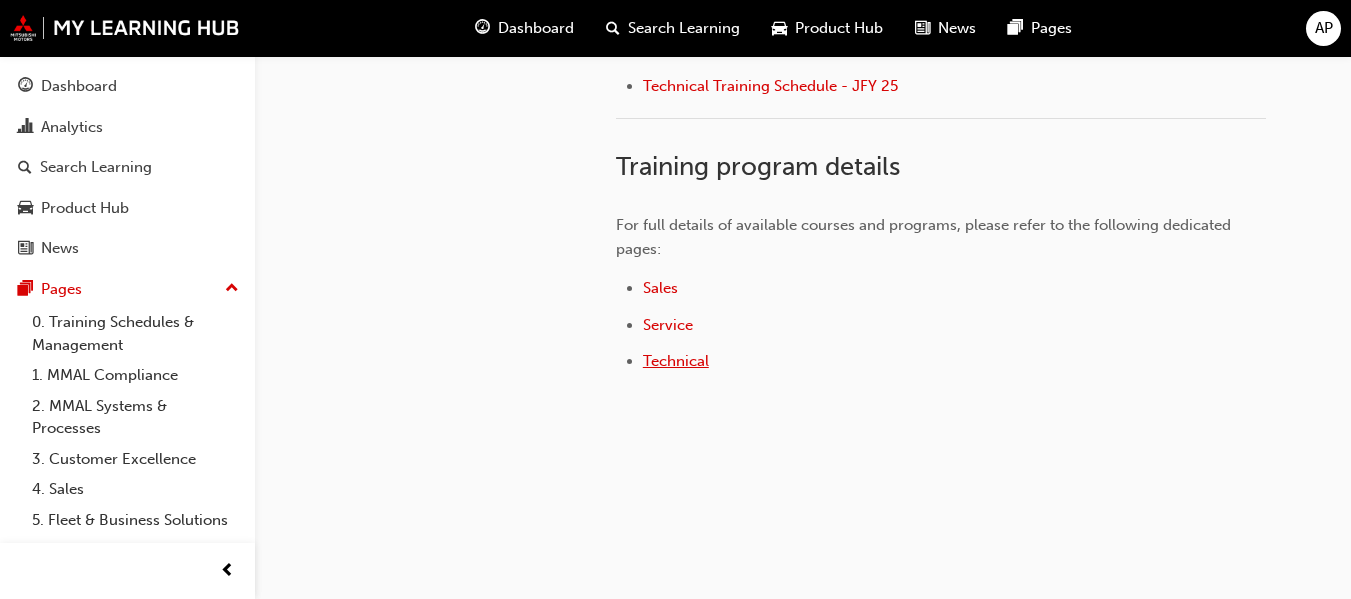 click on "Technical" at bounding box center (676, 361) 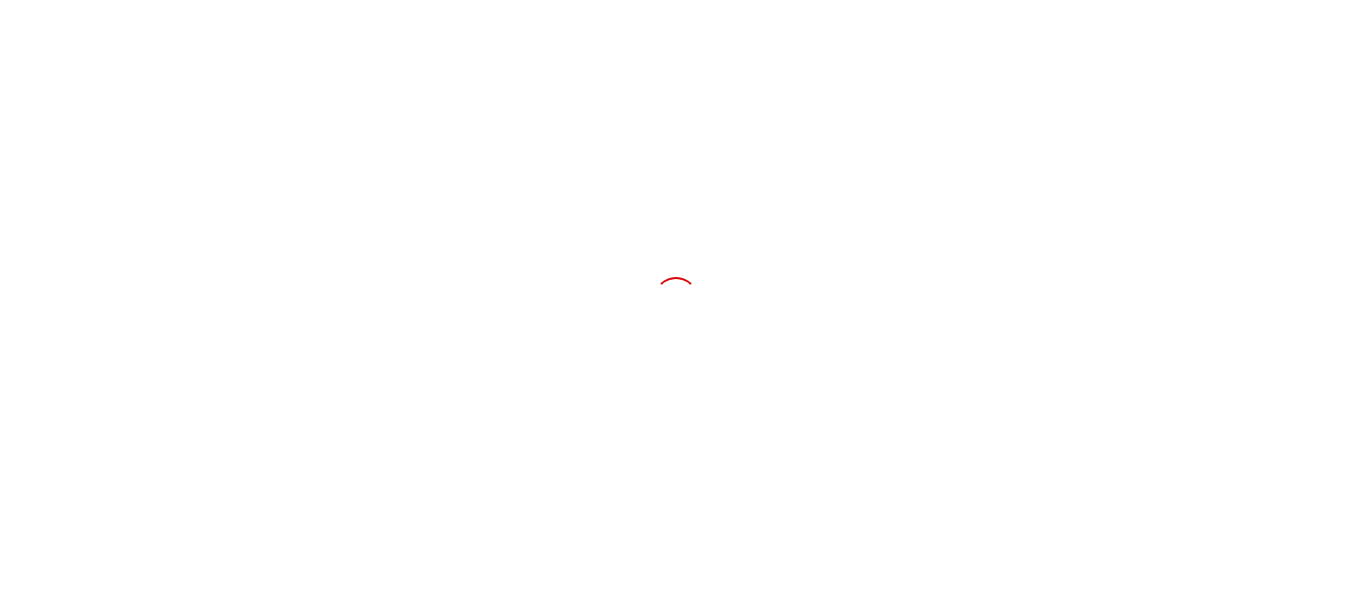 scroll, scrollTop: 0, scrollLeft: 0, axis: both 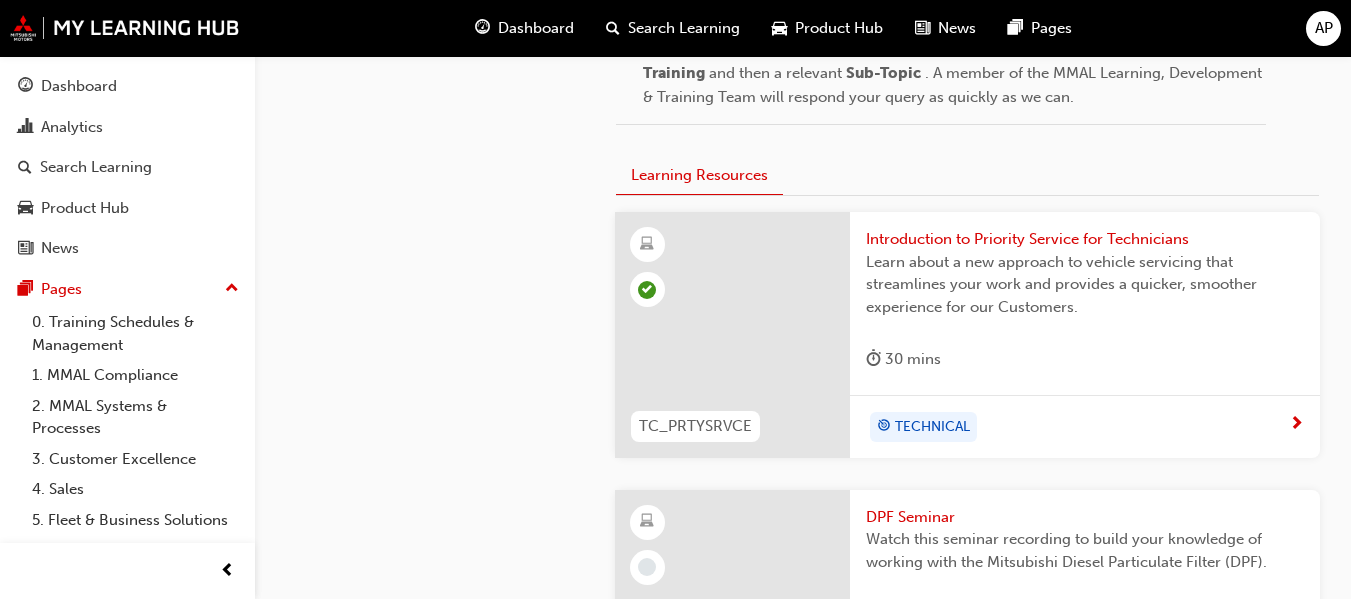click on "Introduction to Priority Service for Technicians" at bounding box center [1085, 239] 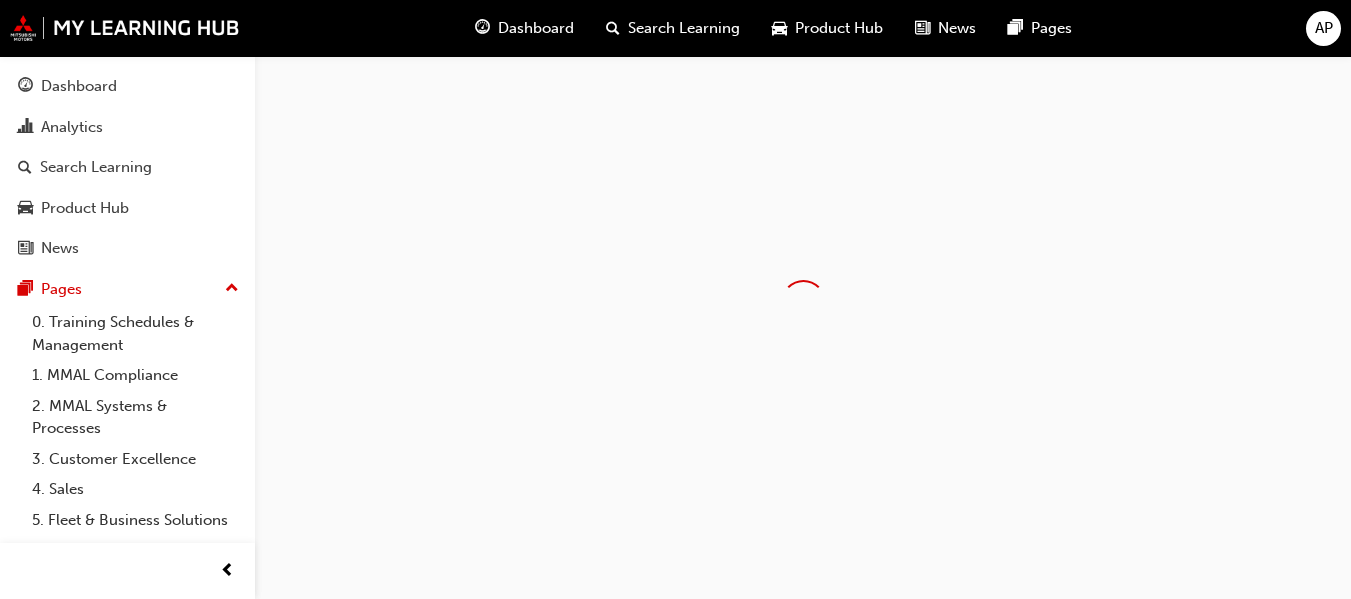 scroll, scrollTop: 0, scrollLeft: 0, axis: both 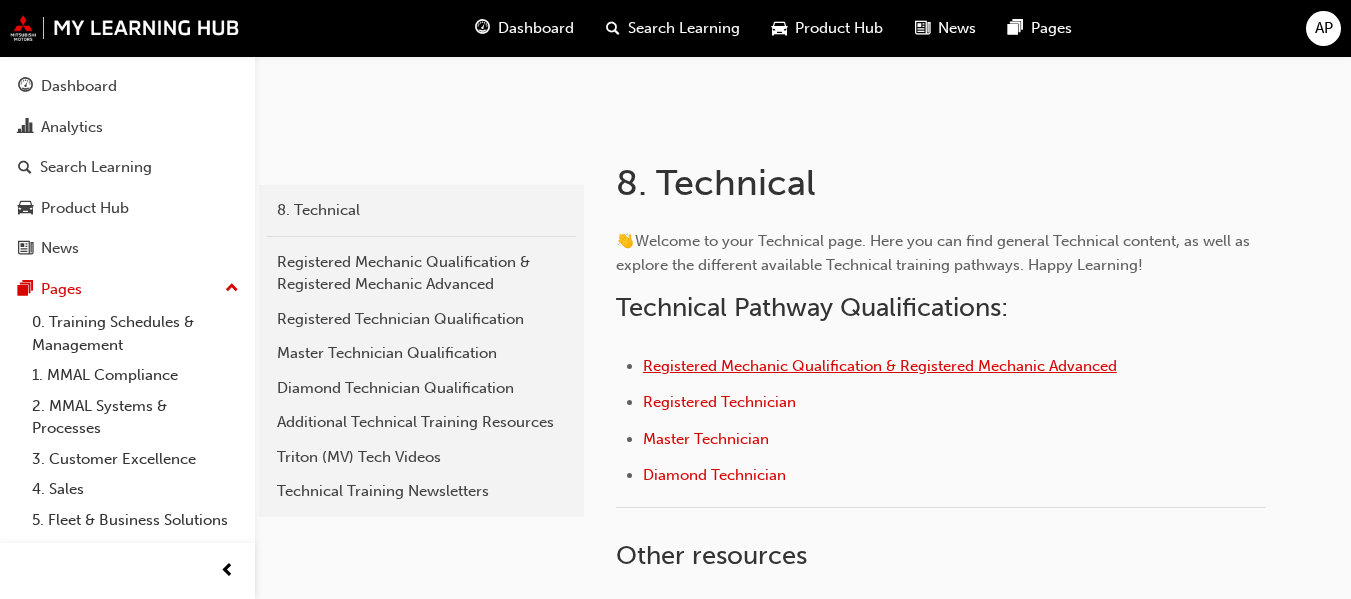 click on "Registered Mechanic Qualification & Registered Mechanic Advanced" at bounding box center (880, 366) 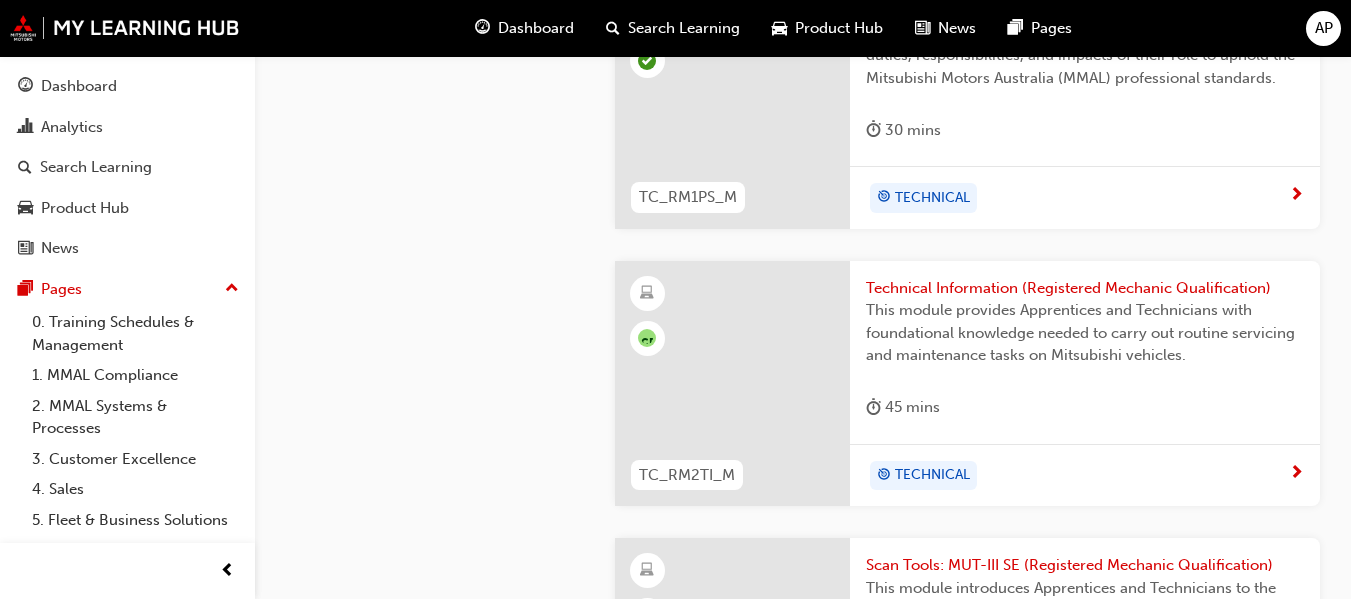 scroll, scrollTop: 1700, scrollLeft: 0, axis: vertical 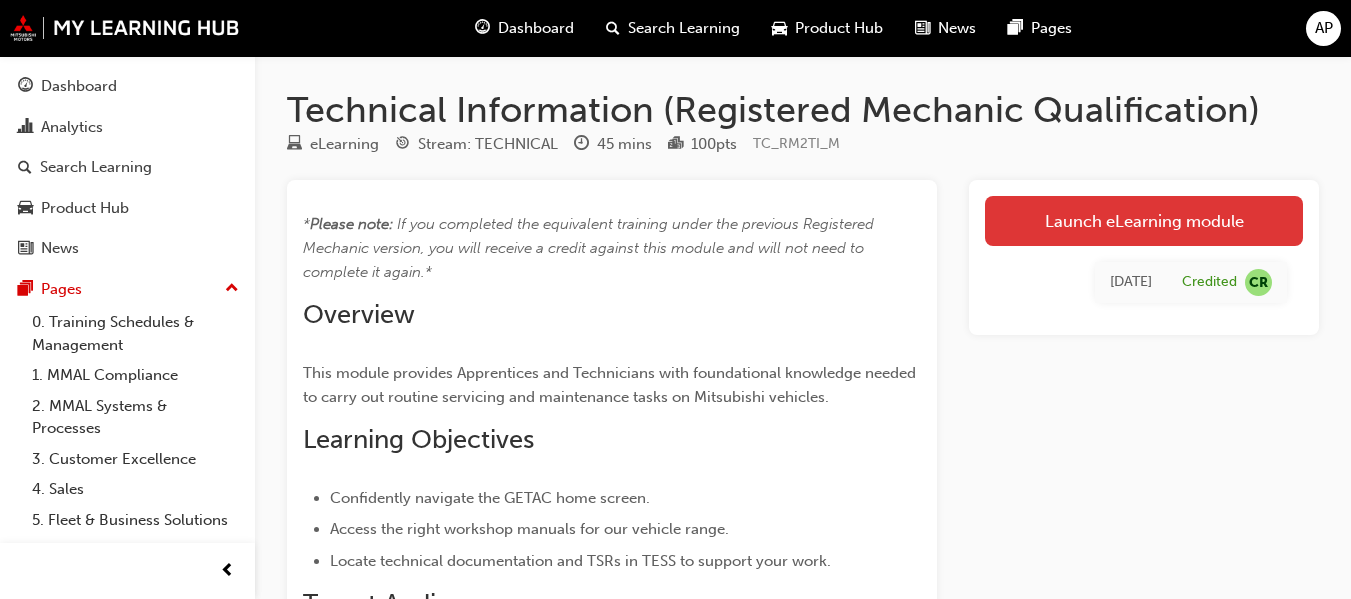 click on "Launch eLearning module" at bounding box center [1144, 221] 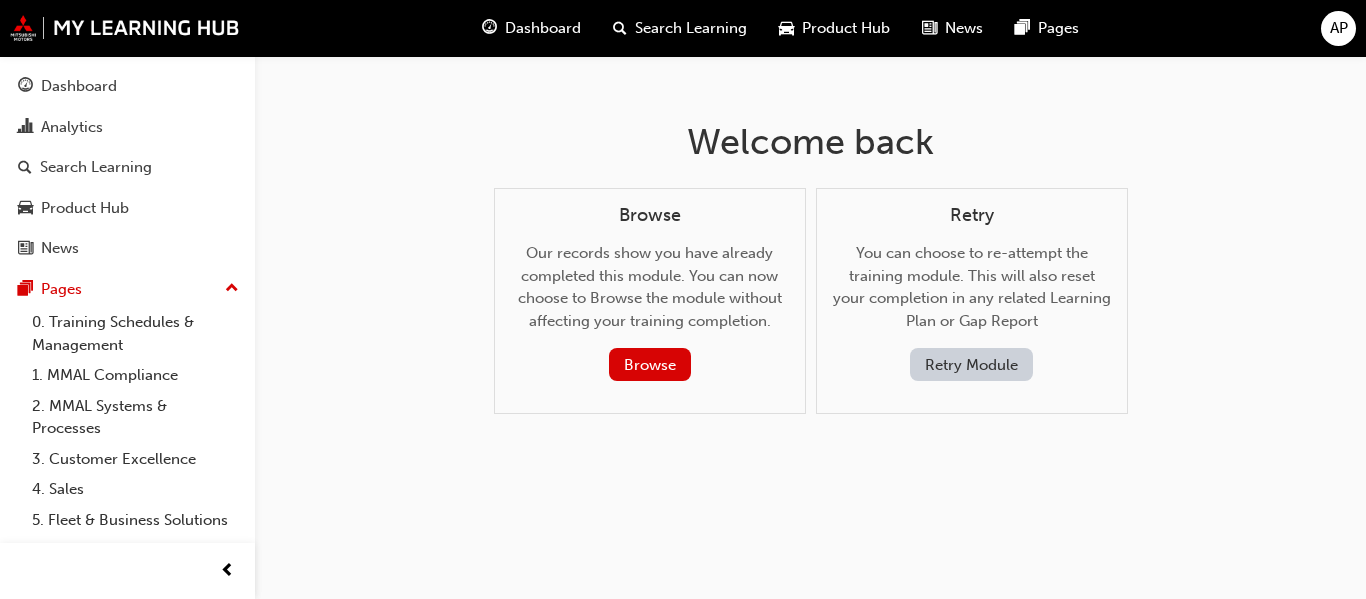 click on "Retry Module" at bounding box center (971, 364) 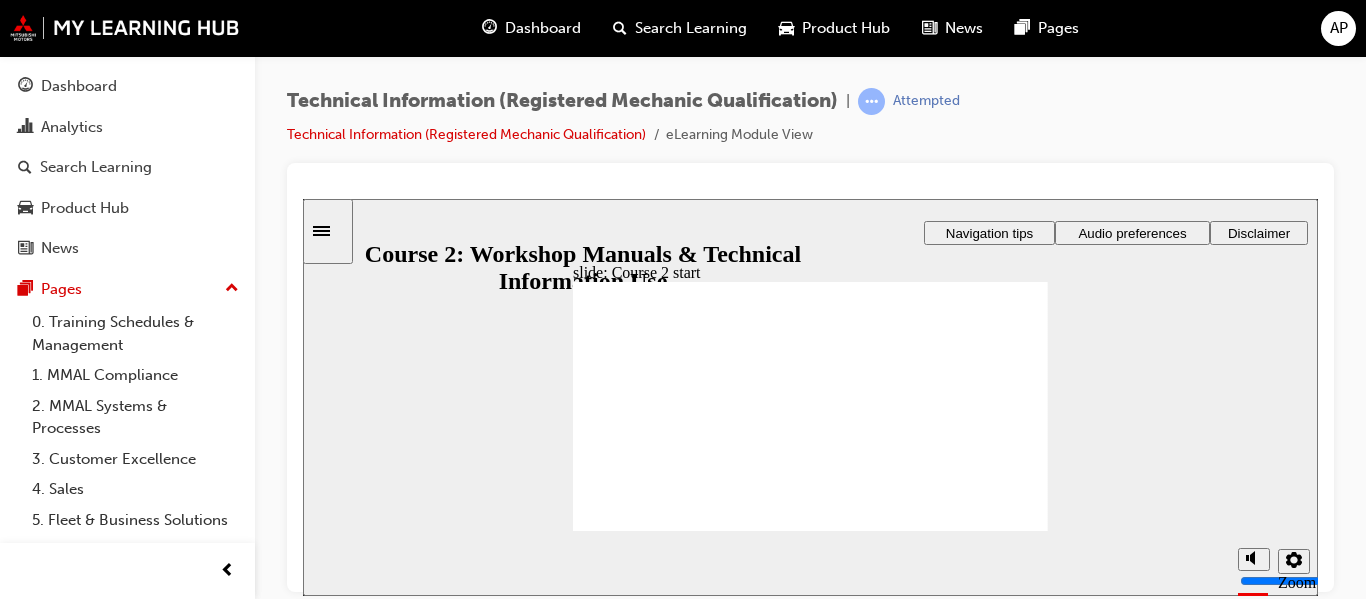 scroll, scrollTop: 0, scrollLeft: 0, axis: both 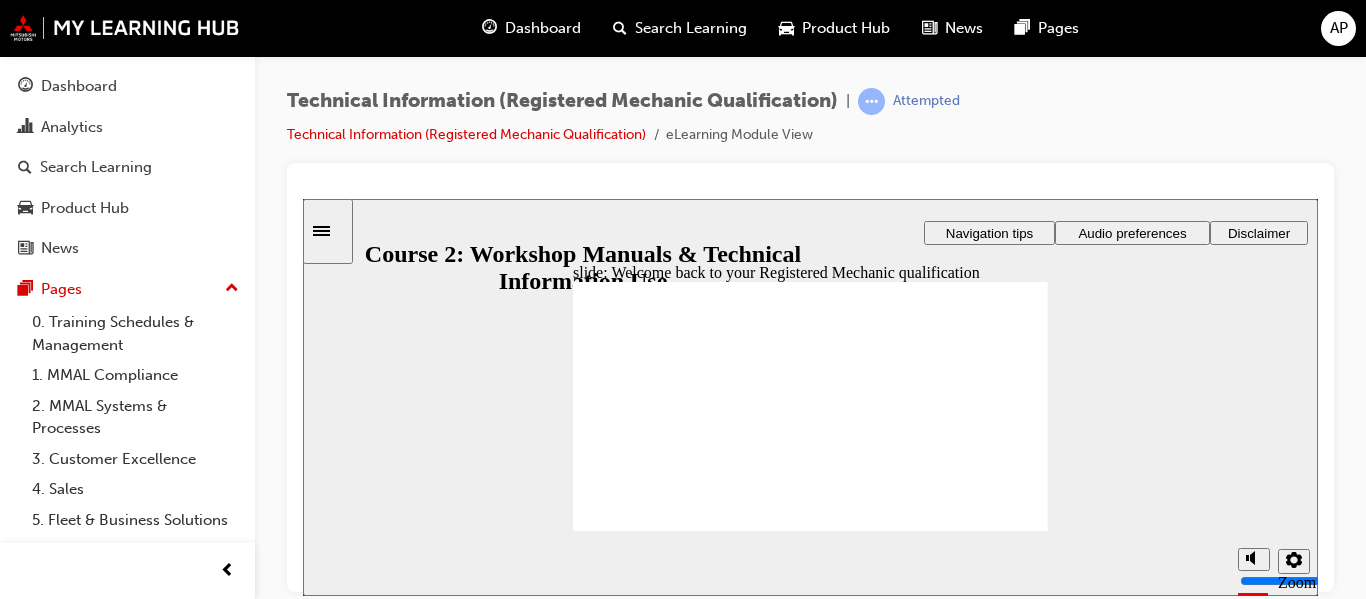click on "Audio preferences" at bounding box center [1132, 232] 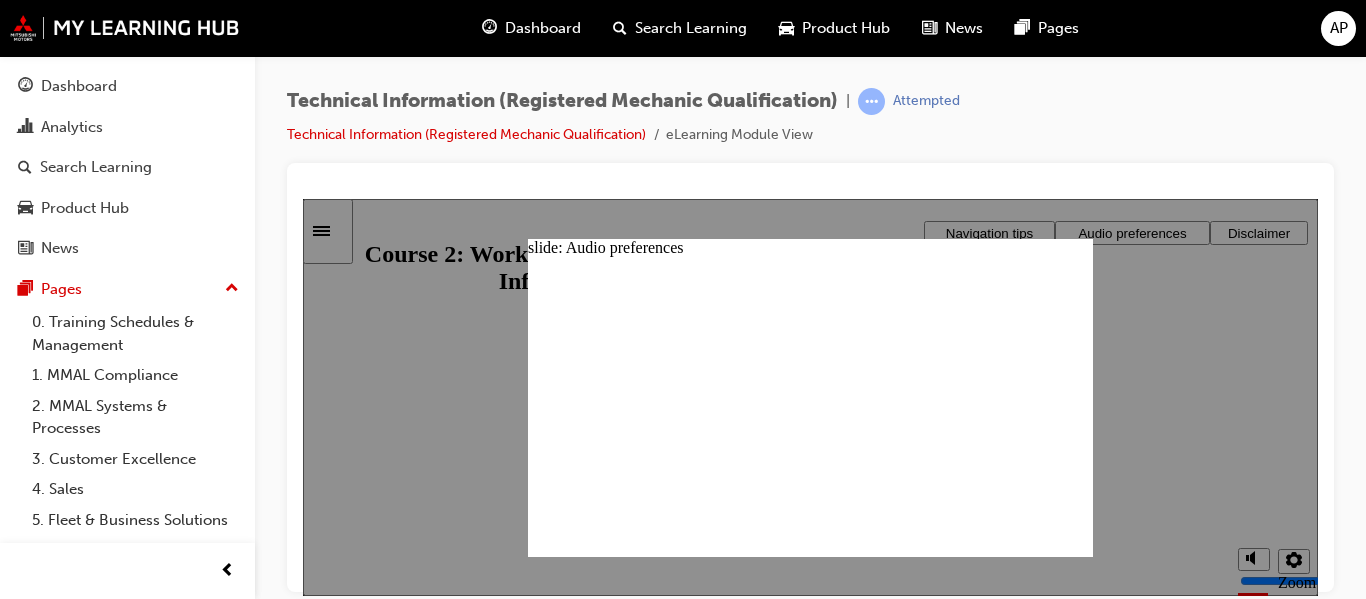 click 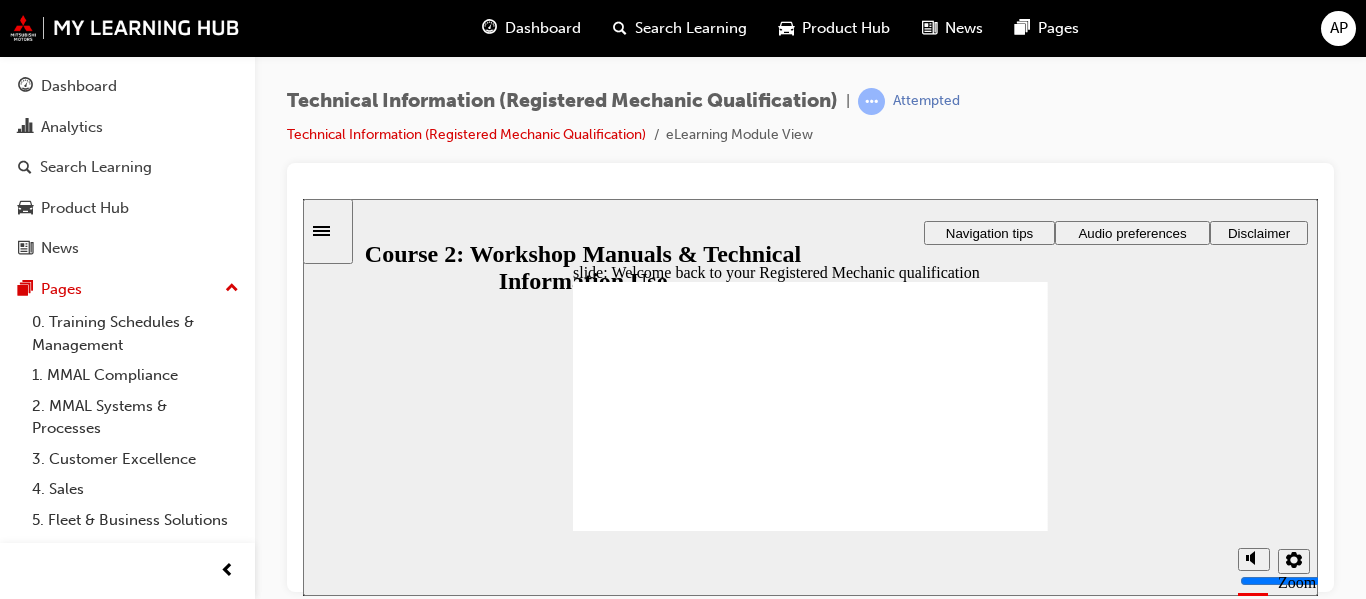 click 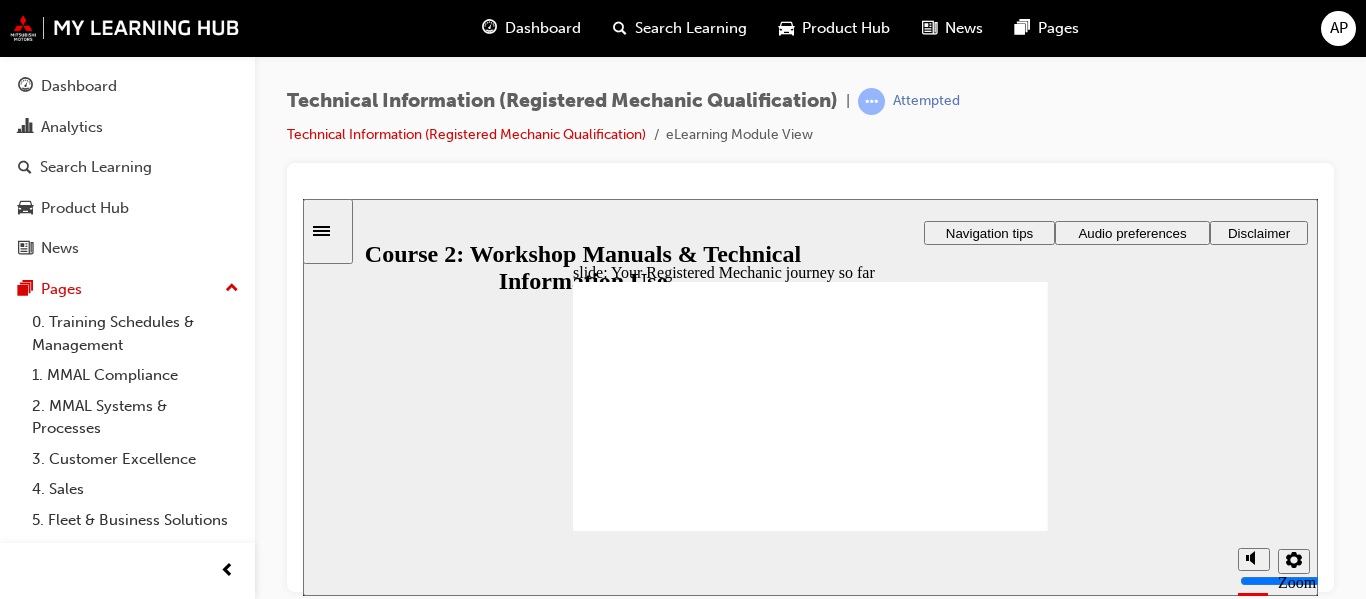 click 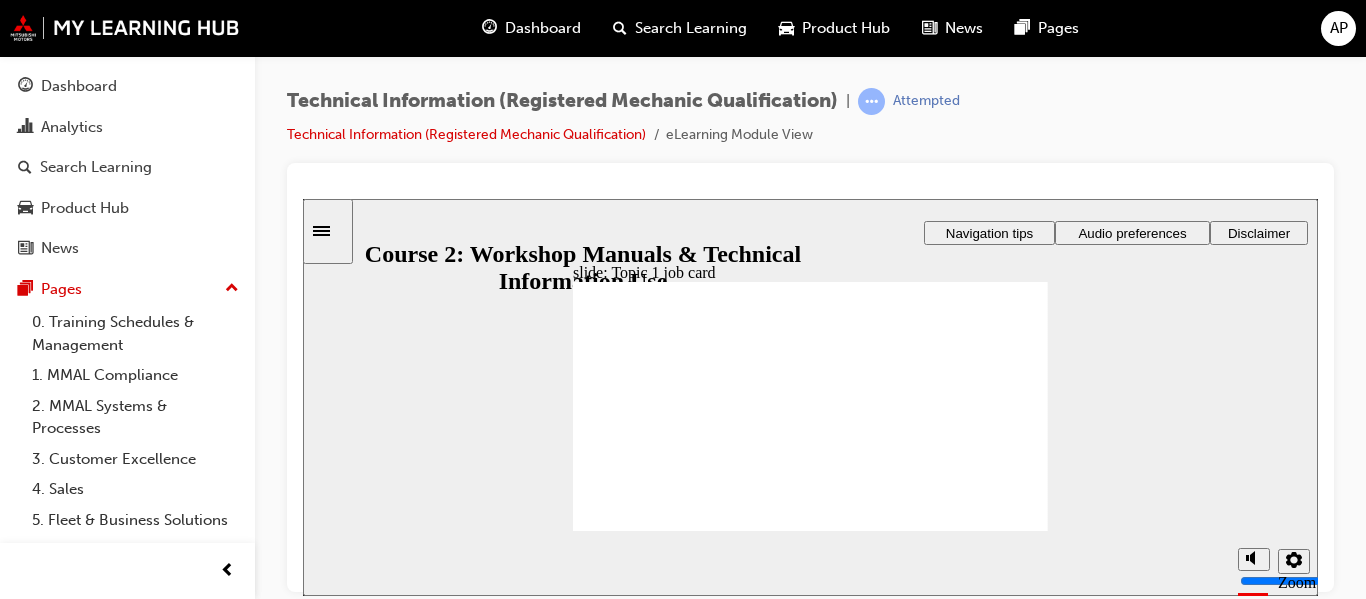 click 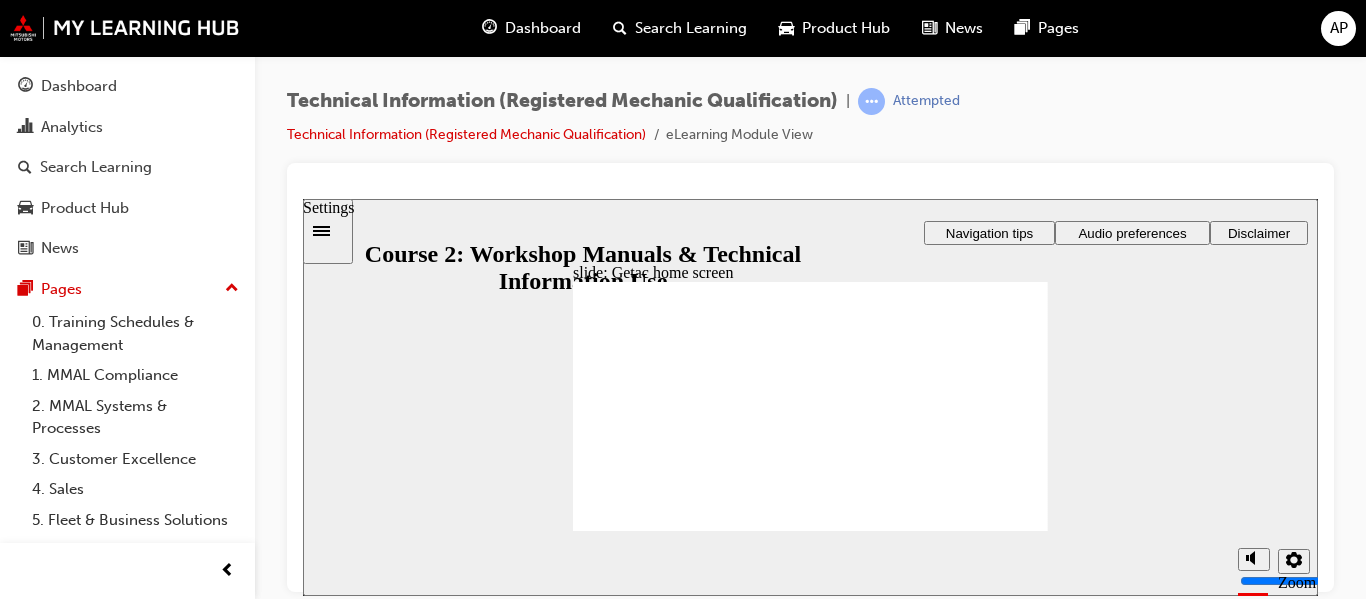 click 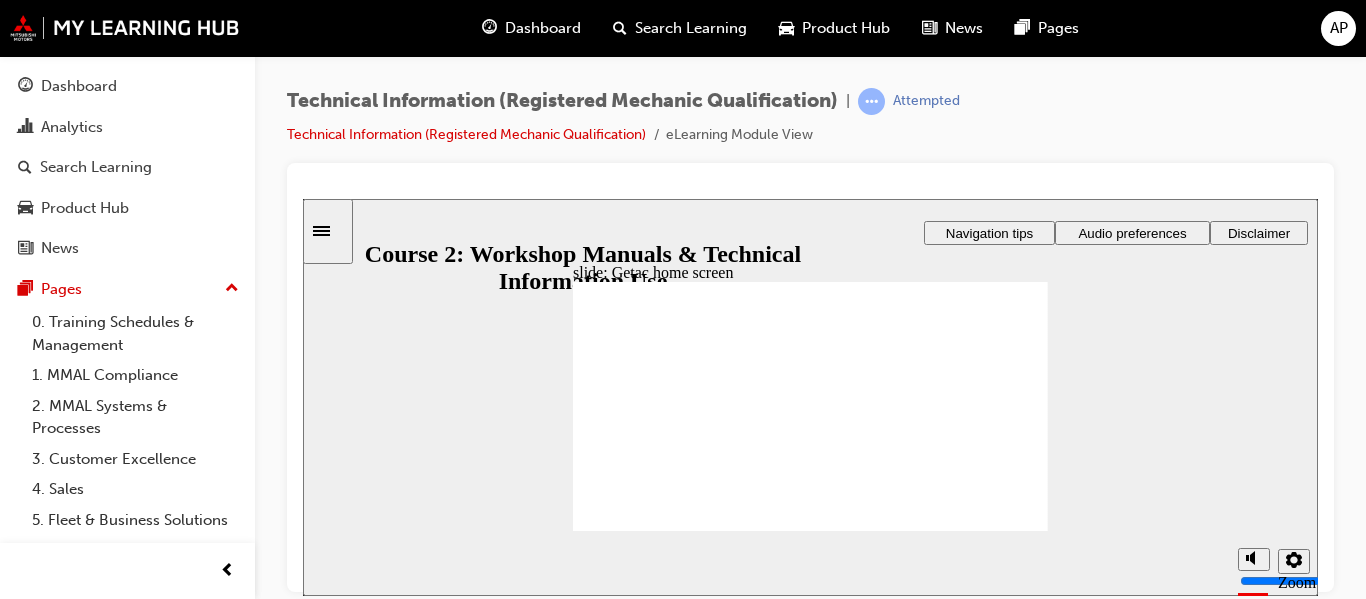 click 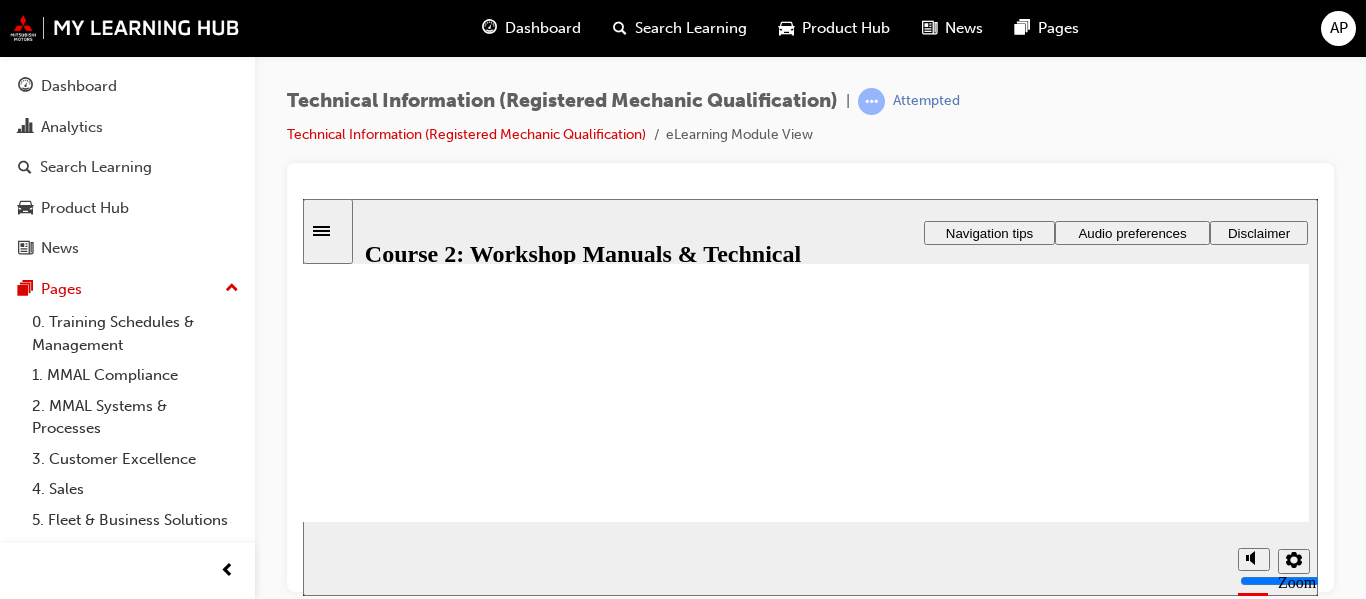 scroll, scrollTop: 318, scrollLeft: 0, axis: vertical 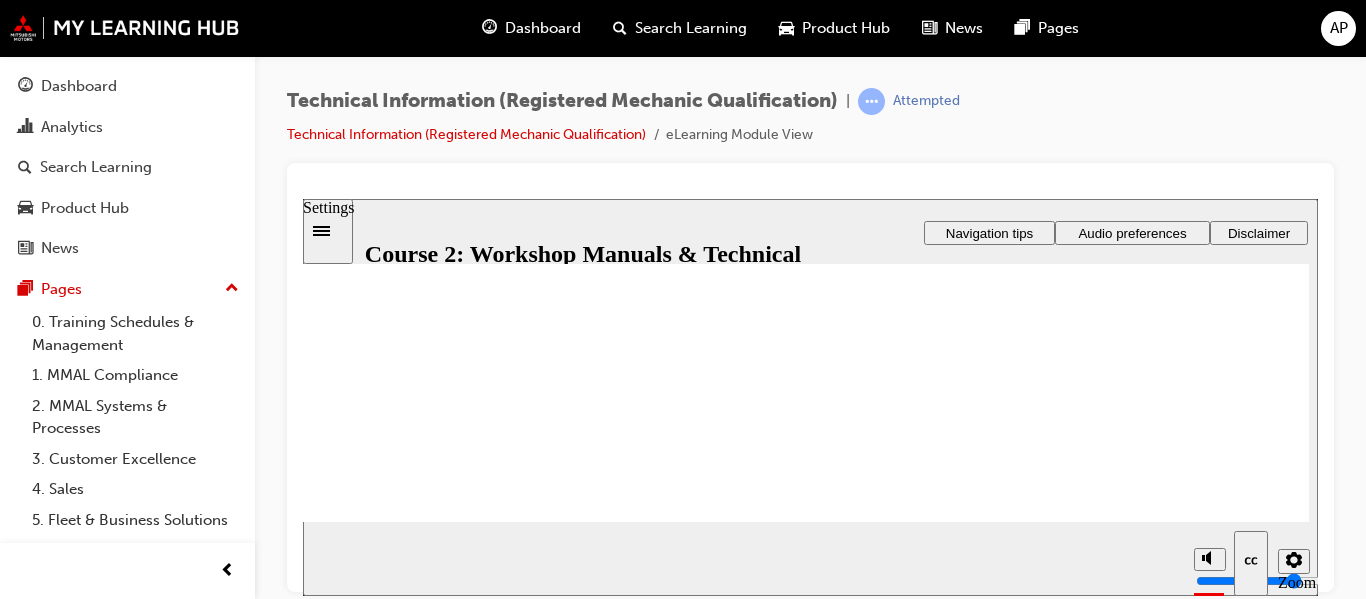 drag, startPoint x: 1298, startPoint y: 560, endPoint x: 1289, endPoint y: 535, distance: 26.57066 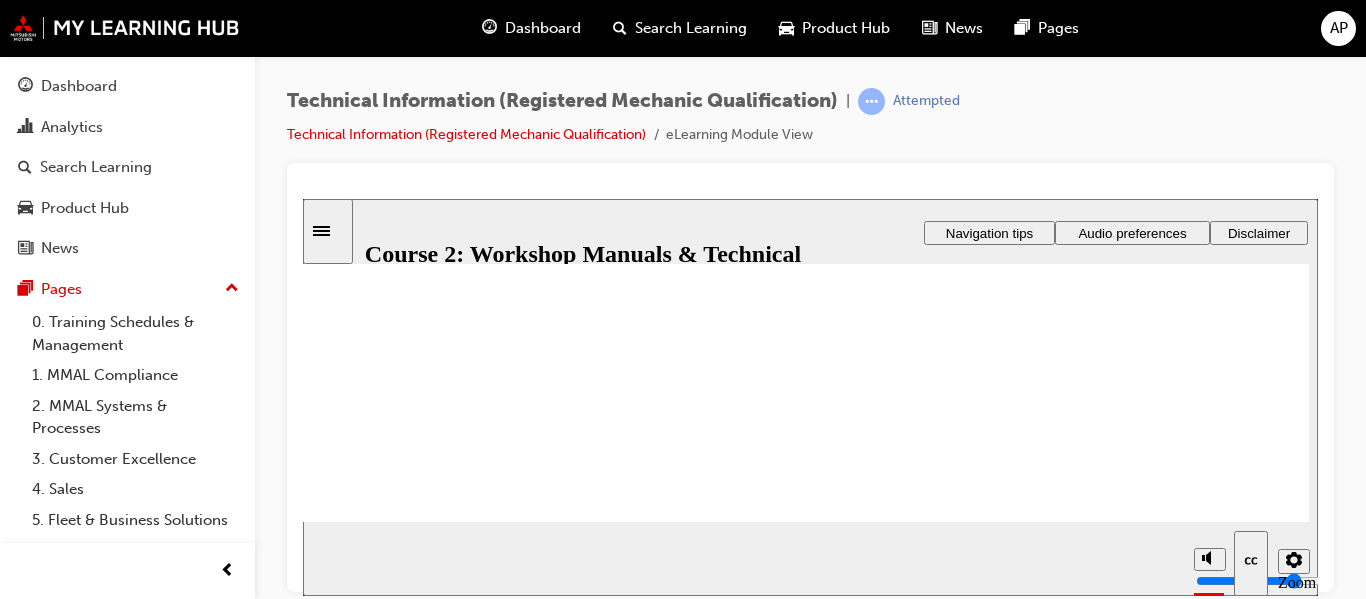 click 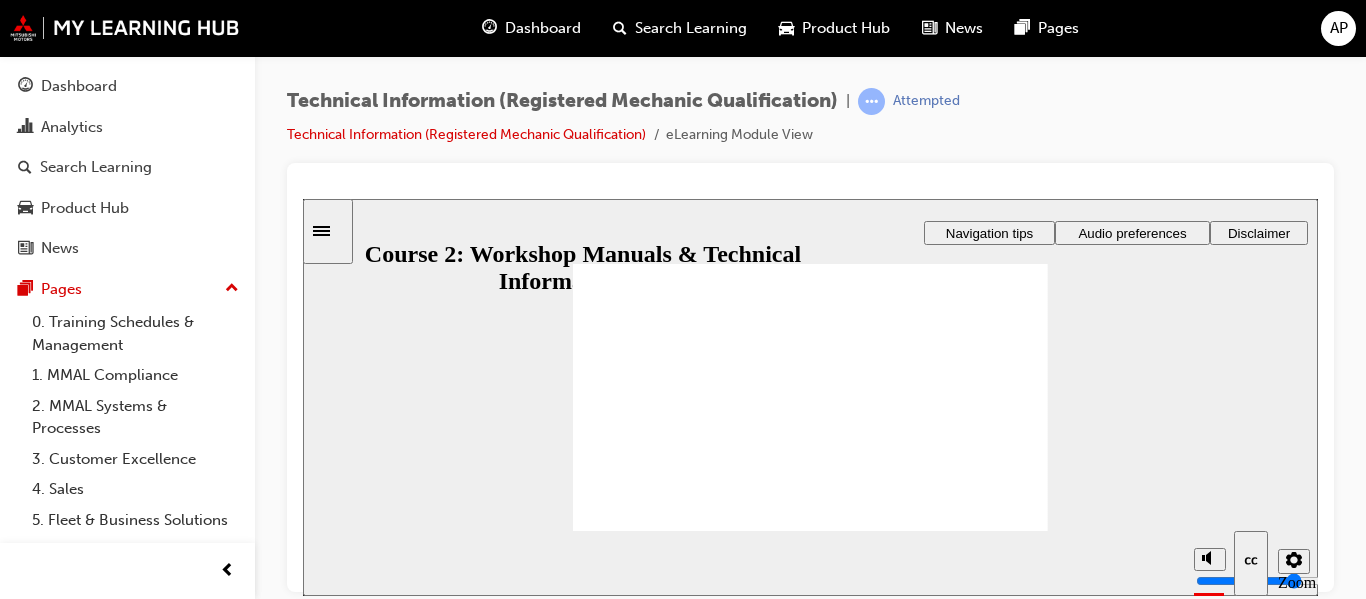 scroll, scrollTop: 0, scrollLeft: 0, axis: both 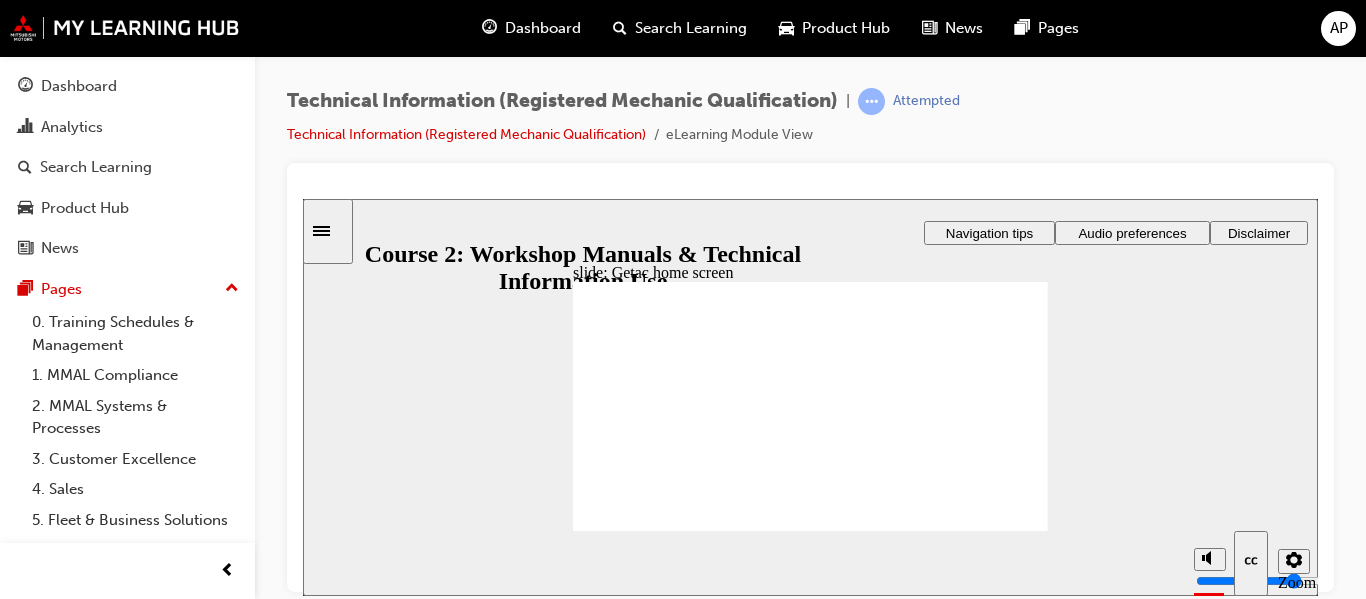 click on "slide: Getac home screen
Rectangle 2 Rectangle Freeform 2 Oval 1 Oval 1 Oval 1 Freeform pause icon 1 Oval 1 pause icon 1 Oval 1 Freeform play icon 2 Oval 1 play icon 2 Oval 2 Freeform CC Oval 2 off CC Oval 1 off Freeform CC Oval 2 on CC Oval 1 on Rectangle 1 Rectangle 3 Getac  home screen Getac is a scan tool we use to connect to the vehicles that are brought in for servicing, find workshop manuals, access our SAP portal, and more. Let's start our training with an overview of the Getac home screen to help you get oriented. Rectangle 1 At first, it looked like a lot to take in, but it's really not that different from my computer home screen. Yeah, you're right. It's quite easy to navigate, especially after some practice. Rectangle play icon 2 replay icon 1 Oval 1 replay icon 1 Oval 1 Replay play icon 2 Oval 1 play icon 1 Oval 1 Play Click  play  to start the video.  You must watch the video all  the way to the end to be able  to continue. Oval 1 Oval 3 Oval 1 lock icon 1 Oval 1 tick icon 1" at bounding box center (810, 396) 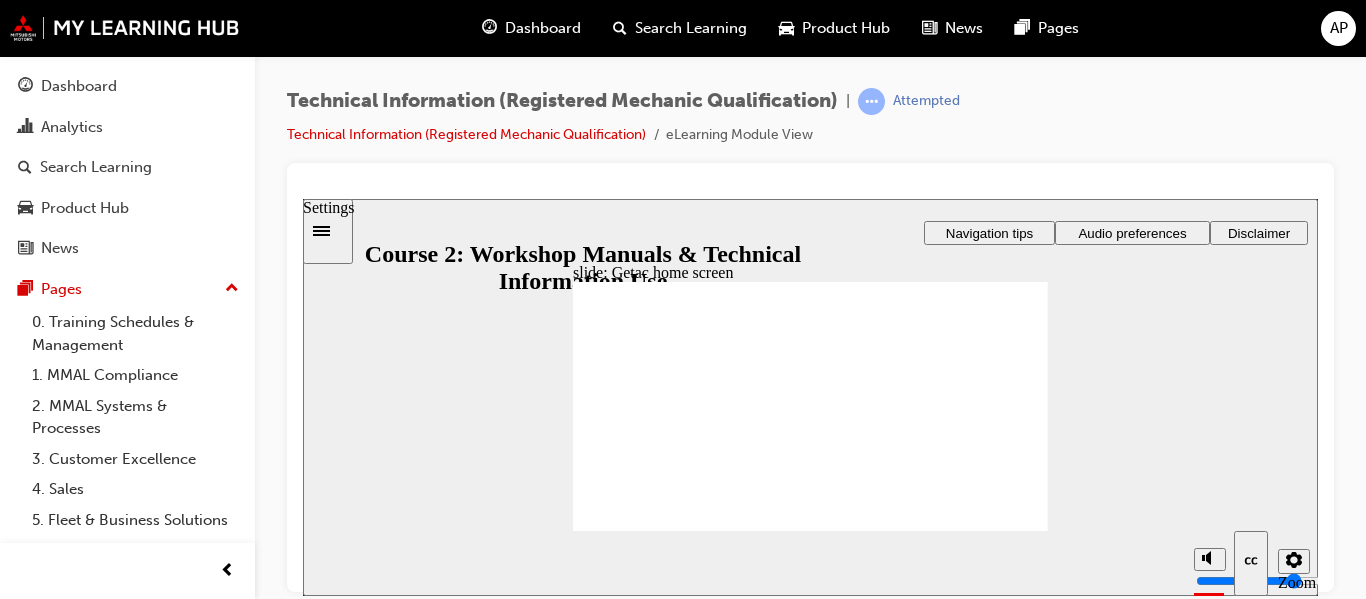 drag, startPoint x: 1303, startPoint y: 561, endPoint x: 1290, endPoint y: 550, distance: 17.029387 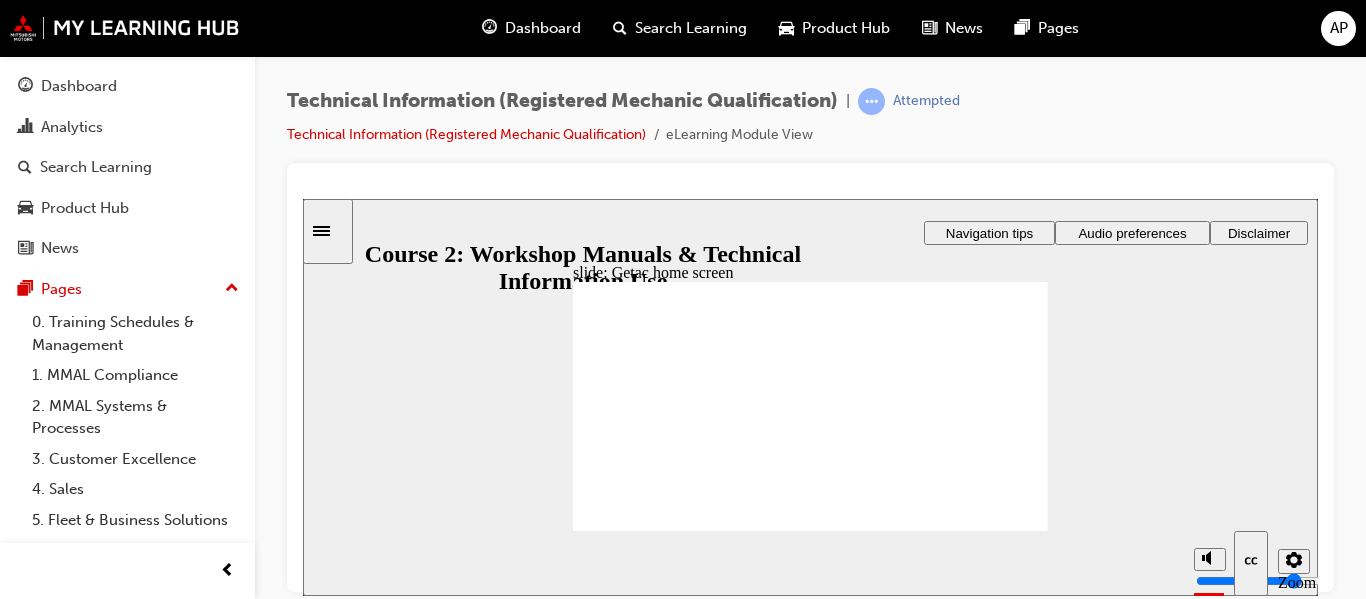 click 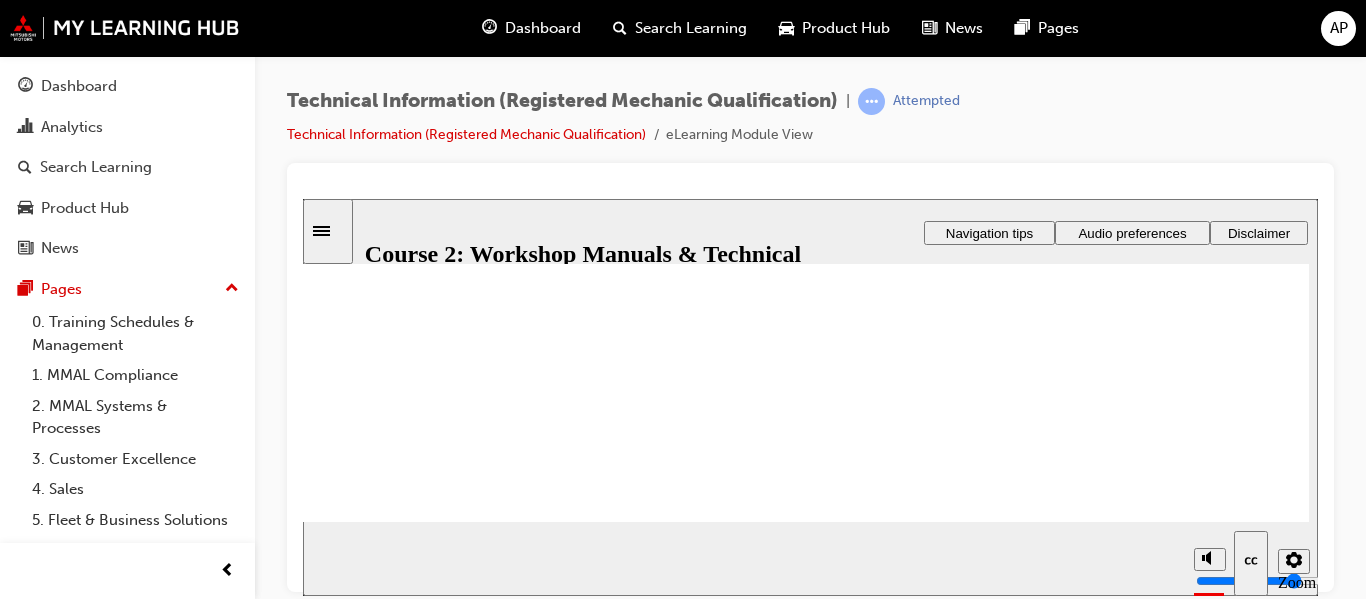 click 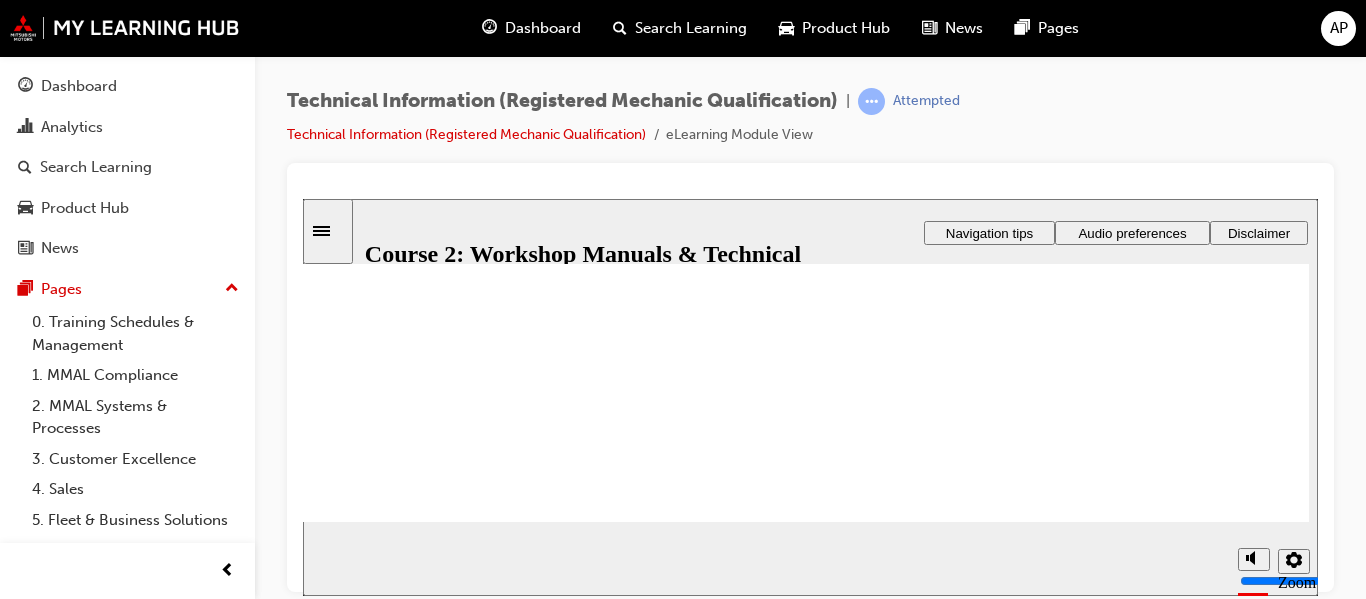 scroll, scrollTop: 318, scrollLeft: 0, axis: vertical 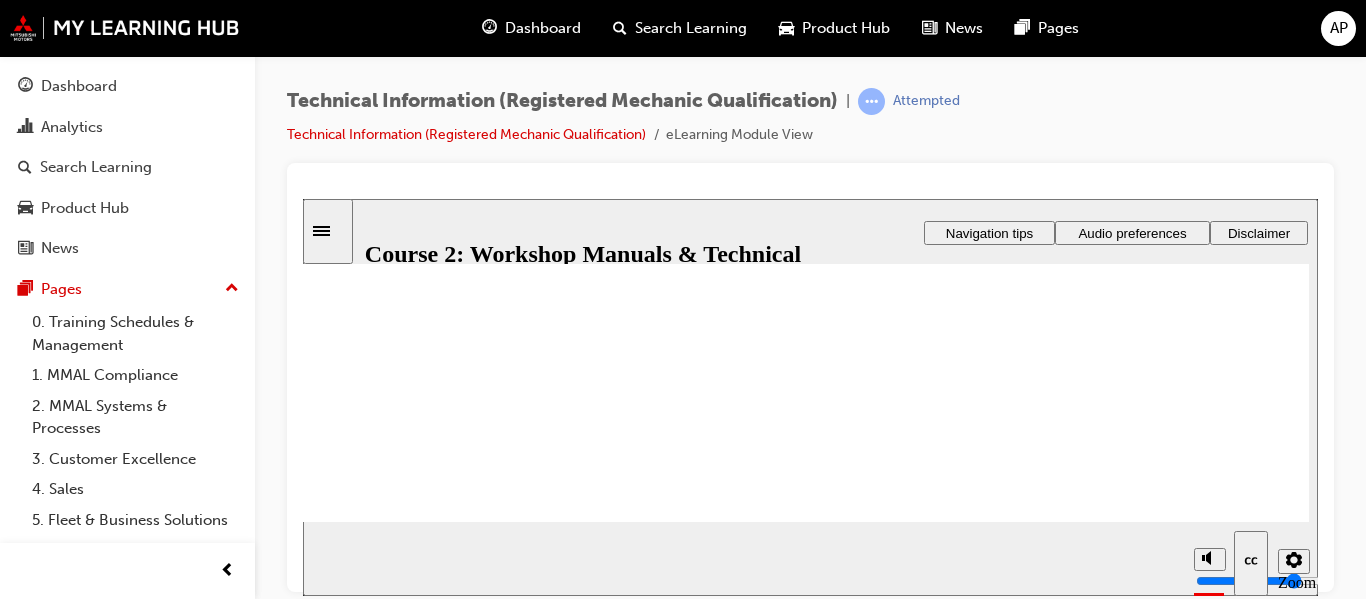 click 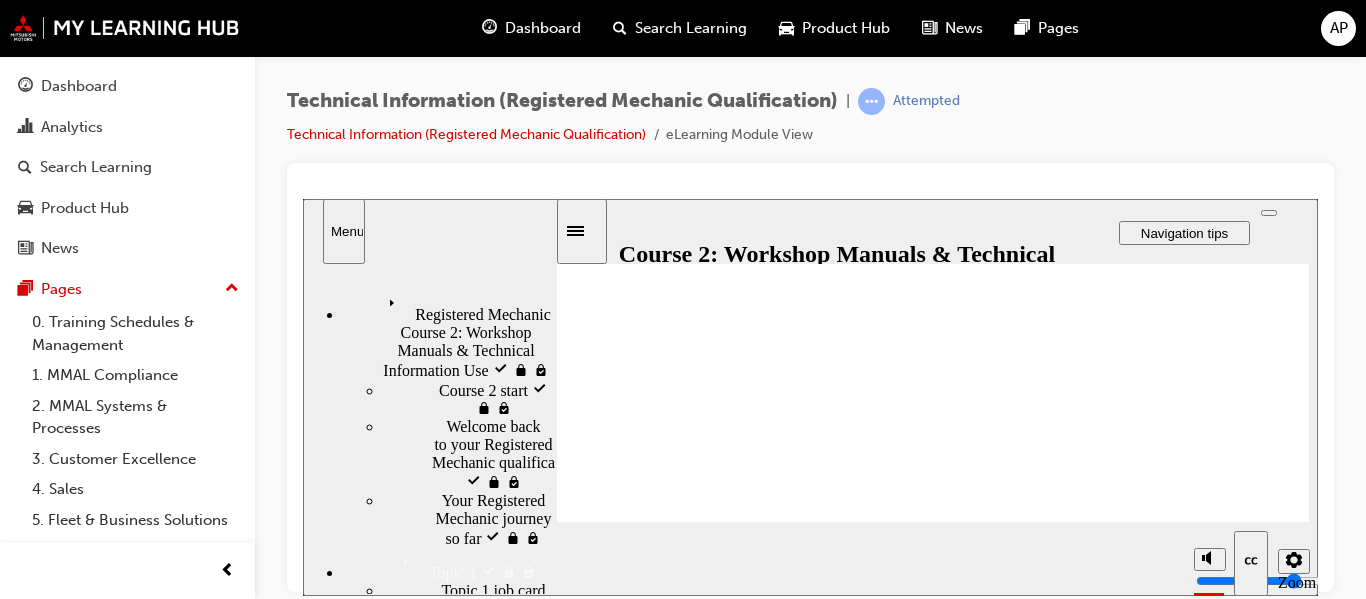 click at bounding box center [582, 230] 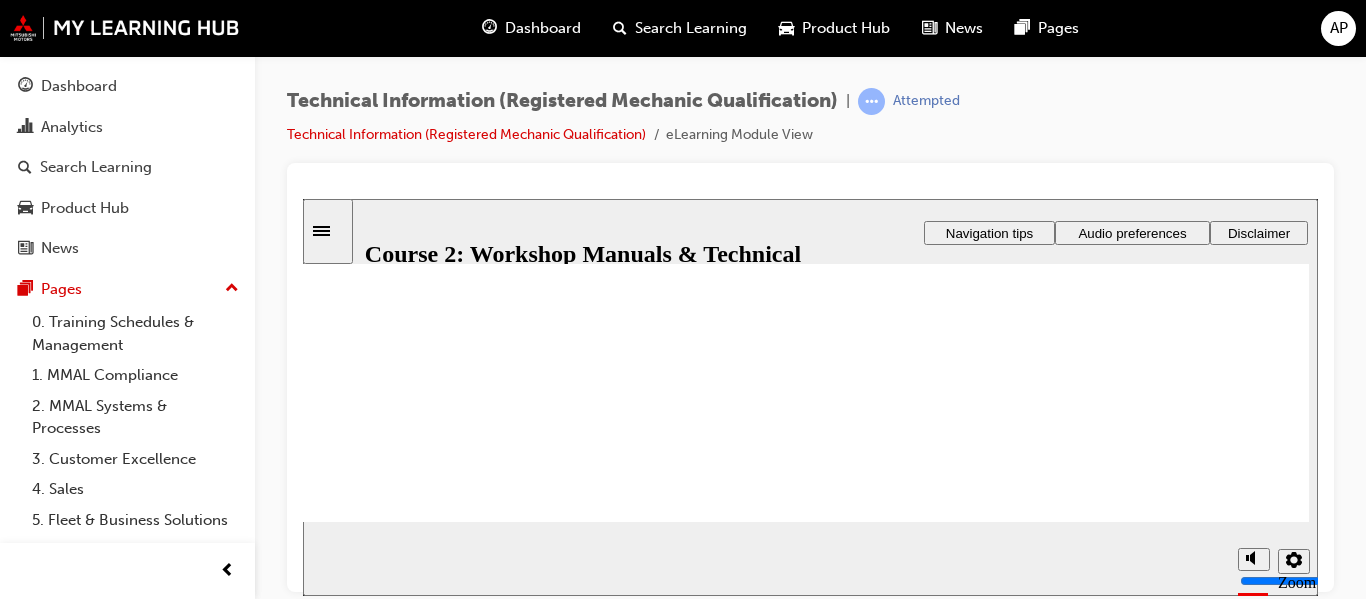scroll, scrollTop: 318, scrollLeft: 0, axis: vertical 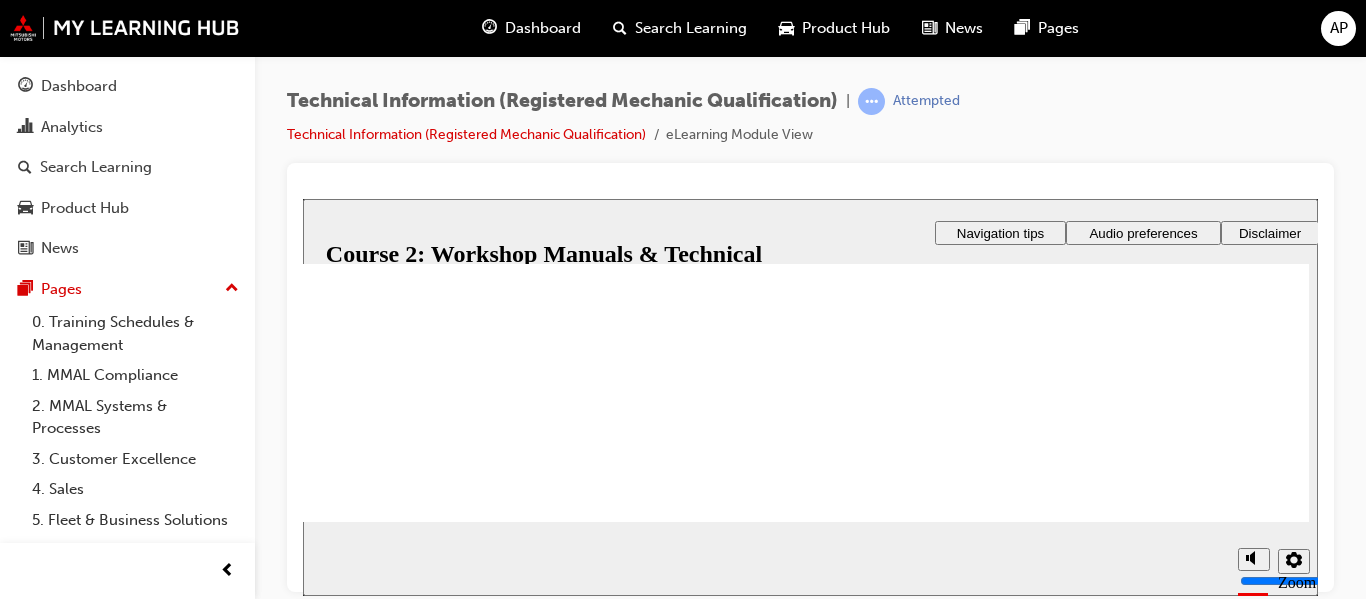 drag, startPoint x: 667, startPoint y: 364, endPoint x: 688, endPoint y: 383, distance: 28.319605 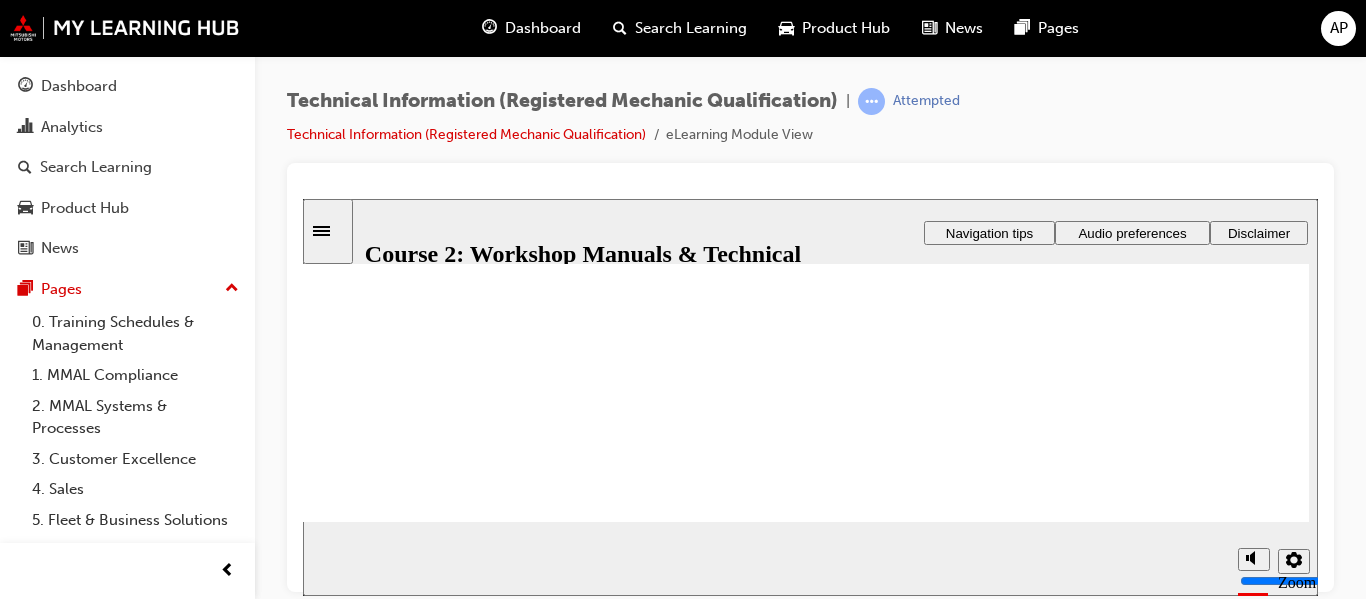 click 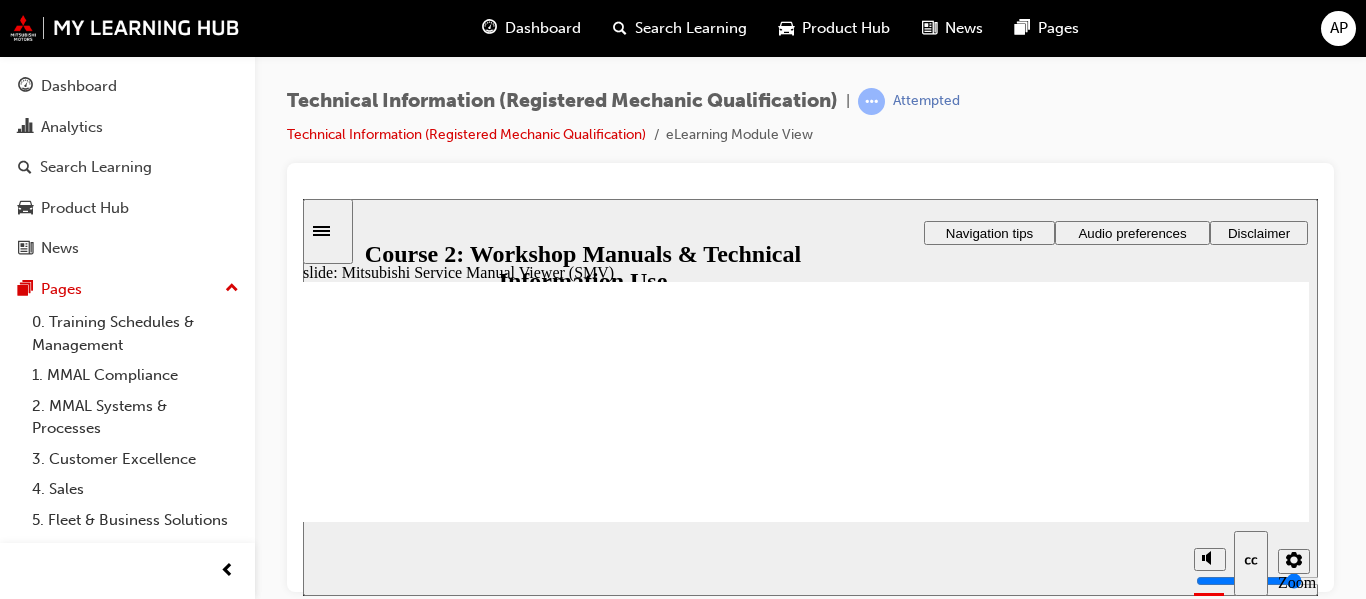 scroll, scrollTop: 100, scrollLeft: 0, axis: vertical 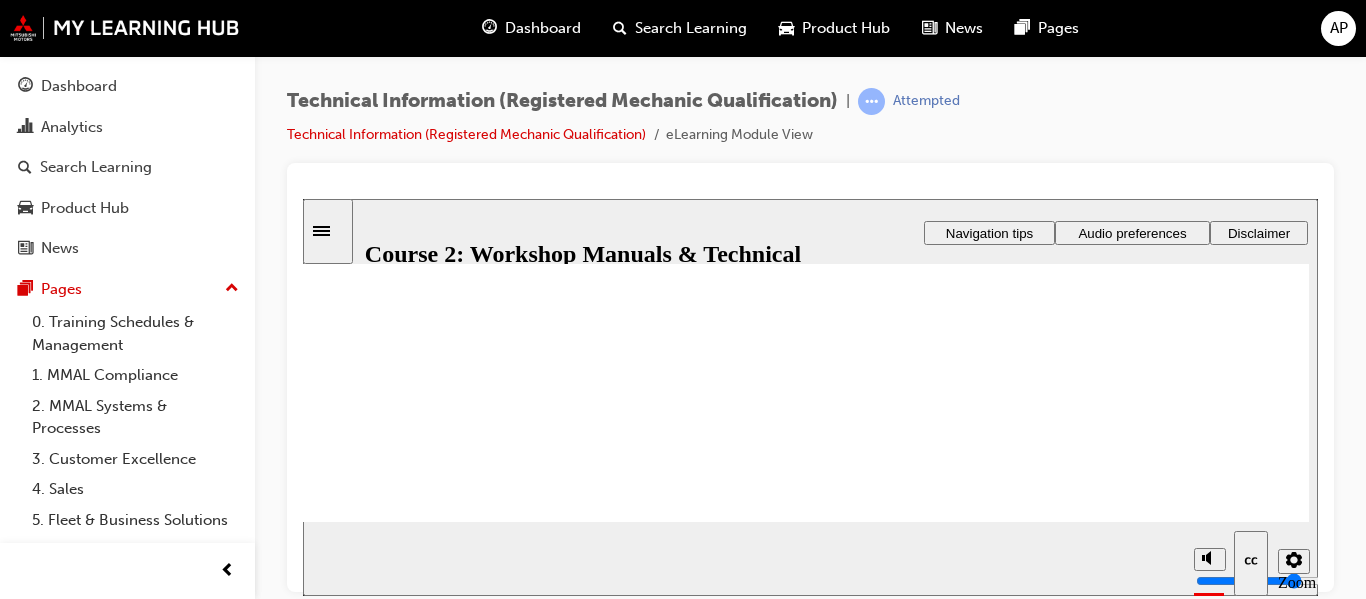 drag, startPoint x: 1050, startPoint y: 351, endPoint x: 1056, endPoint y: 341, distance: 11.661903 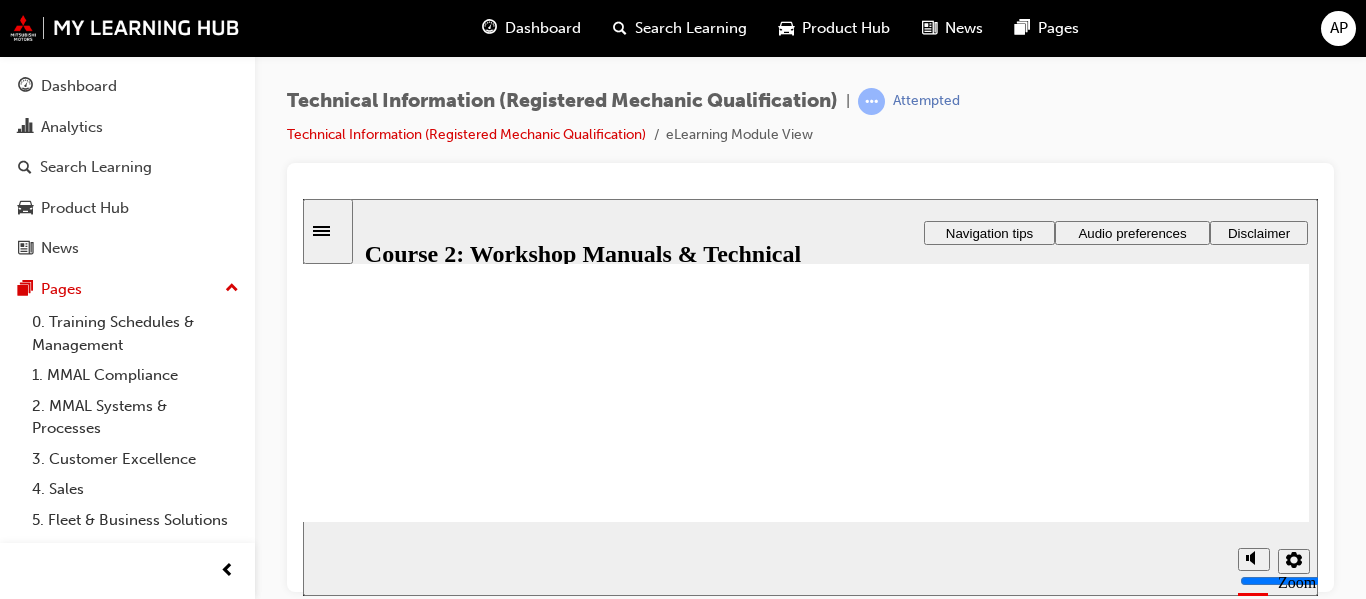 scroll, scrollTop: 318, scrollLeft: 0, axis: vertical 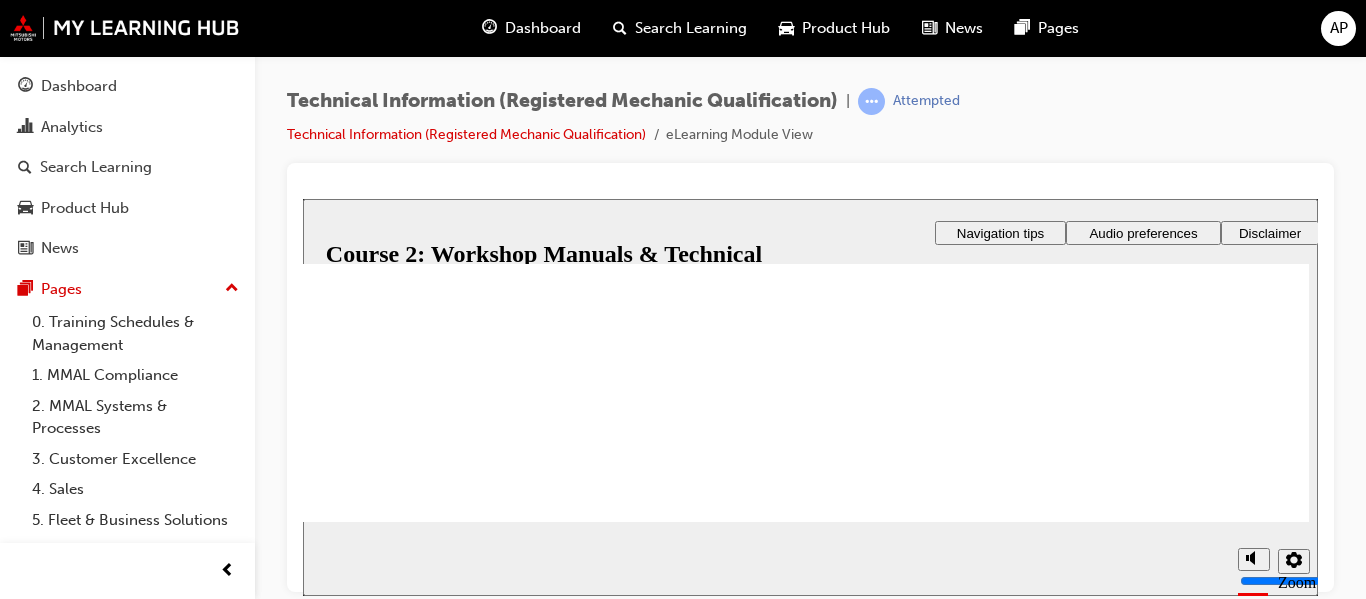 click on "Colour Model year Transmission Engine/Motor Model" at bounding box center [603, 2017] 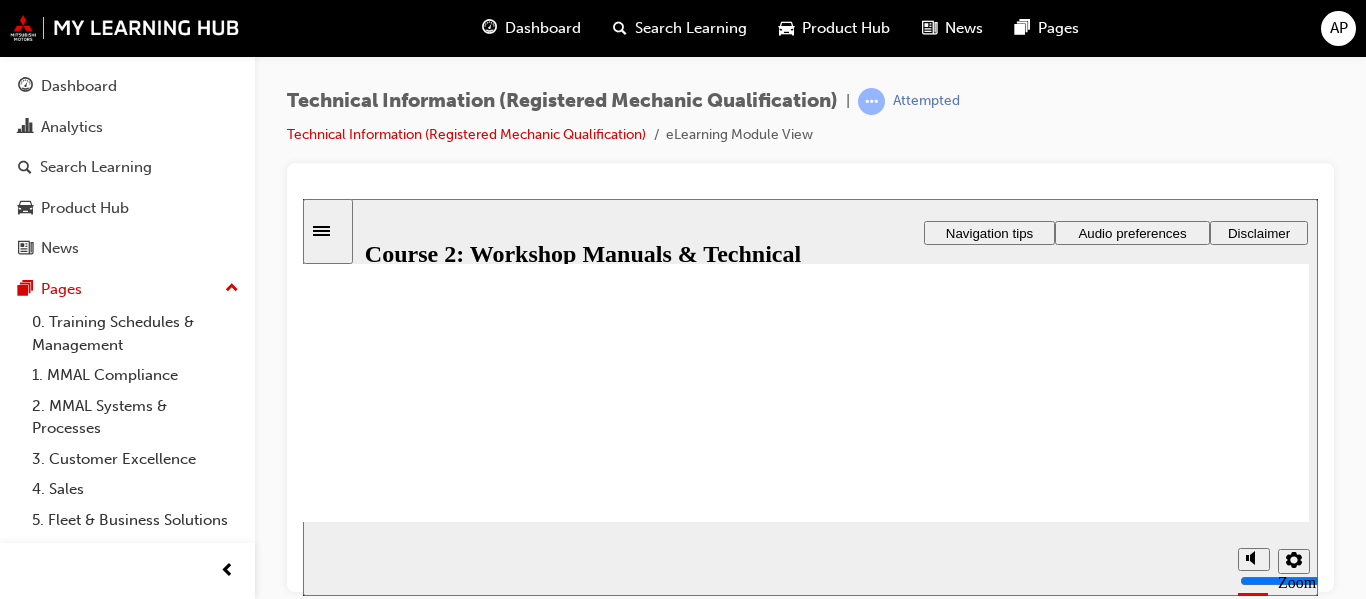 click 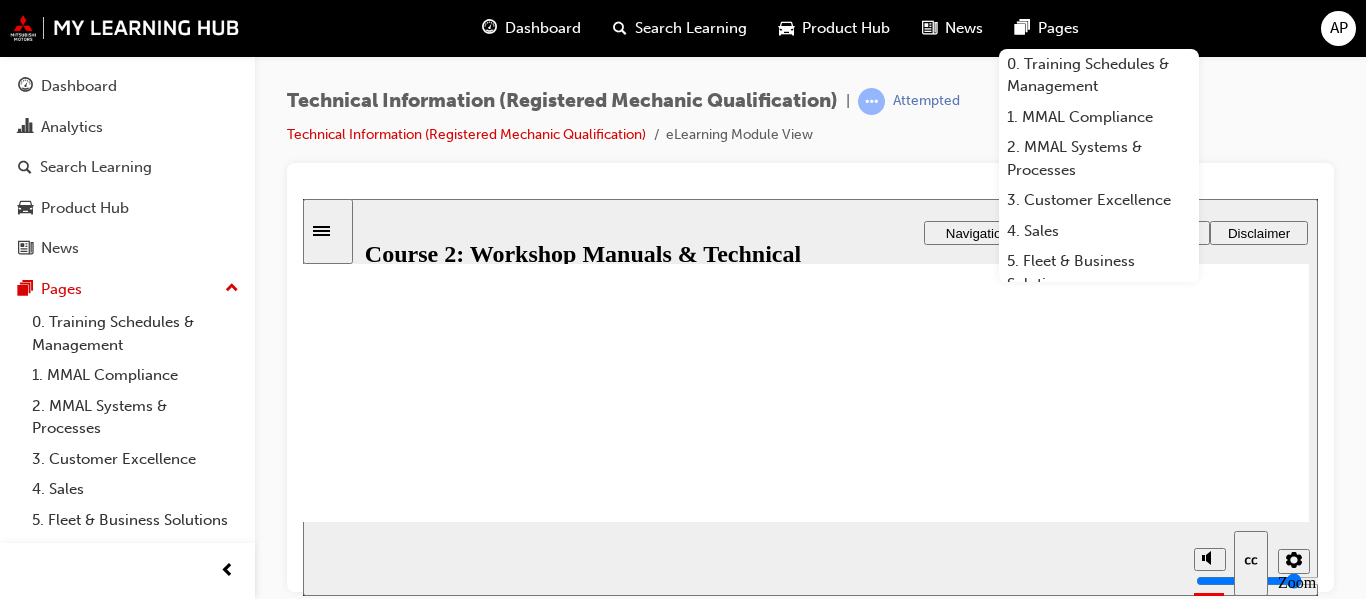 scroll, scrollTop: 318, scrollLeft: 0, axis: vertical 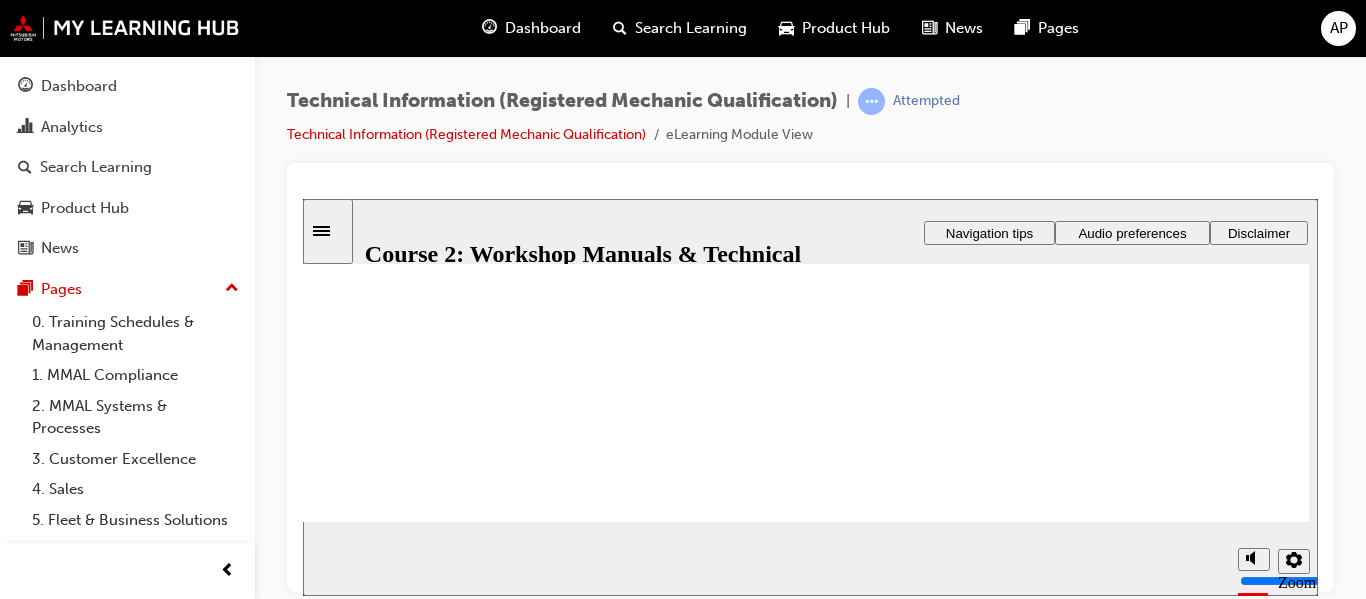click 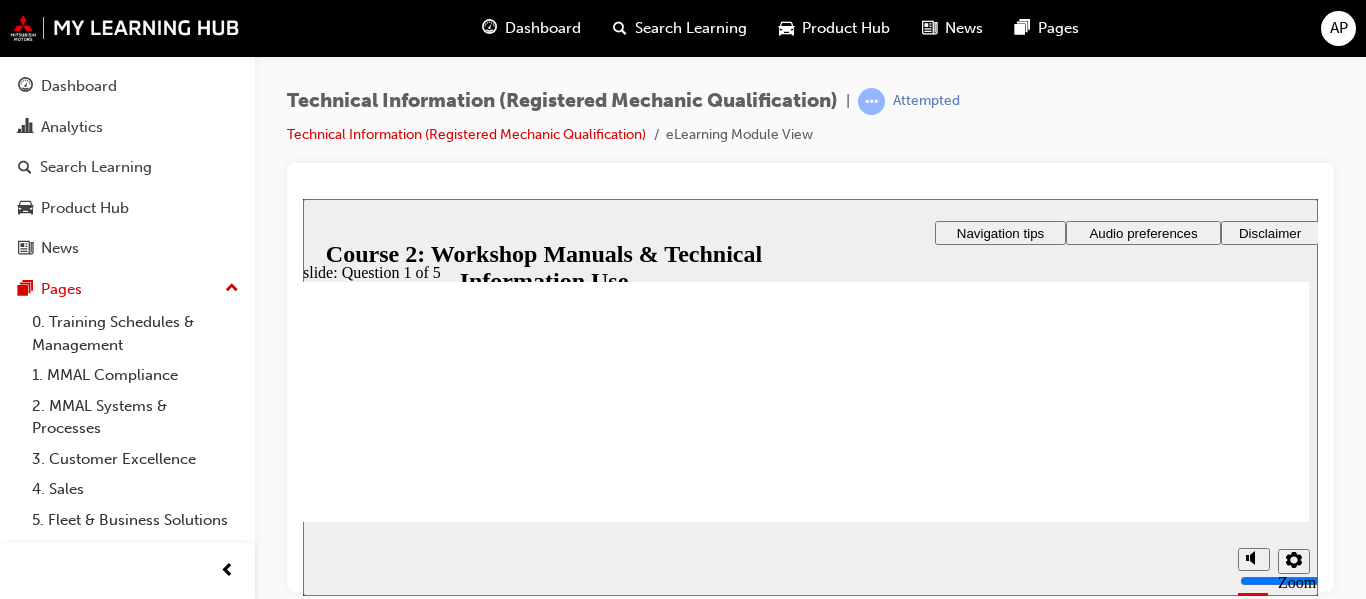 scroll, scrollTop: 100, scrollLeft: 0, axis: vertical 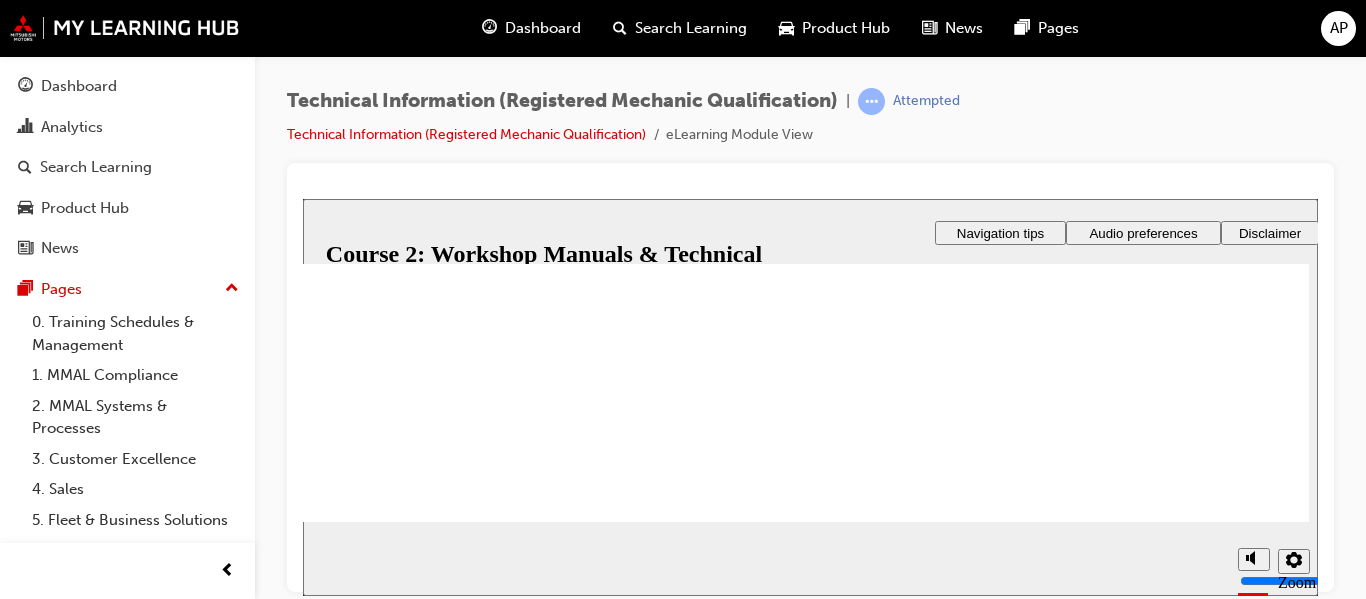 radio on "true" 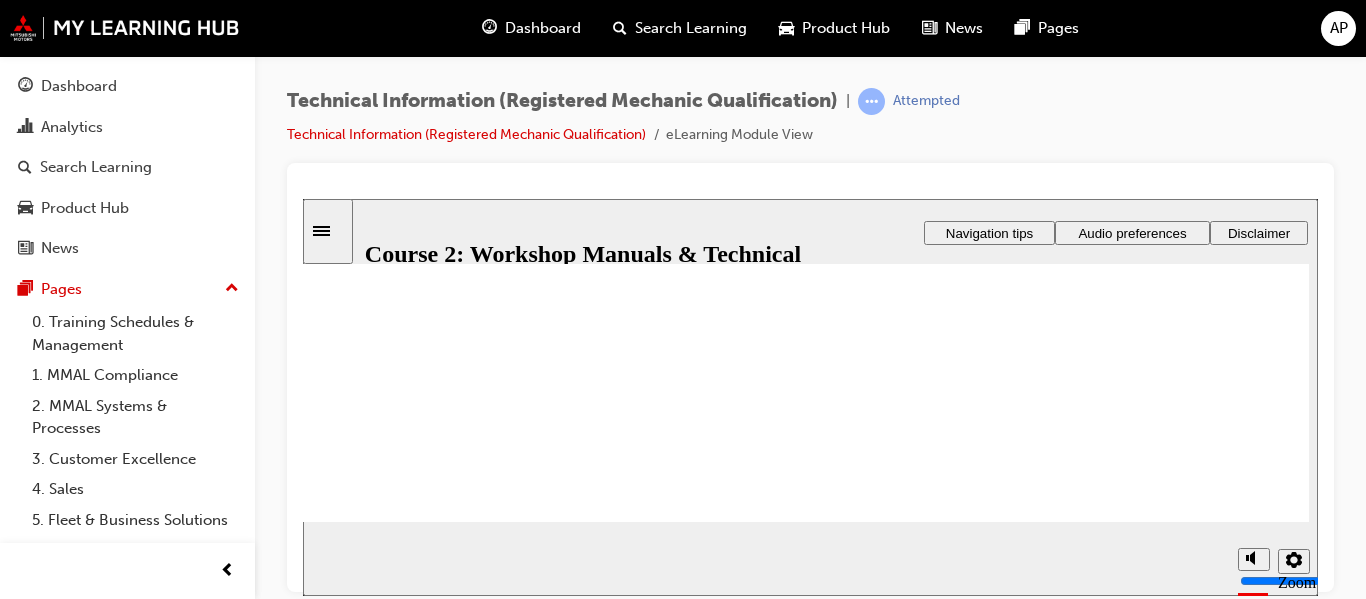 scroll, scrollTop: 318, scrollLeft: 0, axis: vertical 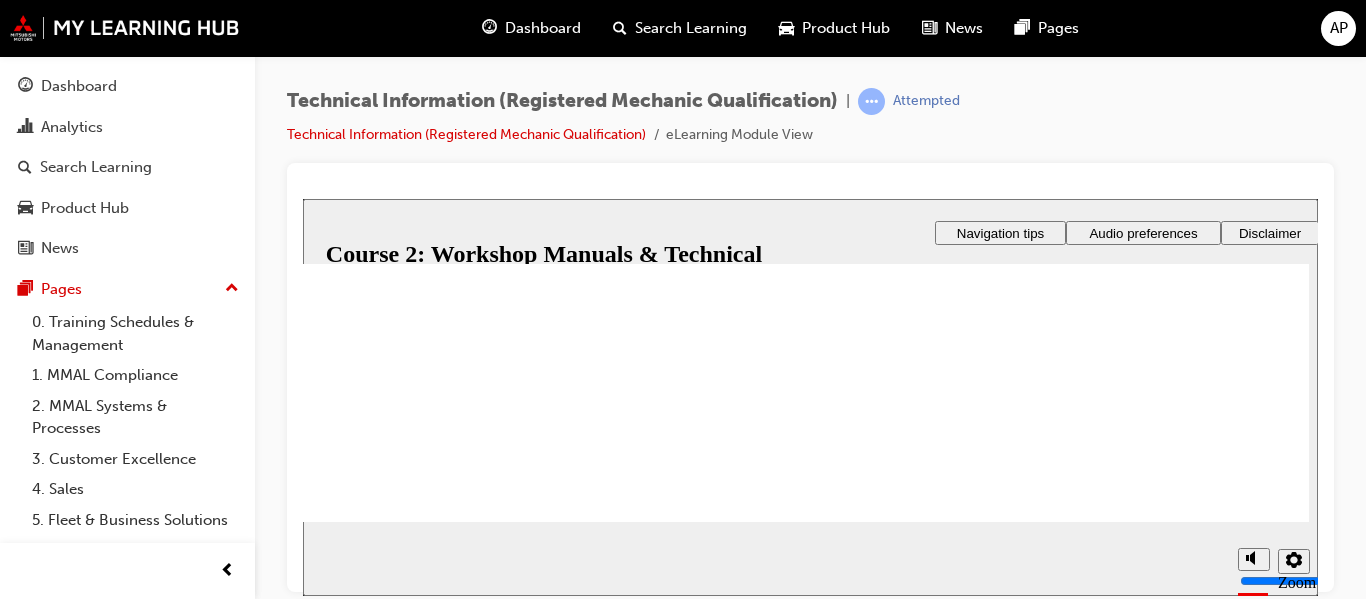 radio on "true" 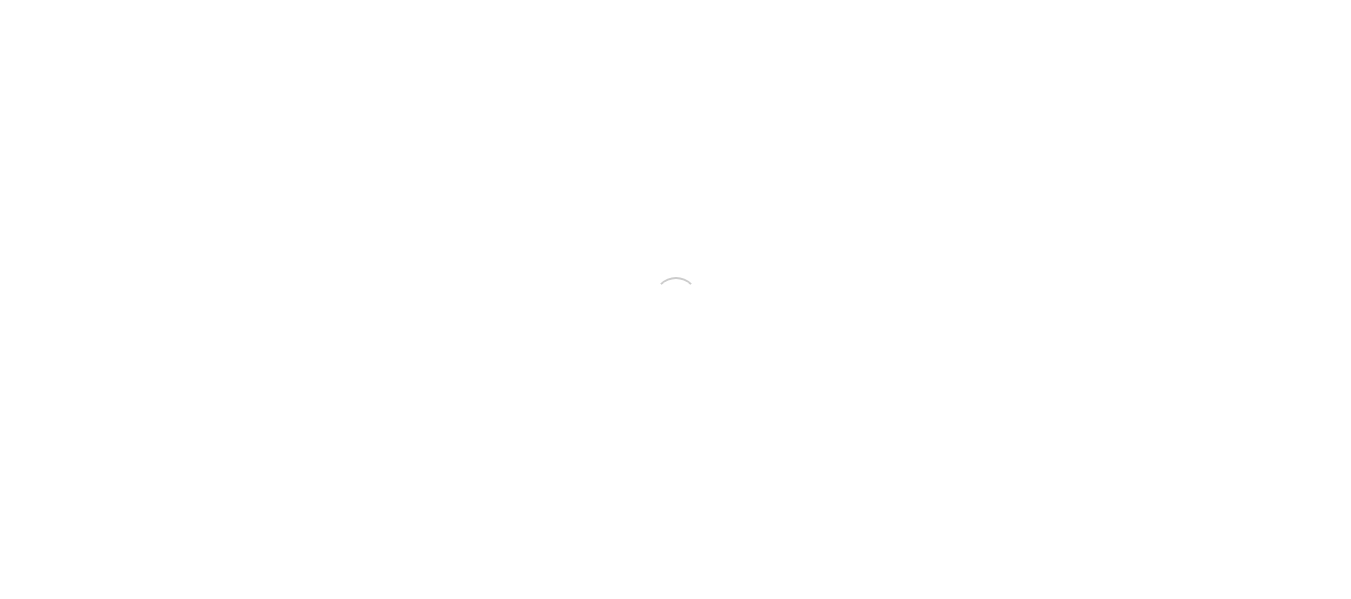 scroll, scrollTop: 0, scrollLeft: 0, axis: both 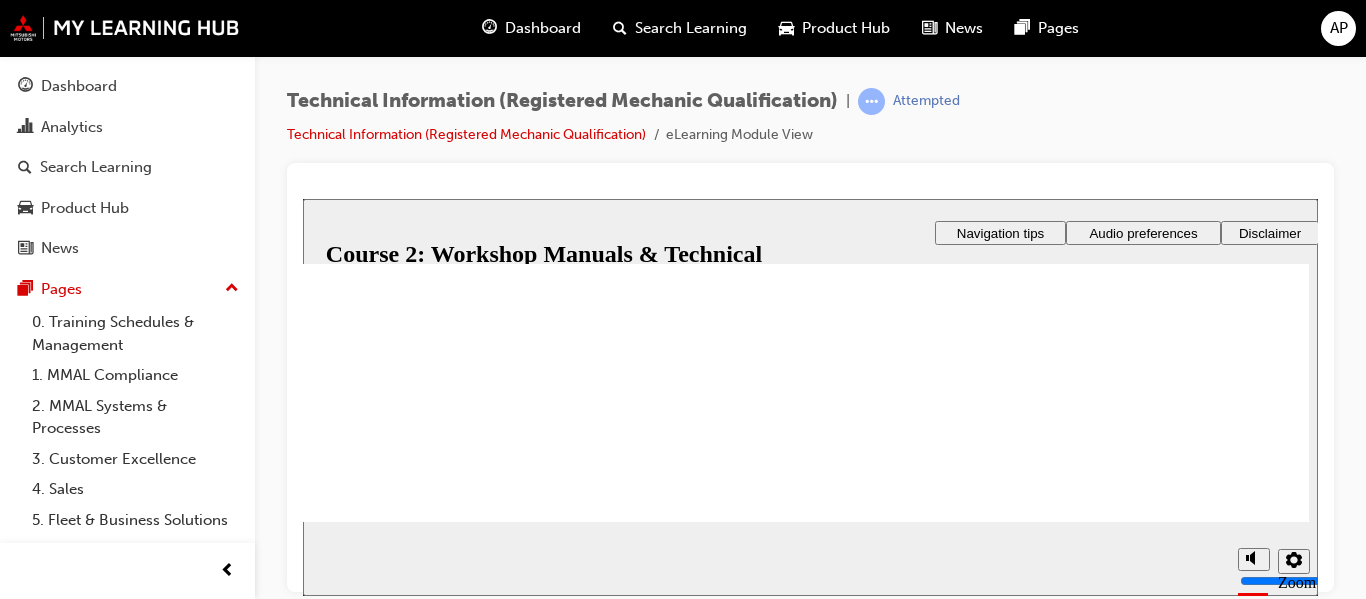 radio on "true" 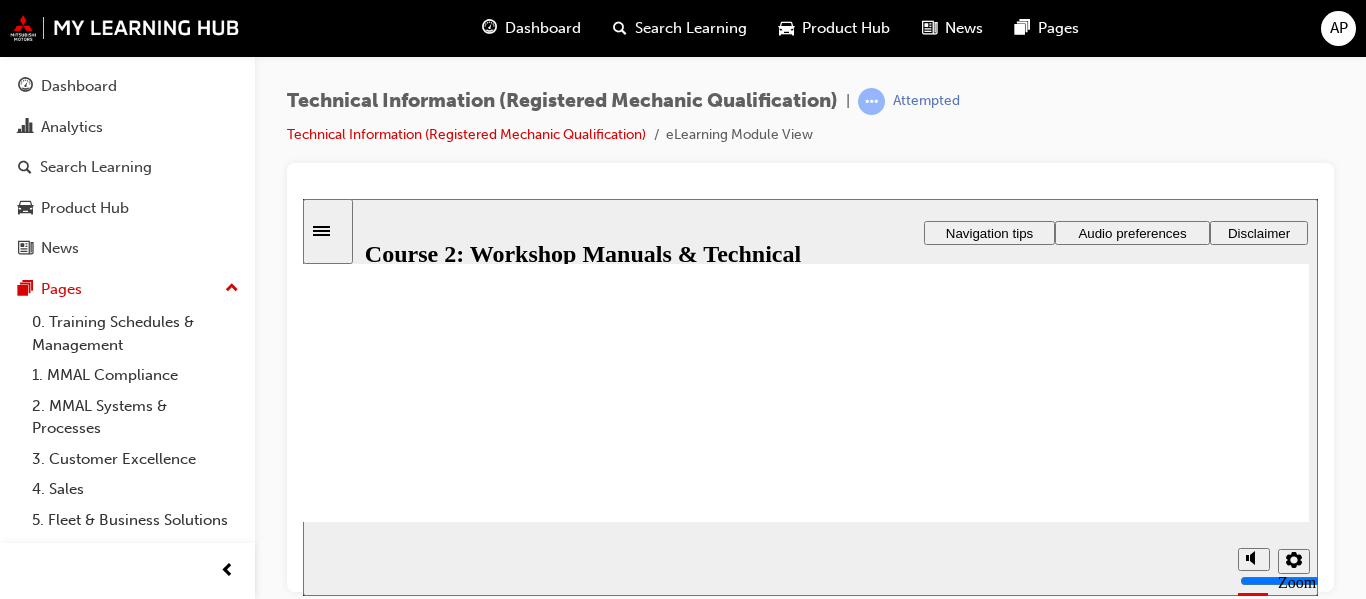 scroll, scrollTop: 318, scrollLeft: 0, axis: vertical 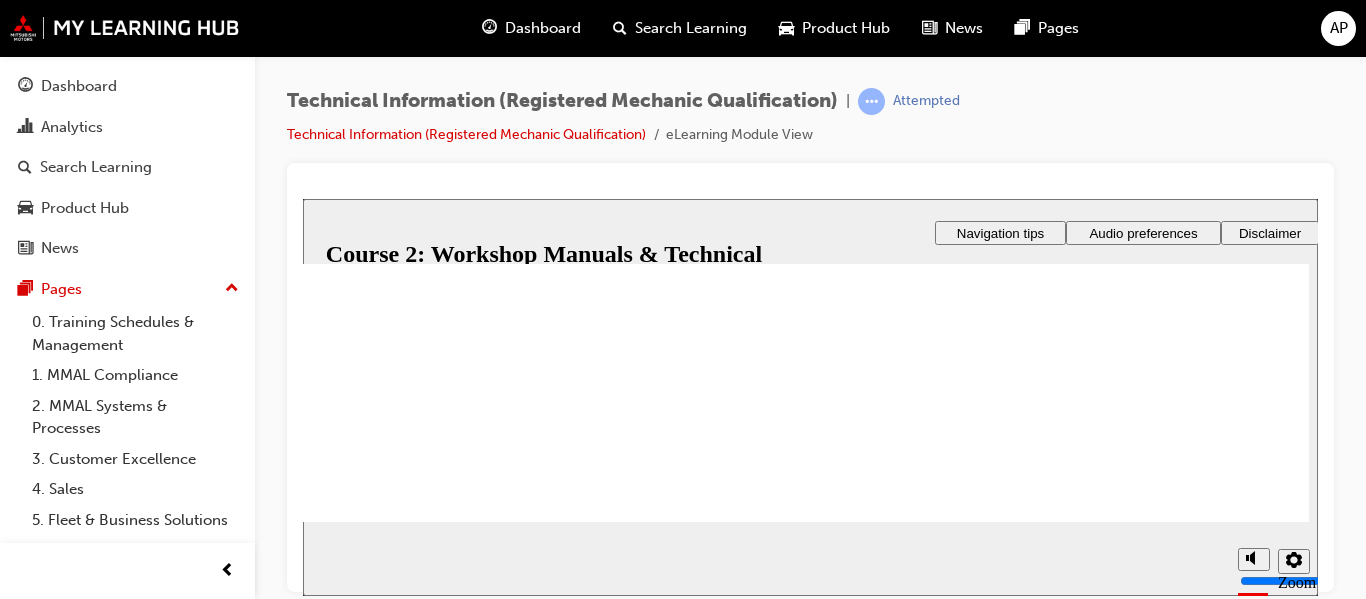 radio on "true" 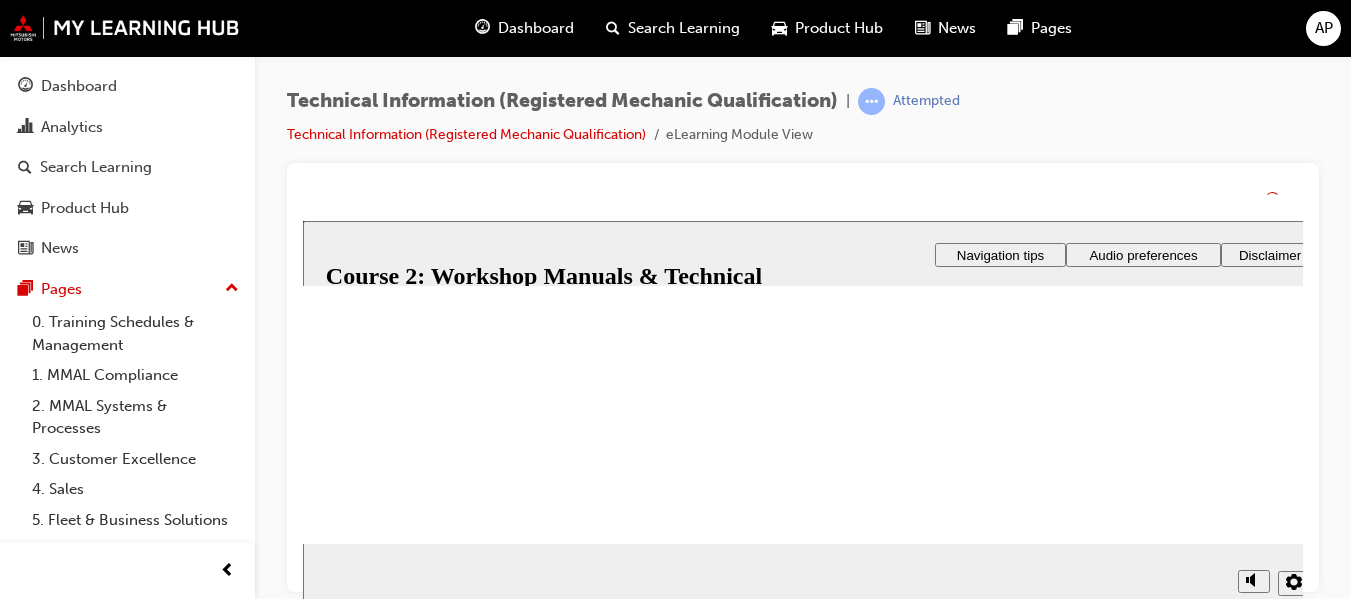 click 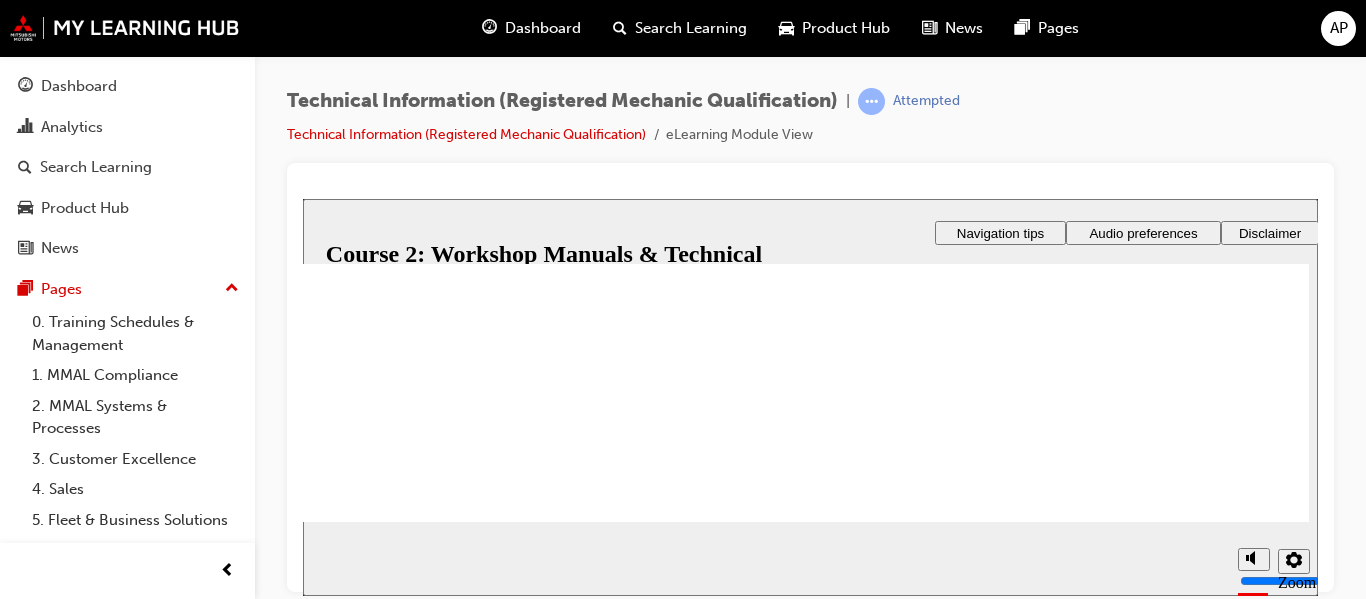 scroll, scrollTop: 318, scrollLeft: 0, axis: vertical 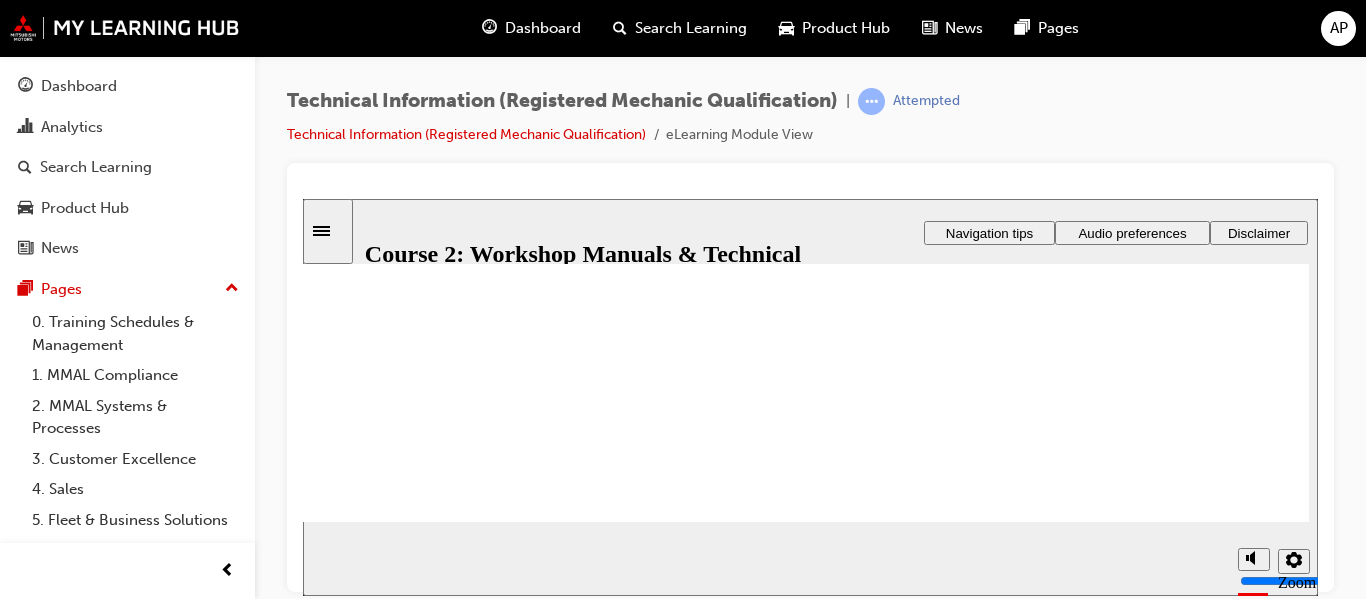 click 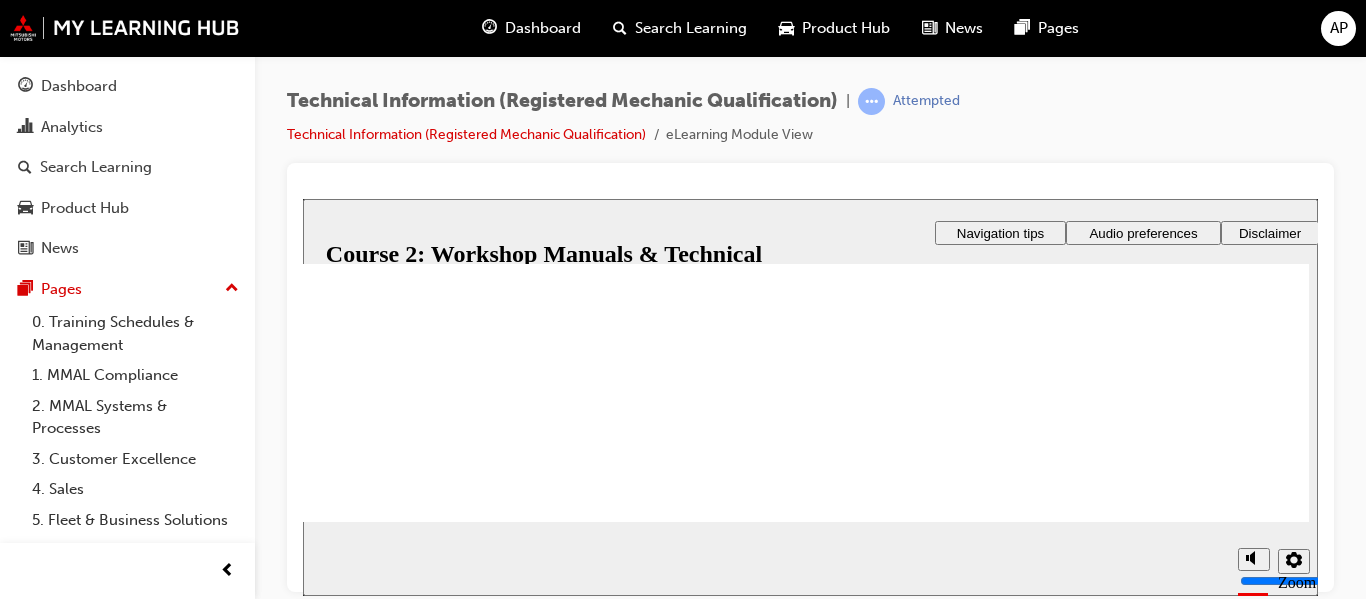 scroll, scrollTop: 118, scrollLeft: 0, axis: vertical 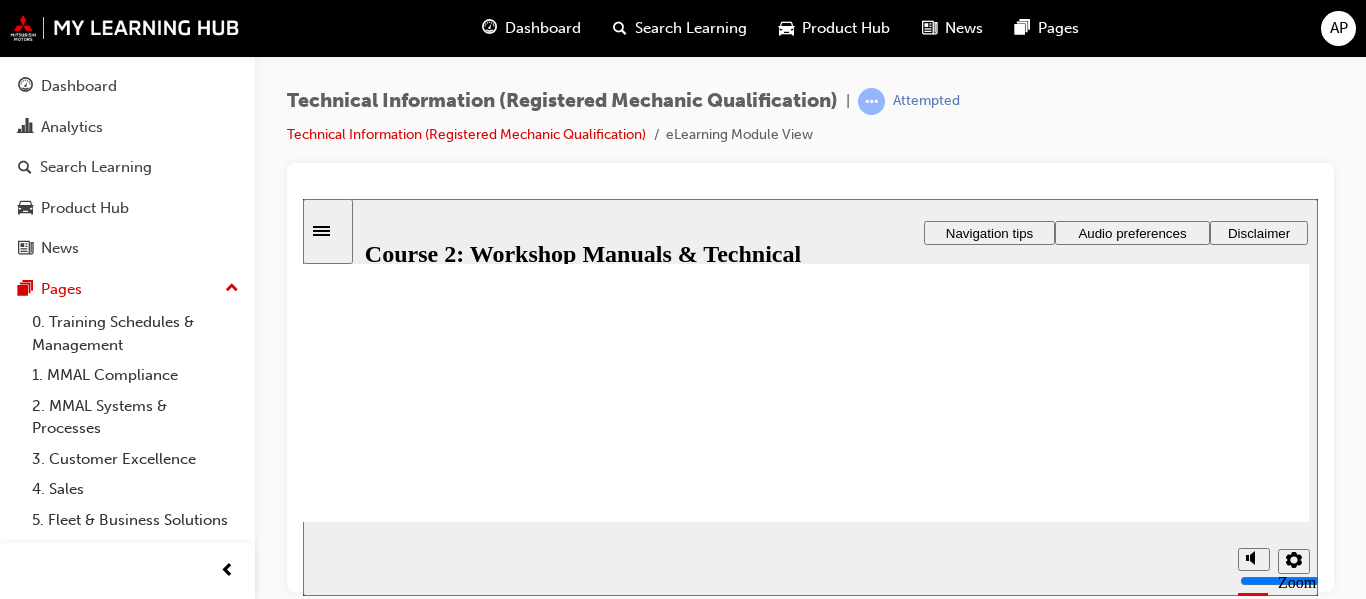 click 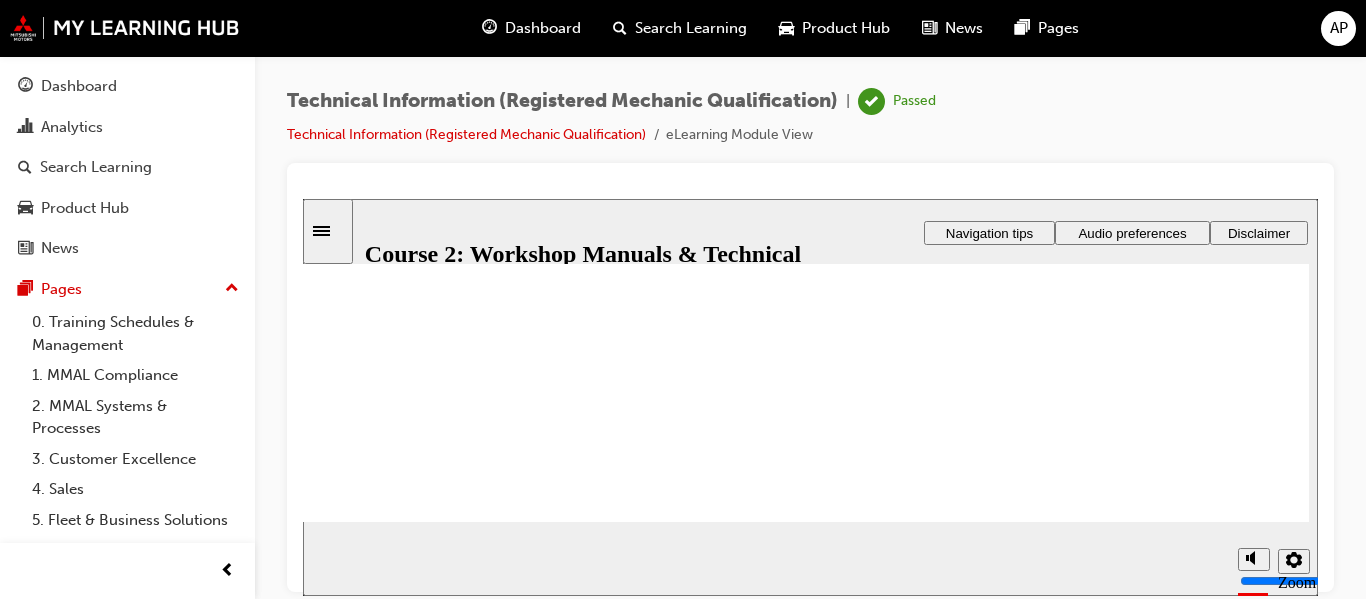 scroll, scrollTop: 118, scrollLeft: 0, axis: vertical 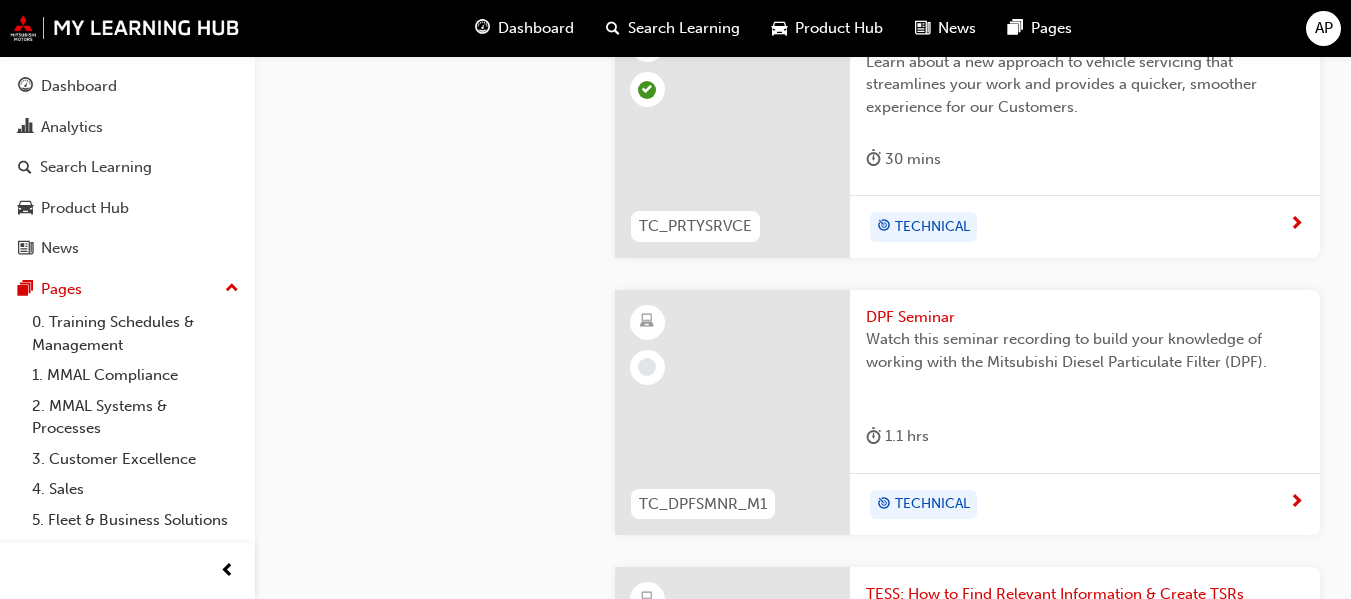 click on "DPF Seminar" at bounding box center (1085, 317) 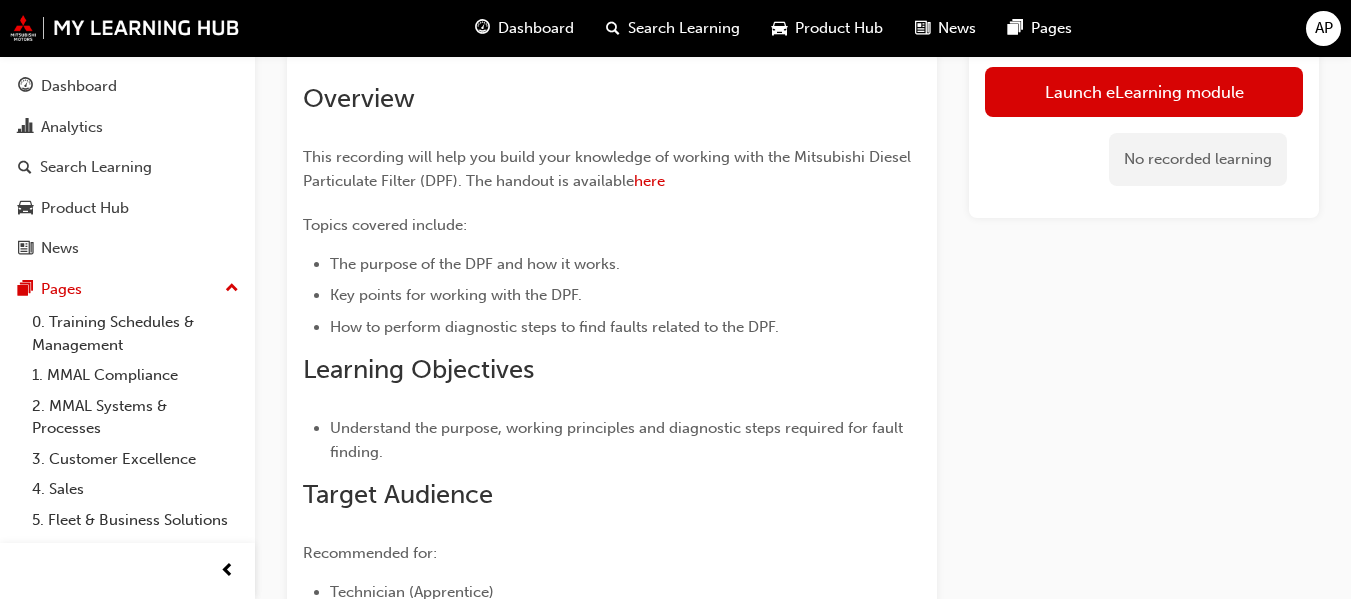 scroll, scrollTop: 0, scrollLeft: 0, axis: both 